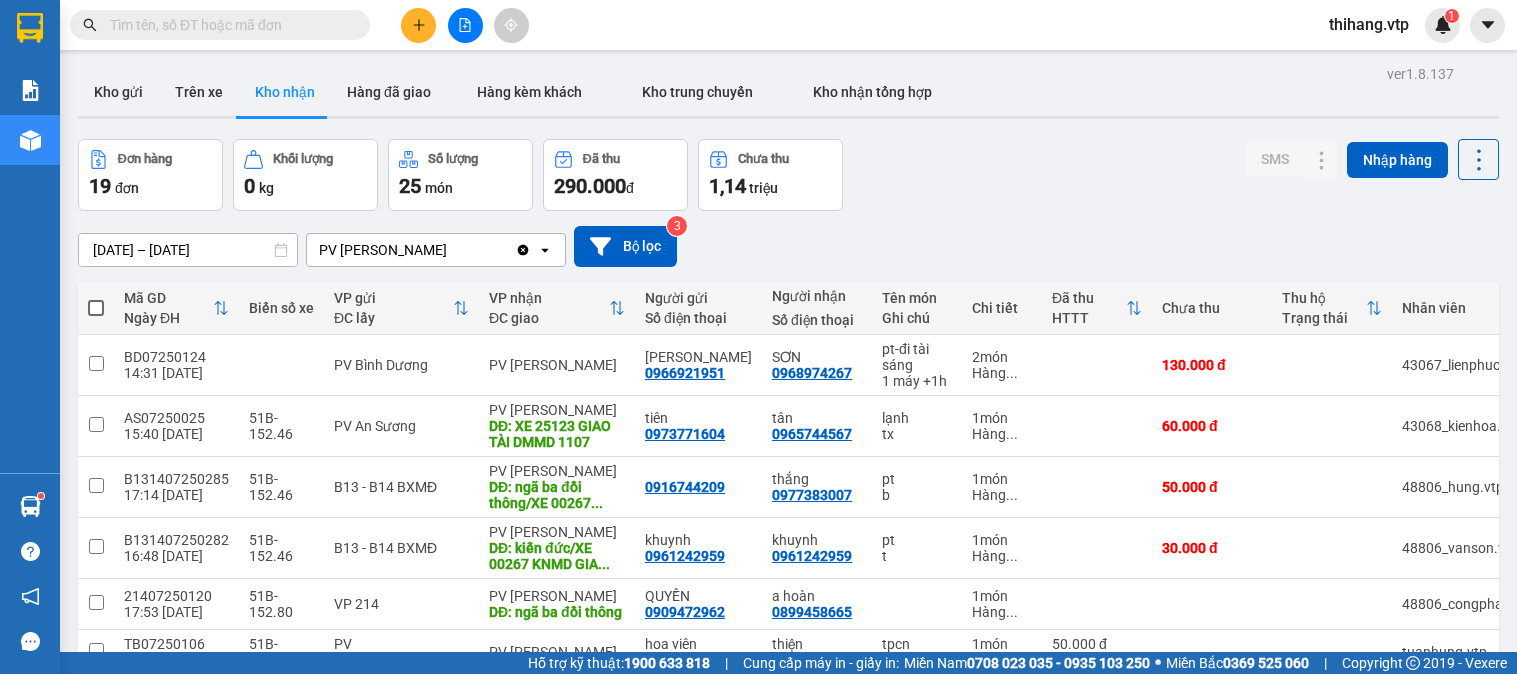 scroll, scrollTop: 0, scrollLeft: 0, axis: both 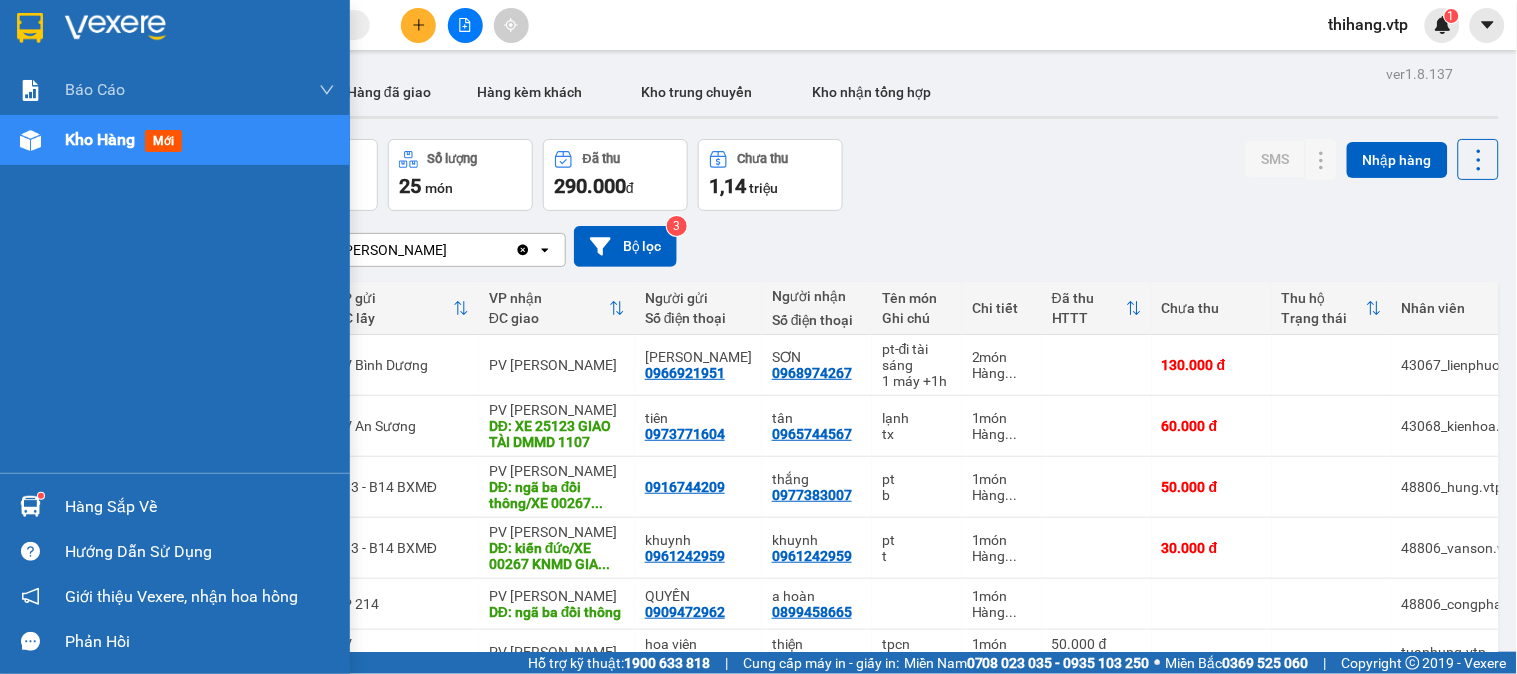 click on "Hàng sắp về" at bounding box center (200, 507) 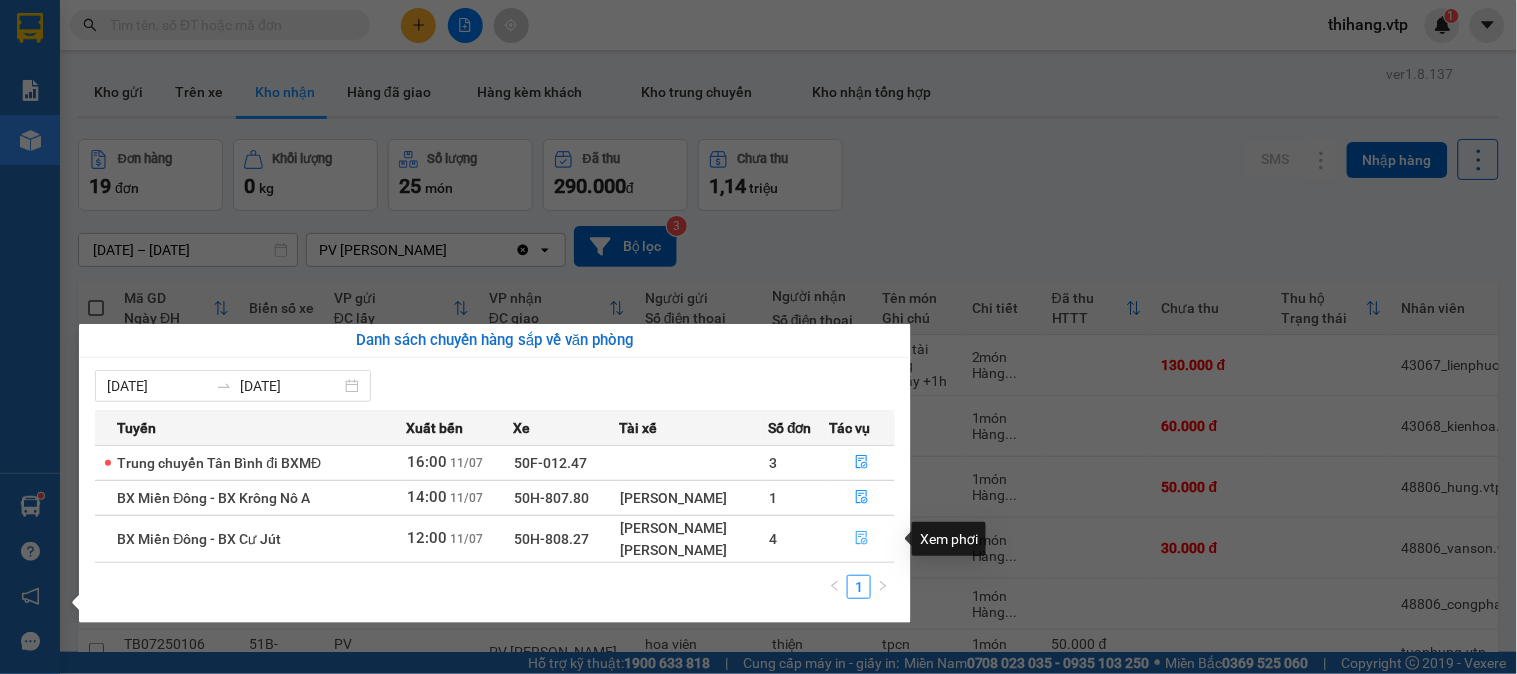 click 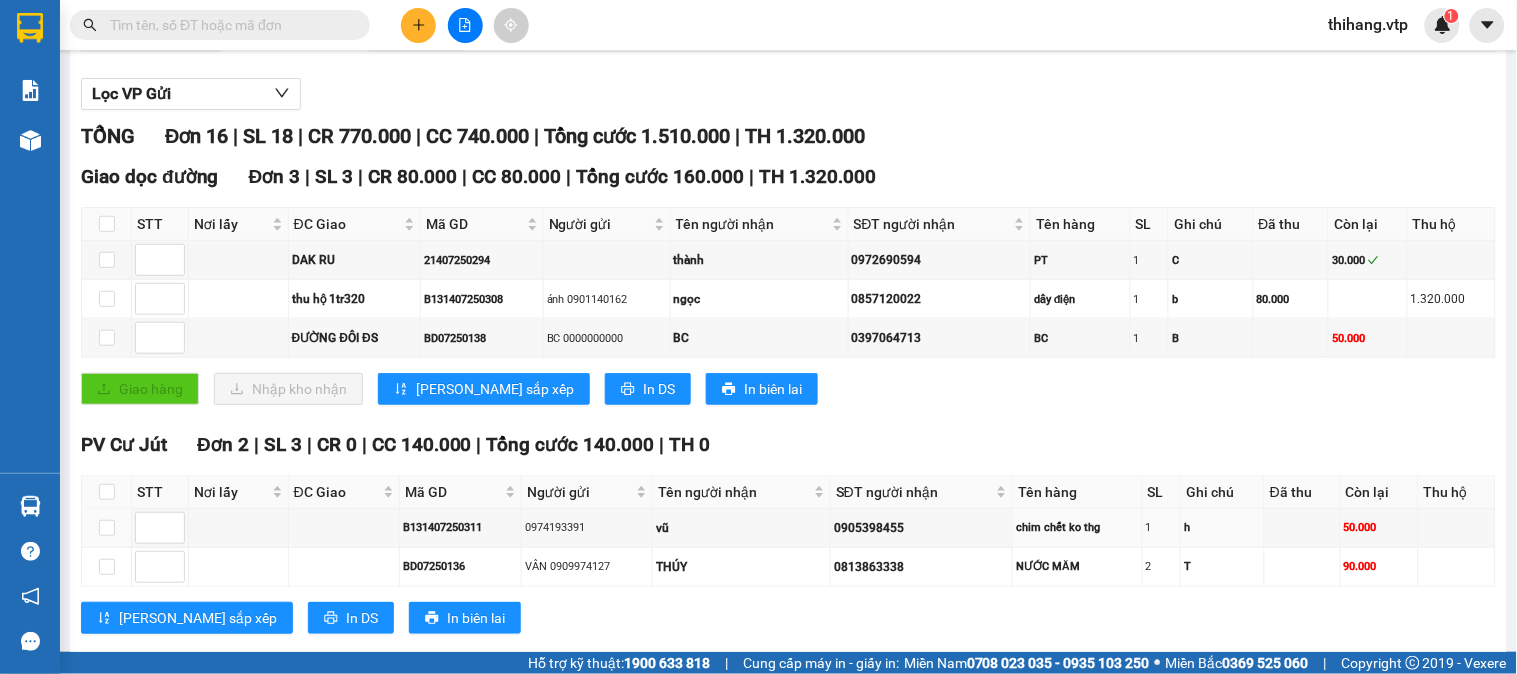 scroll, scrollTop: 0, scrollLeft: 0, axis: both 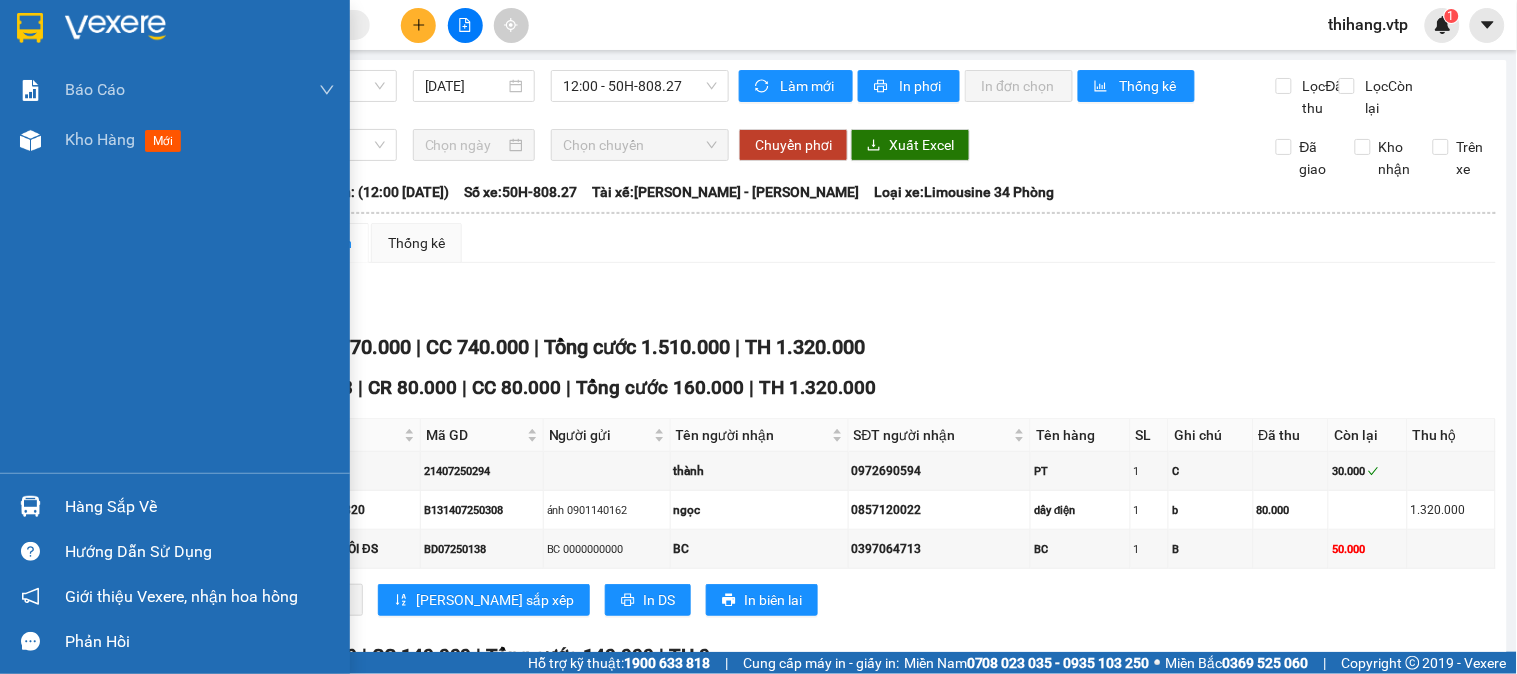 click at bounding box center (115, 28) 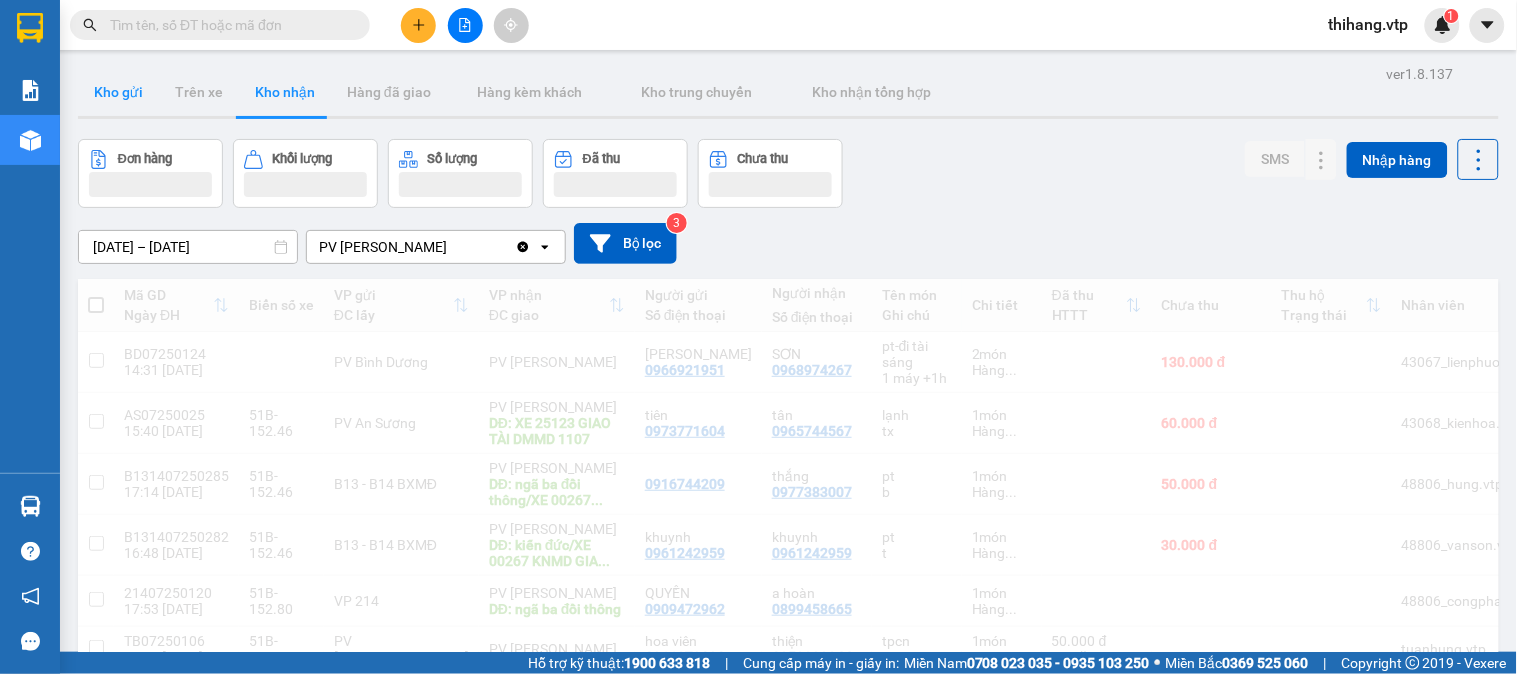 click on "Kho gửi" at bounding box center [118, 92] 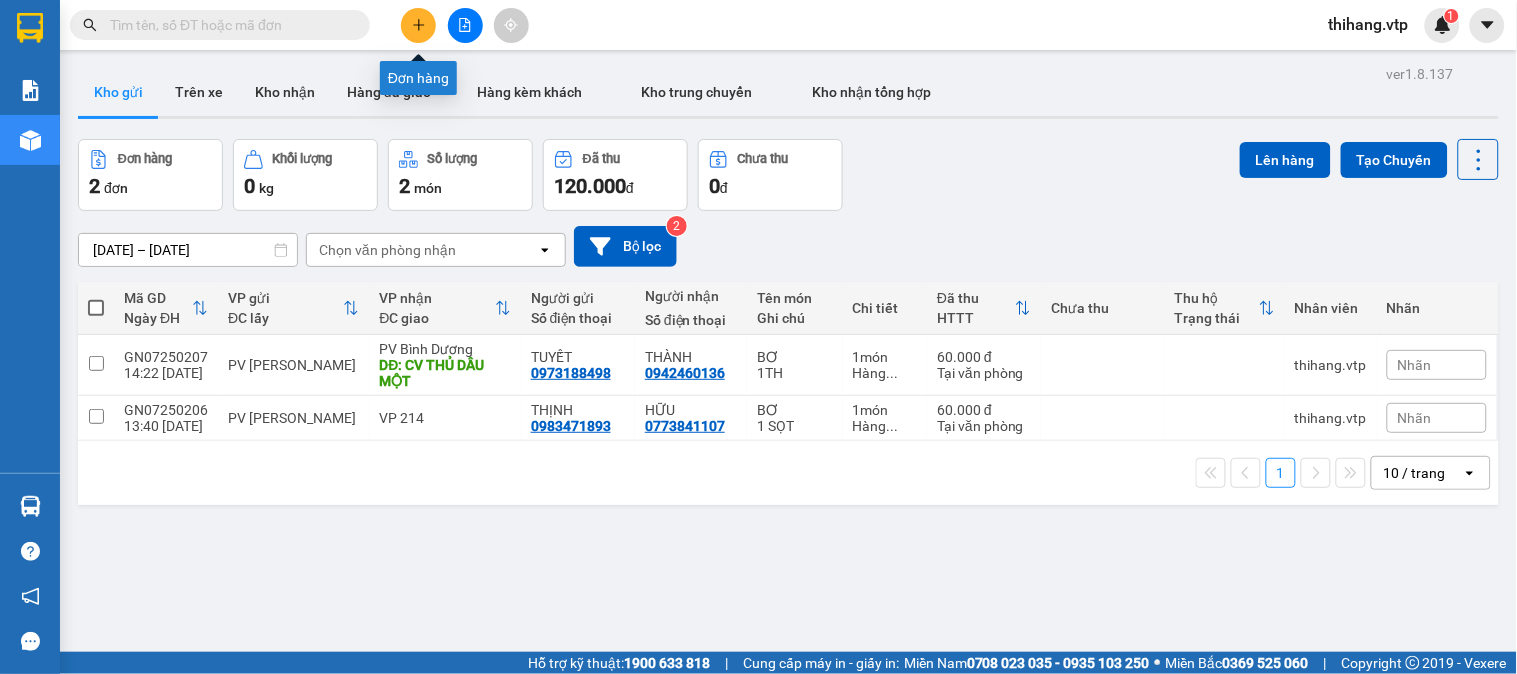 click at bounding box center (418, 25) 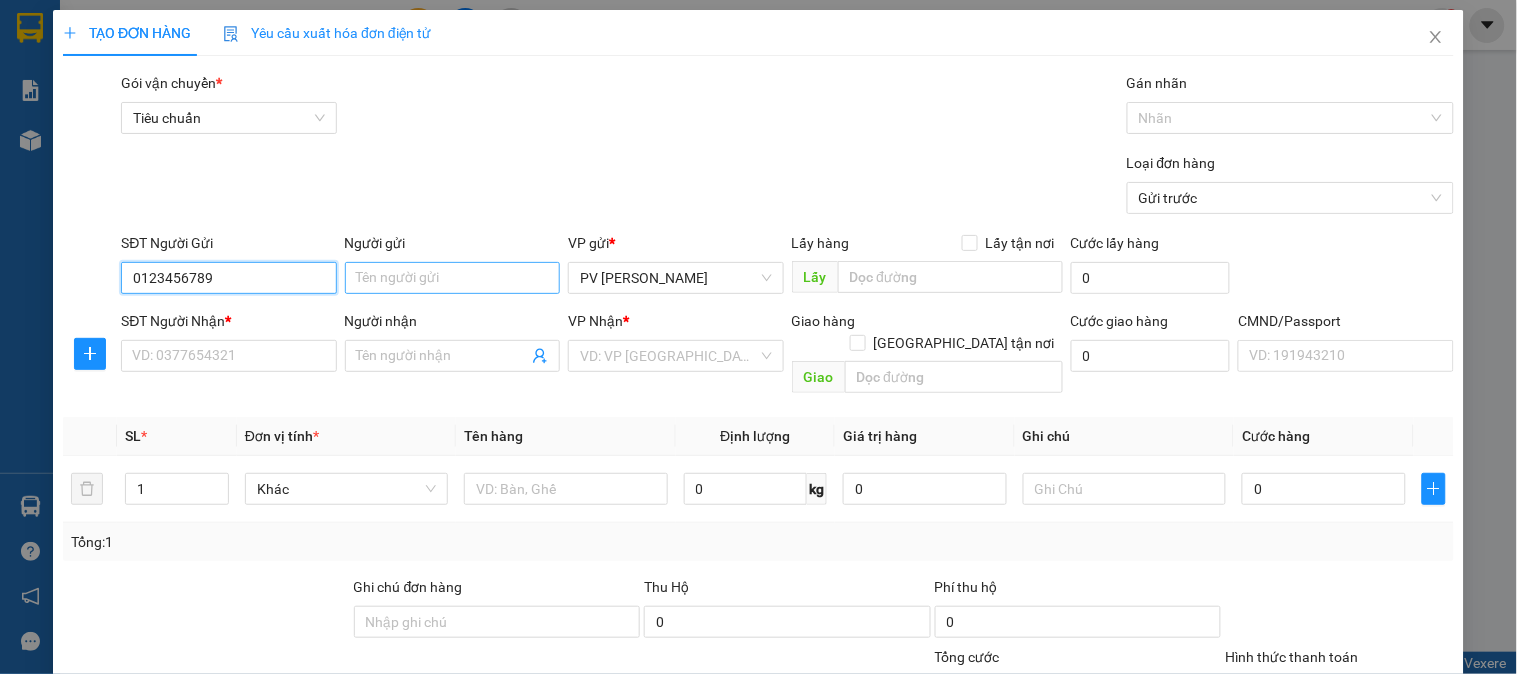 type on "0123456789" 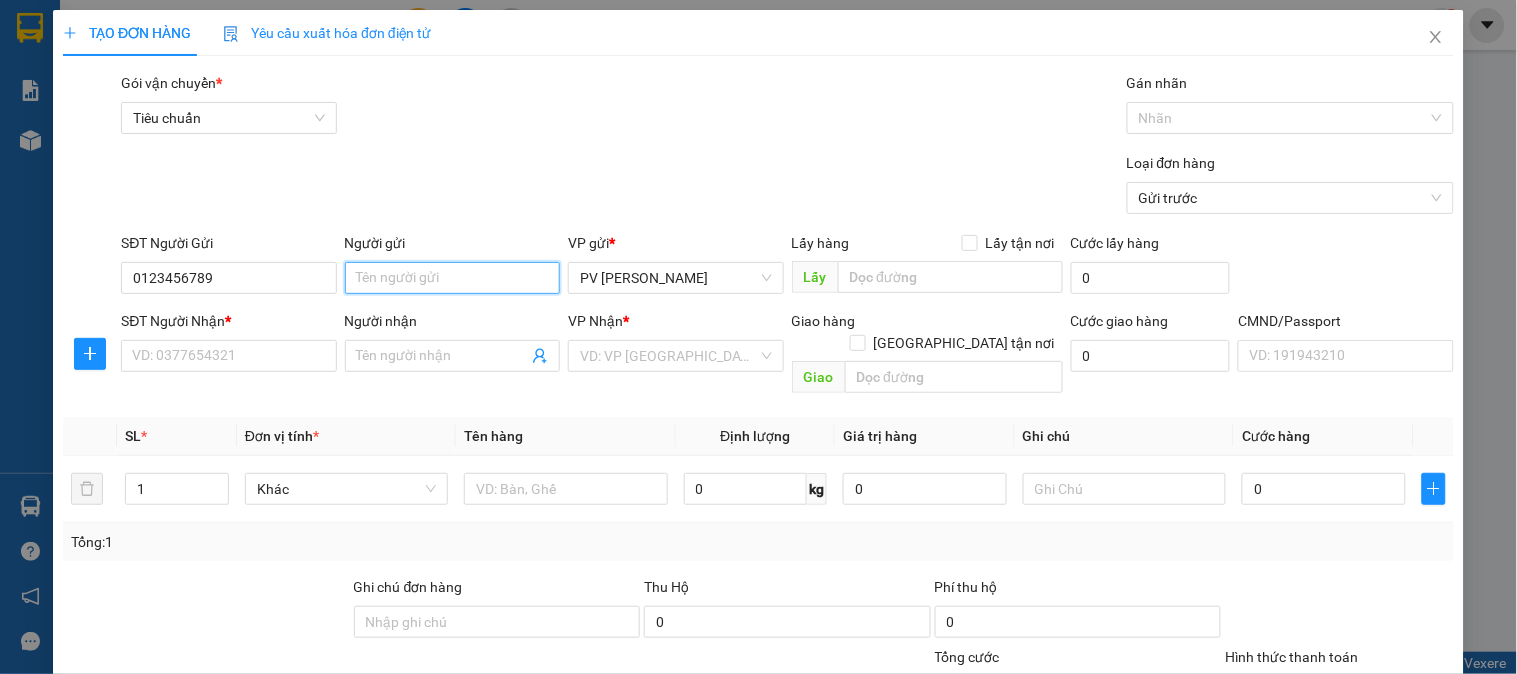 click on "Người gửi" at bounding box center [452, 278] 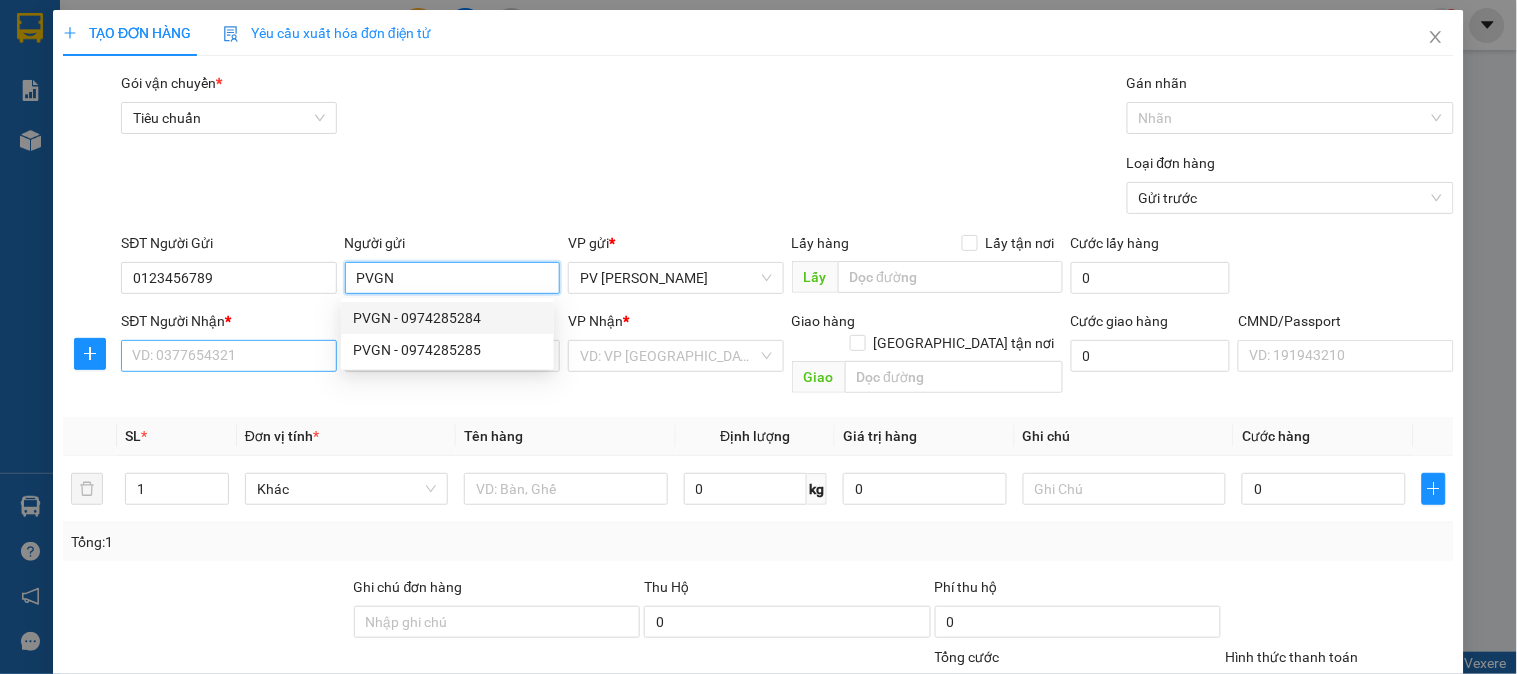 type on "PVGN" 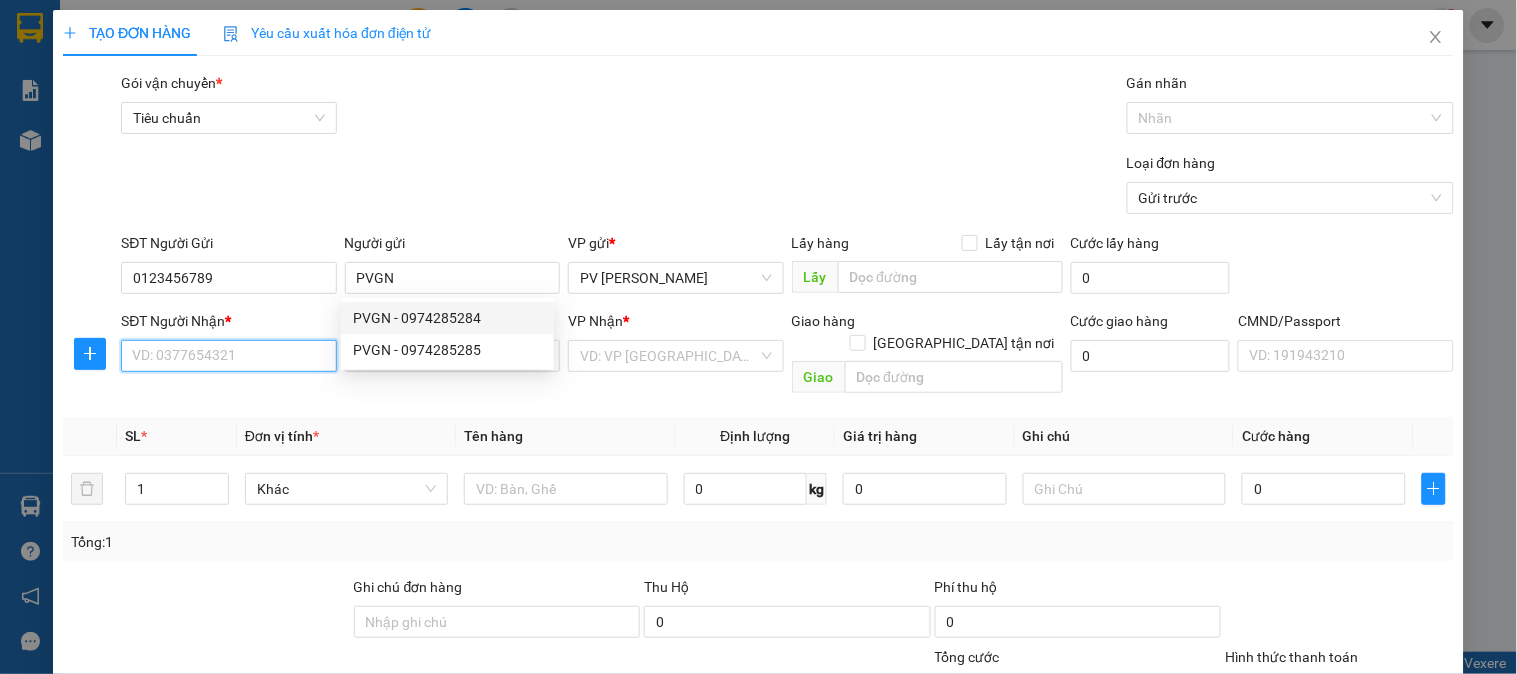 click on "SĐT Người Nhận  *" at bounding box center (228, 356) 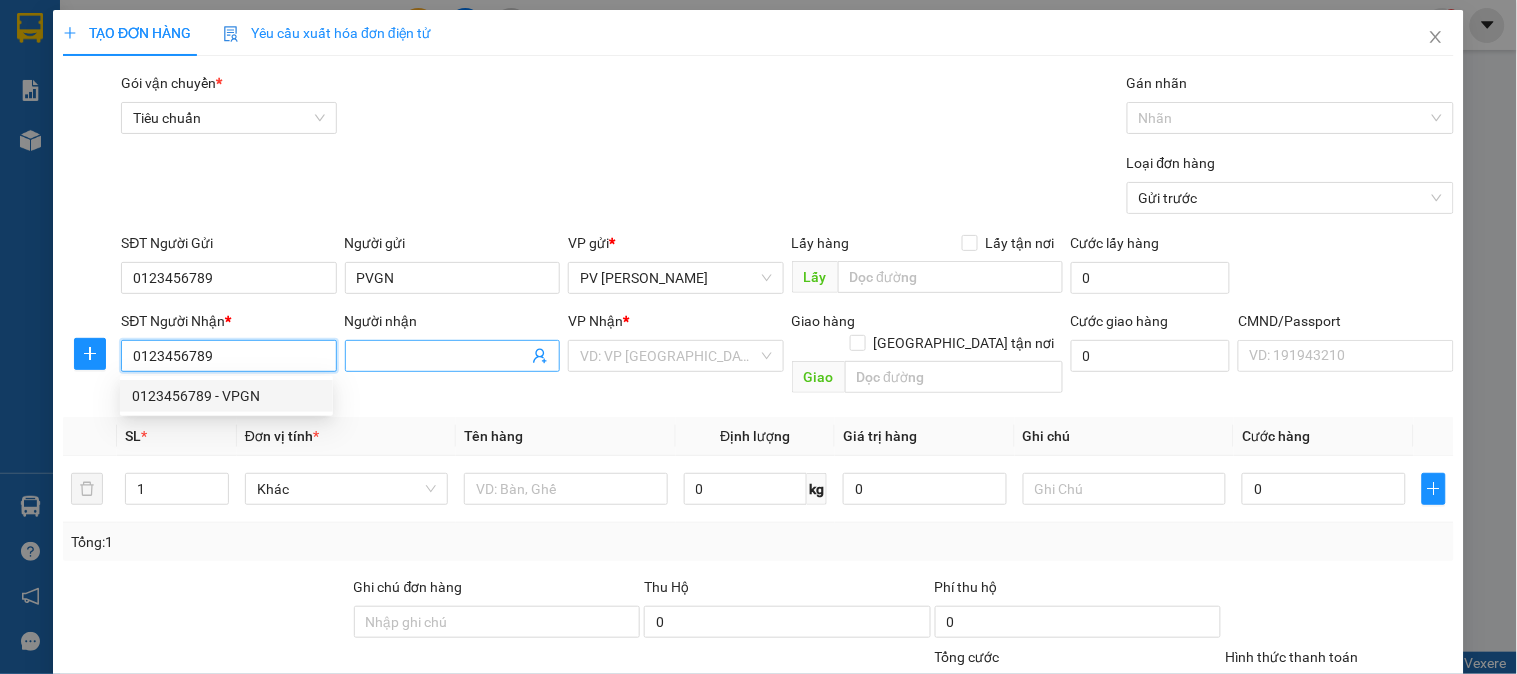 type on "0123456789" 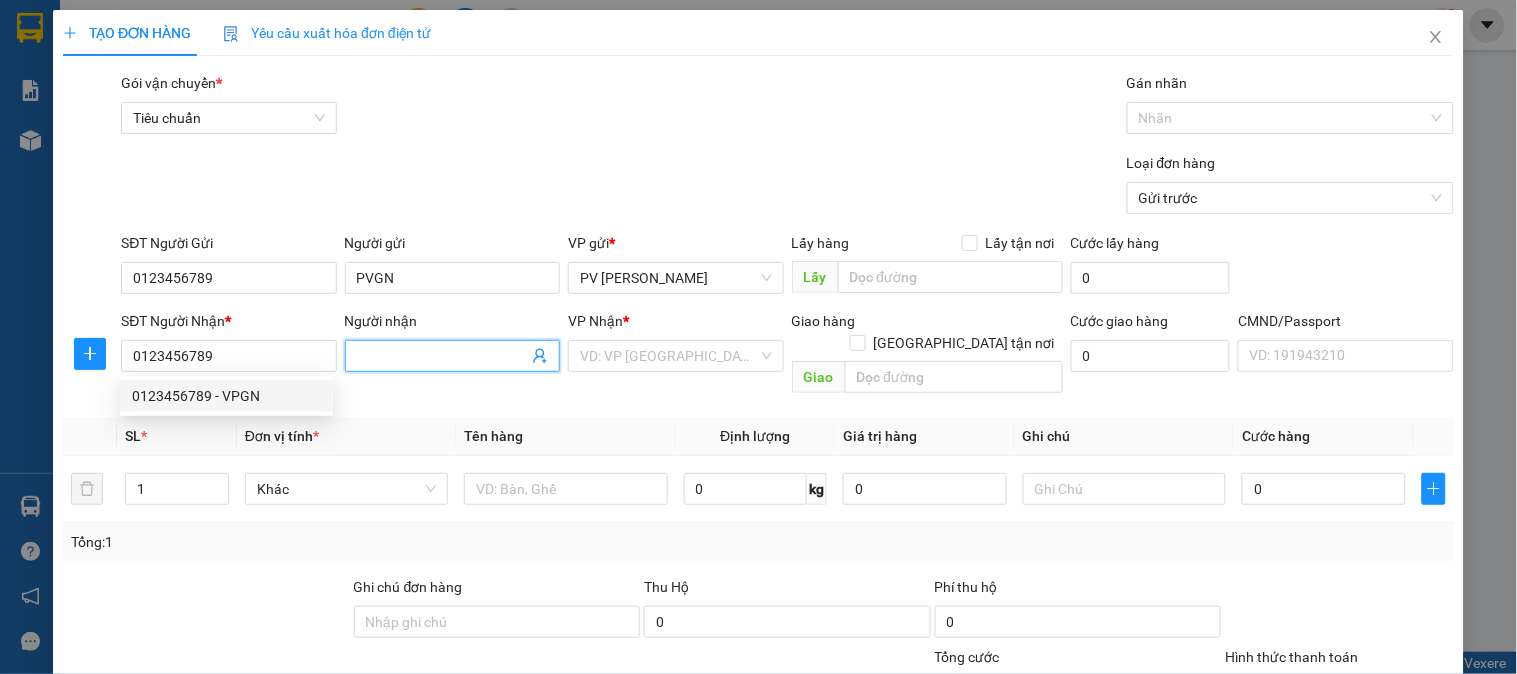 click at bounding box center [452, 356] 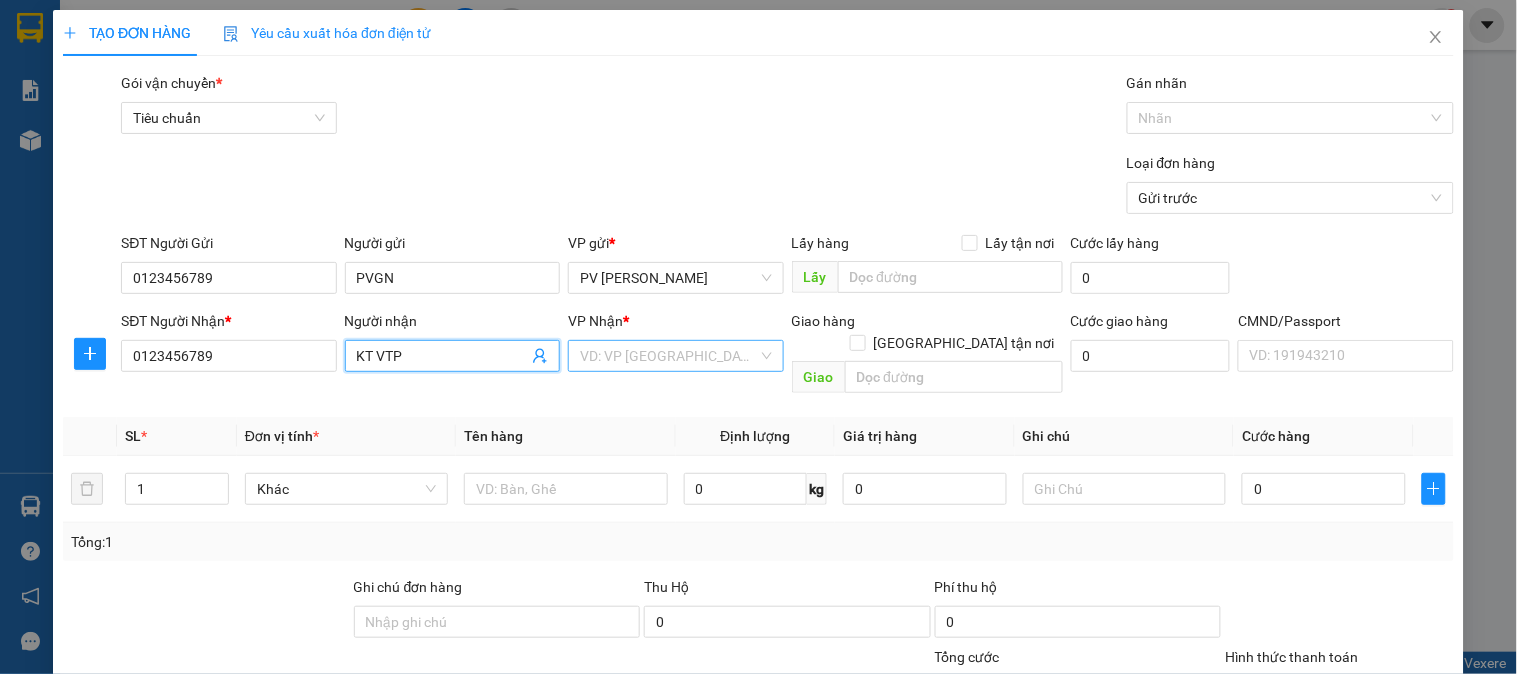 type on "KT VTP" 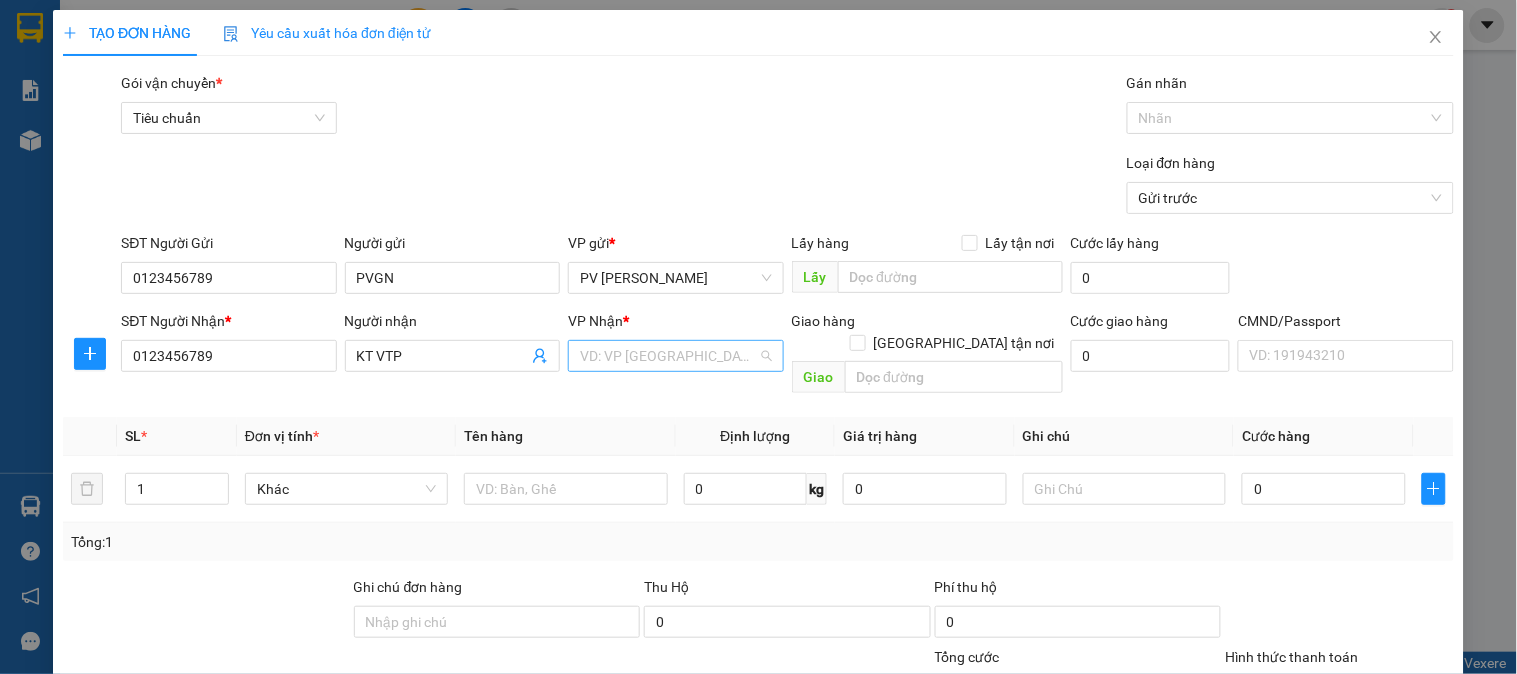 click at bounding box center [668, 356] 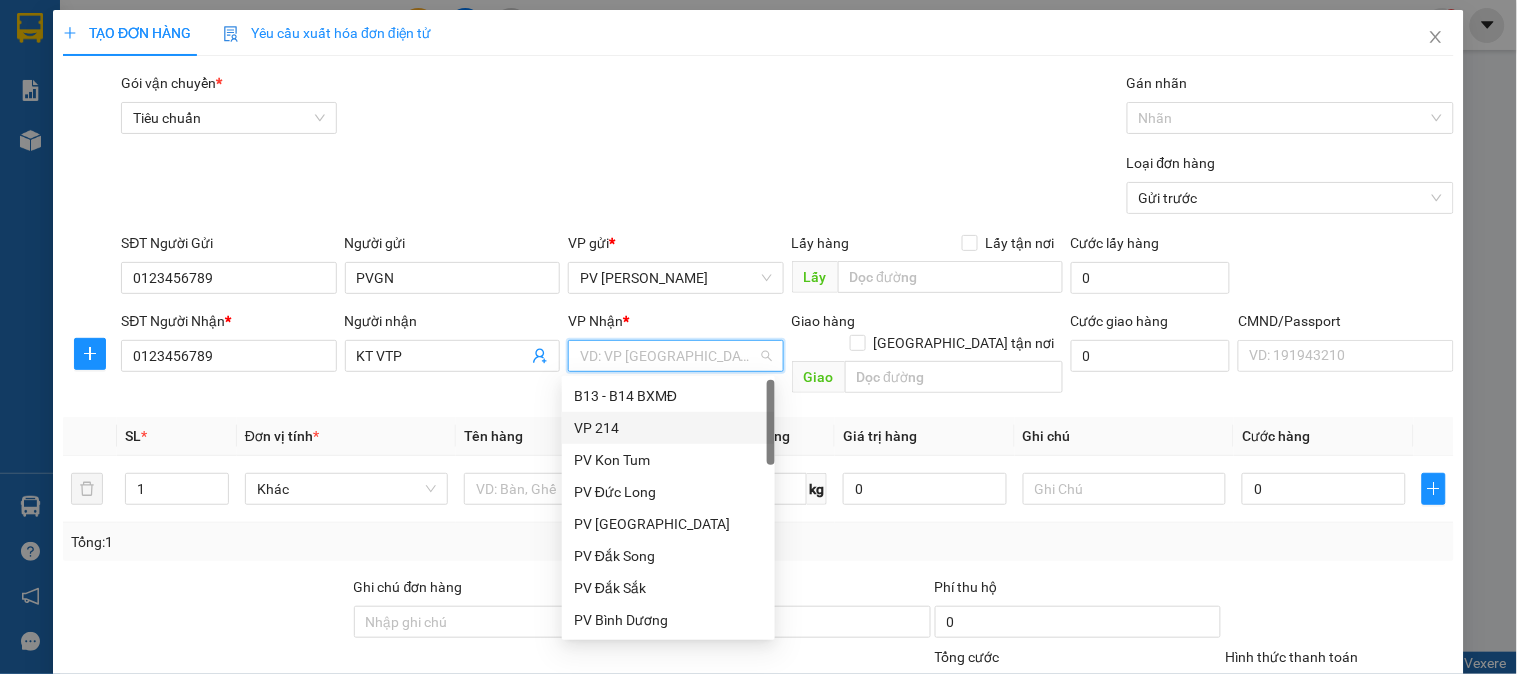 click on "VP 214" at bounding box center [668, 428] 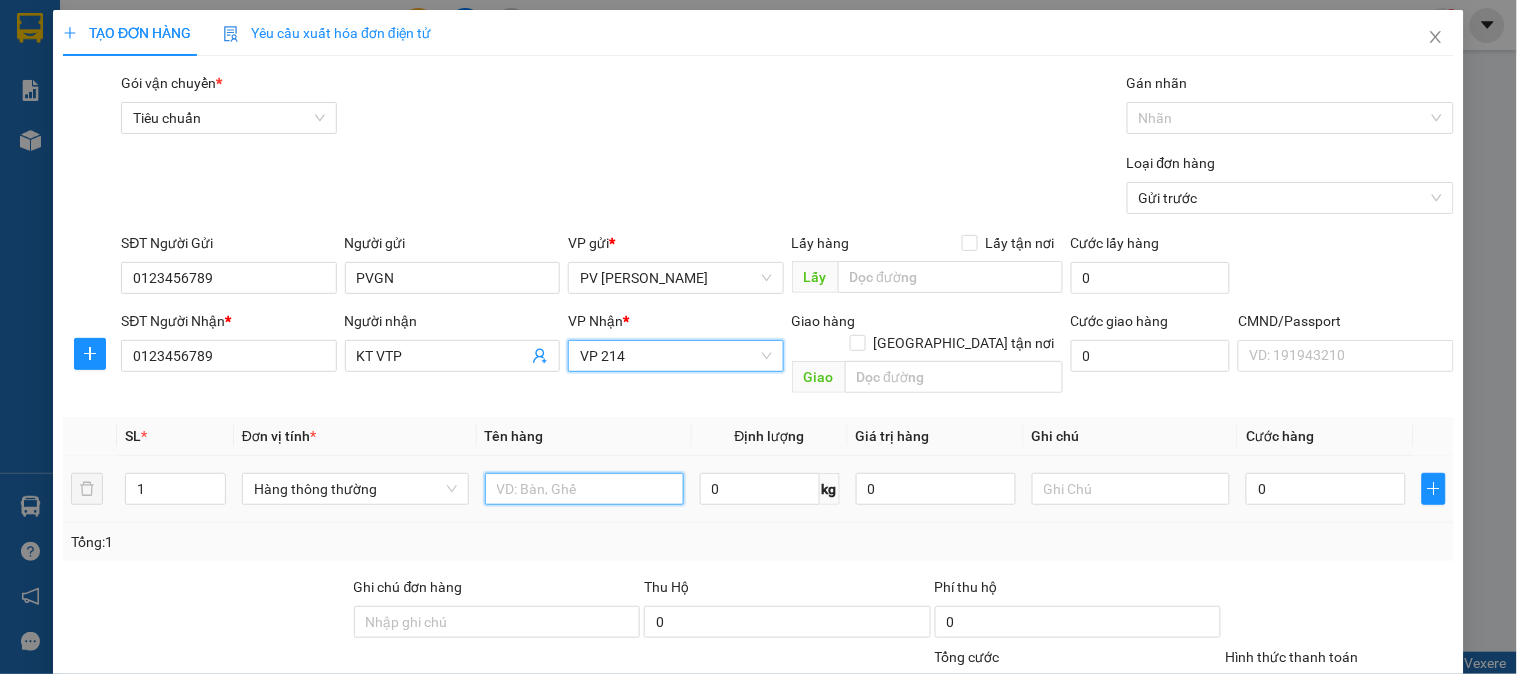 click at bounding box center (584, 489) 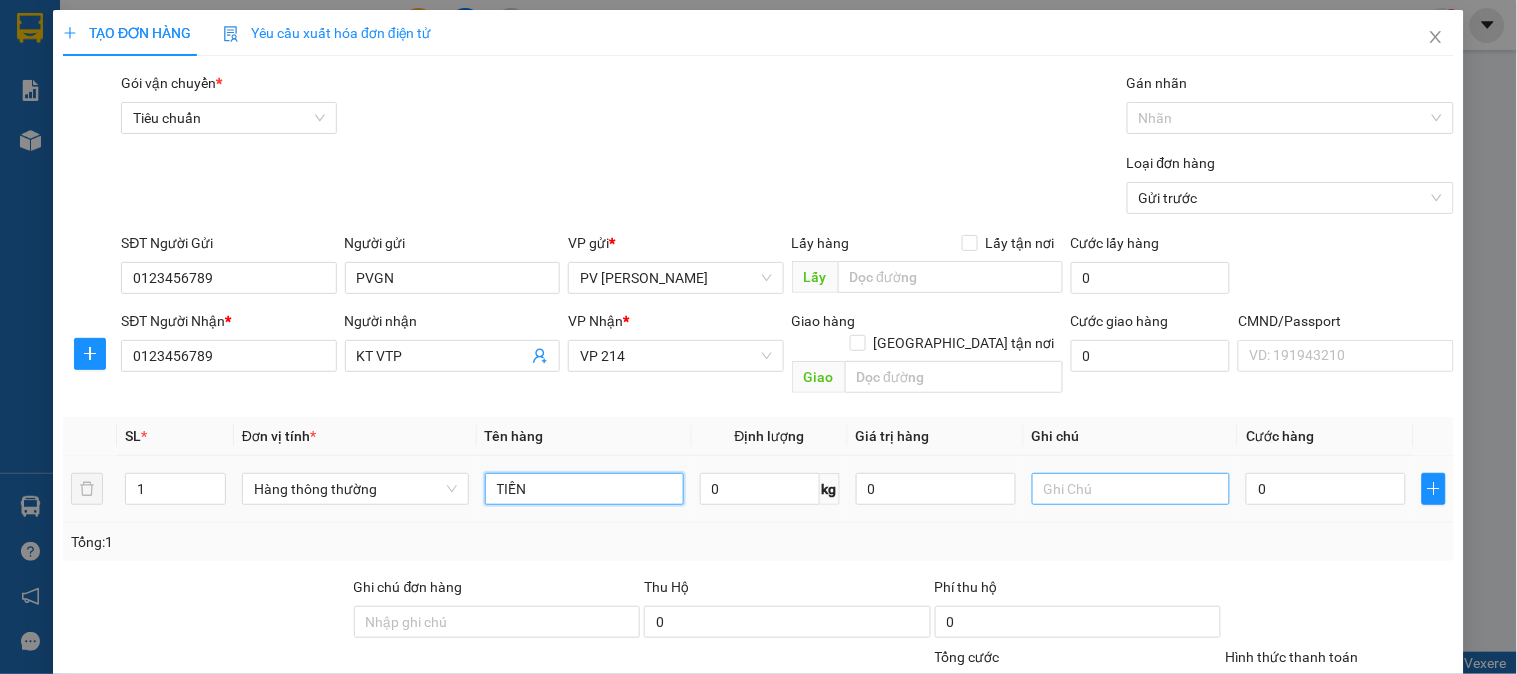 type on "TIỀN" 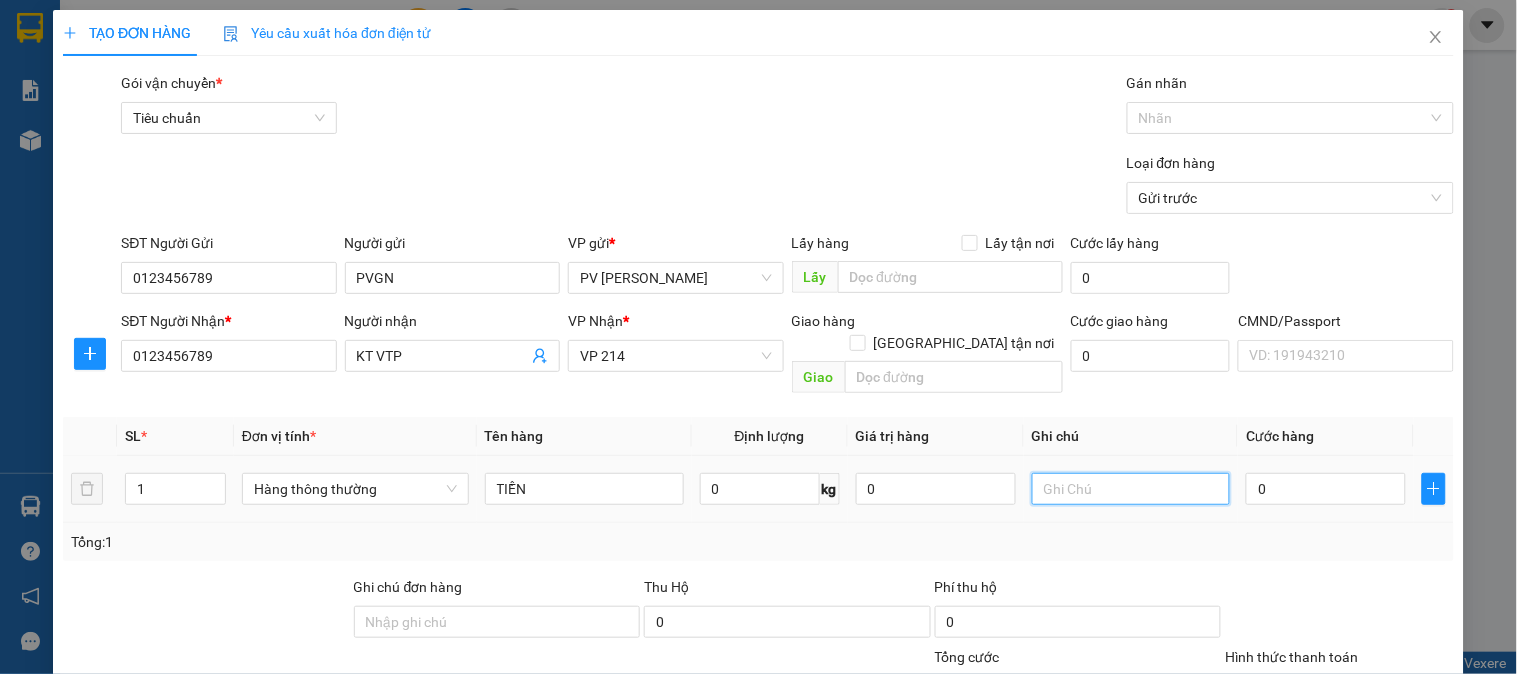 click at bounding box center (1131, 489) 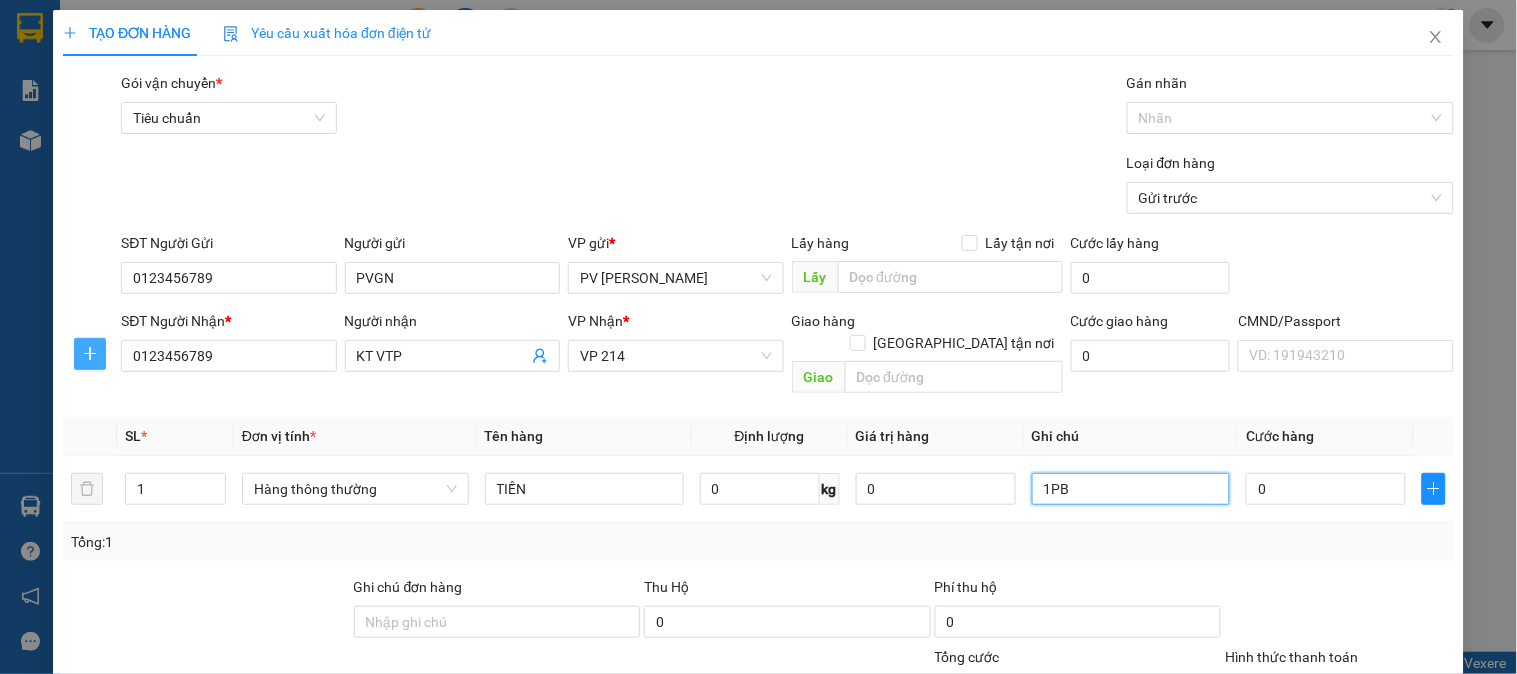 type on "1PB" 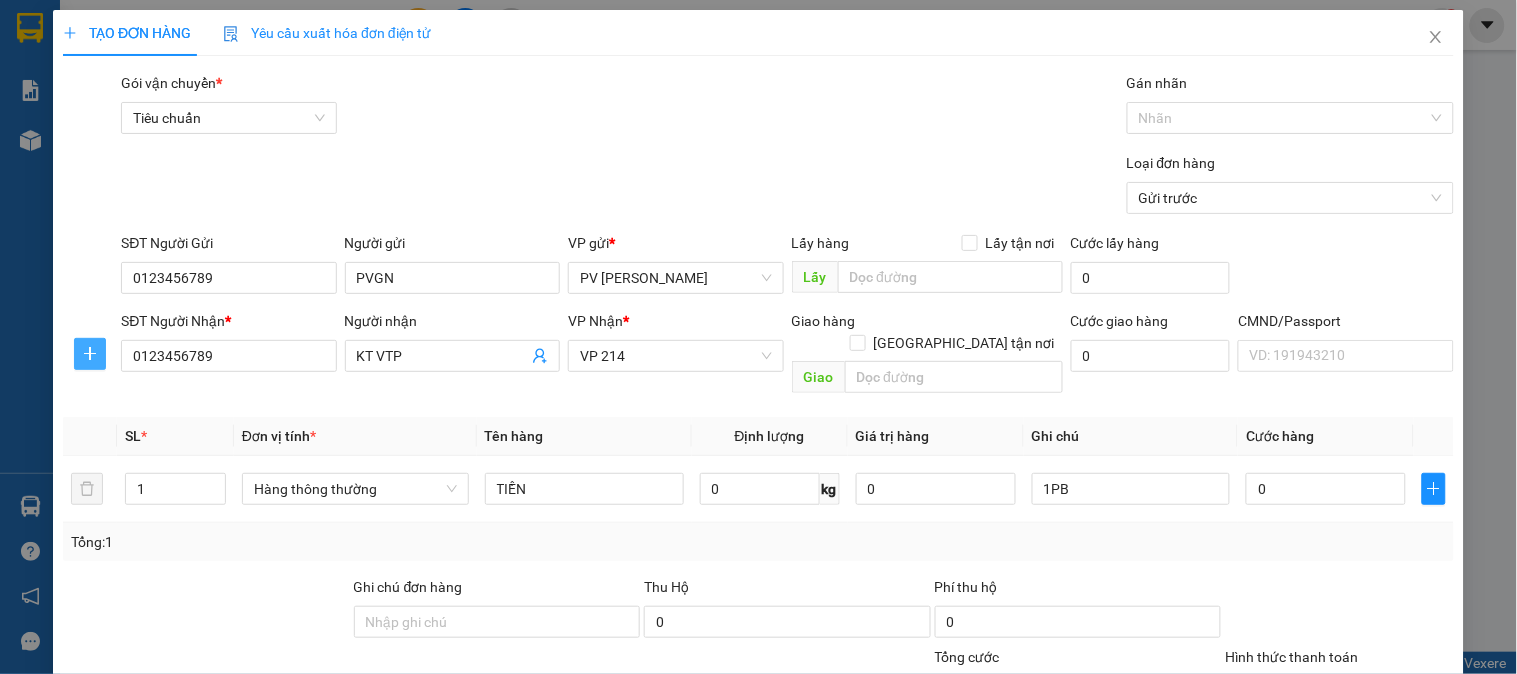 click 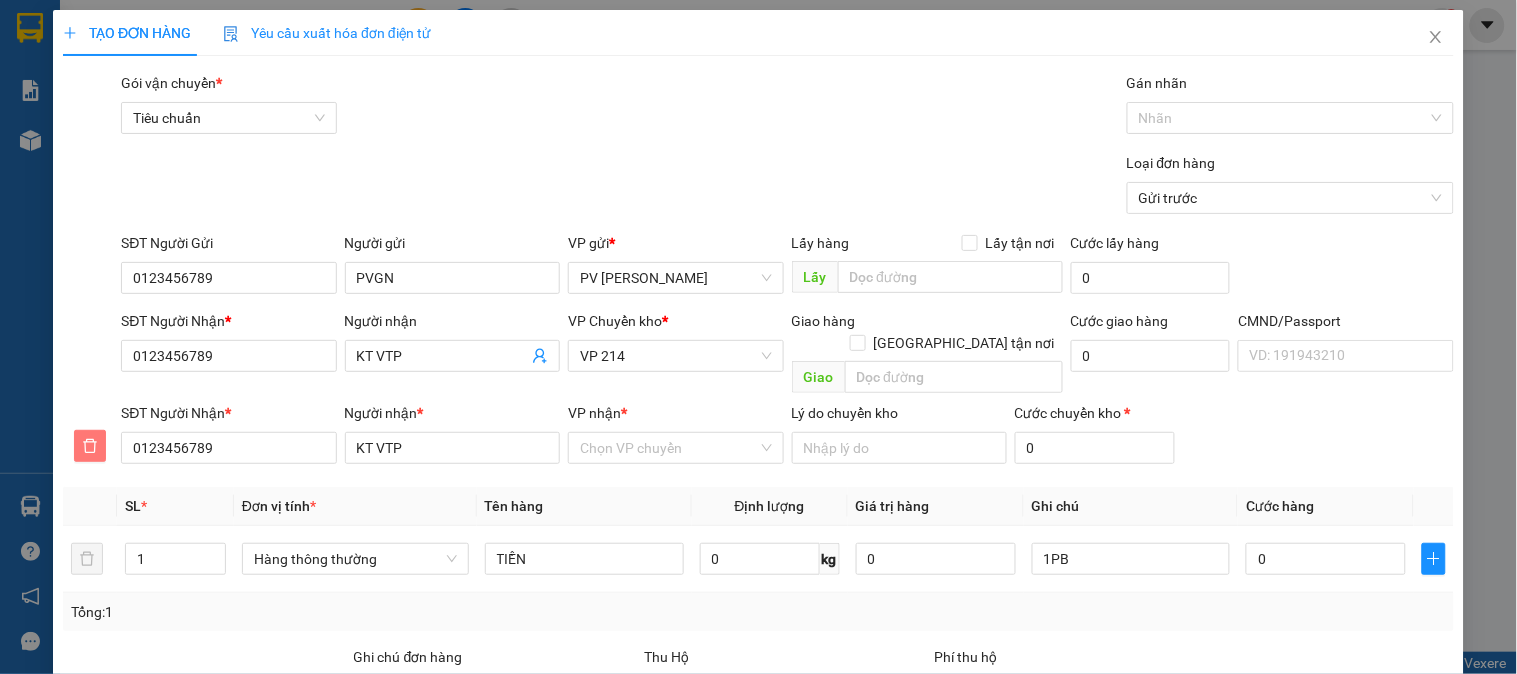 click at bounding box center (90, 446) 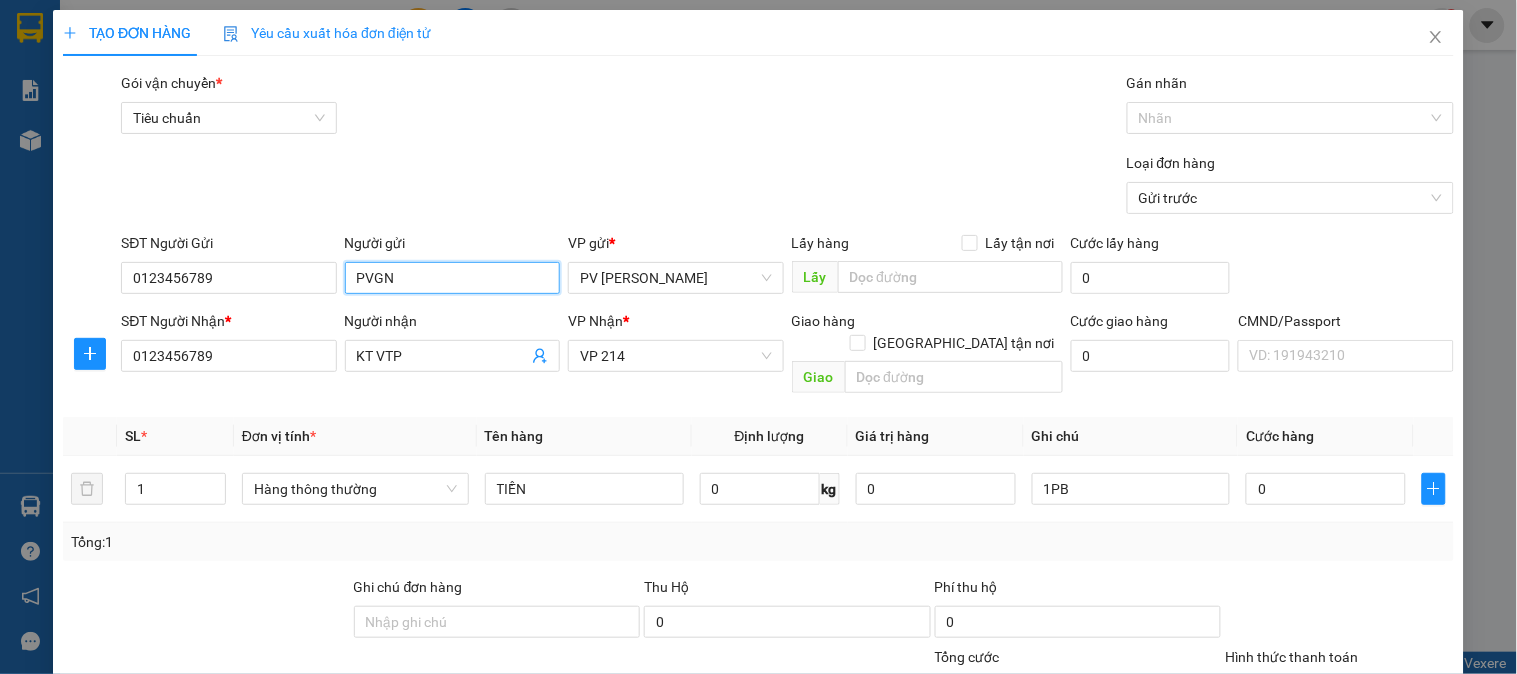 click on "PVGN" at bounding box center [452, 278] 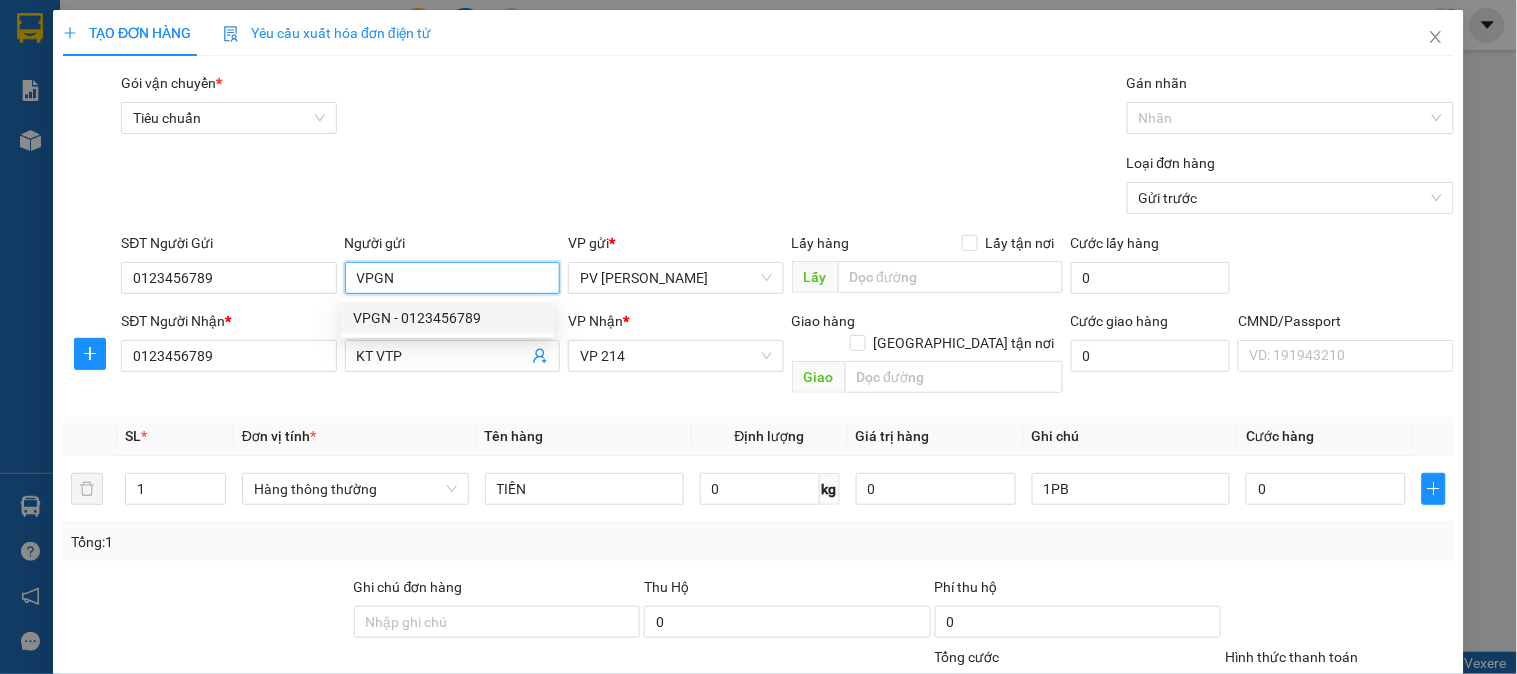 click on "VPGN - 0123456789" at bounding box center (447, 318) 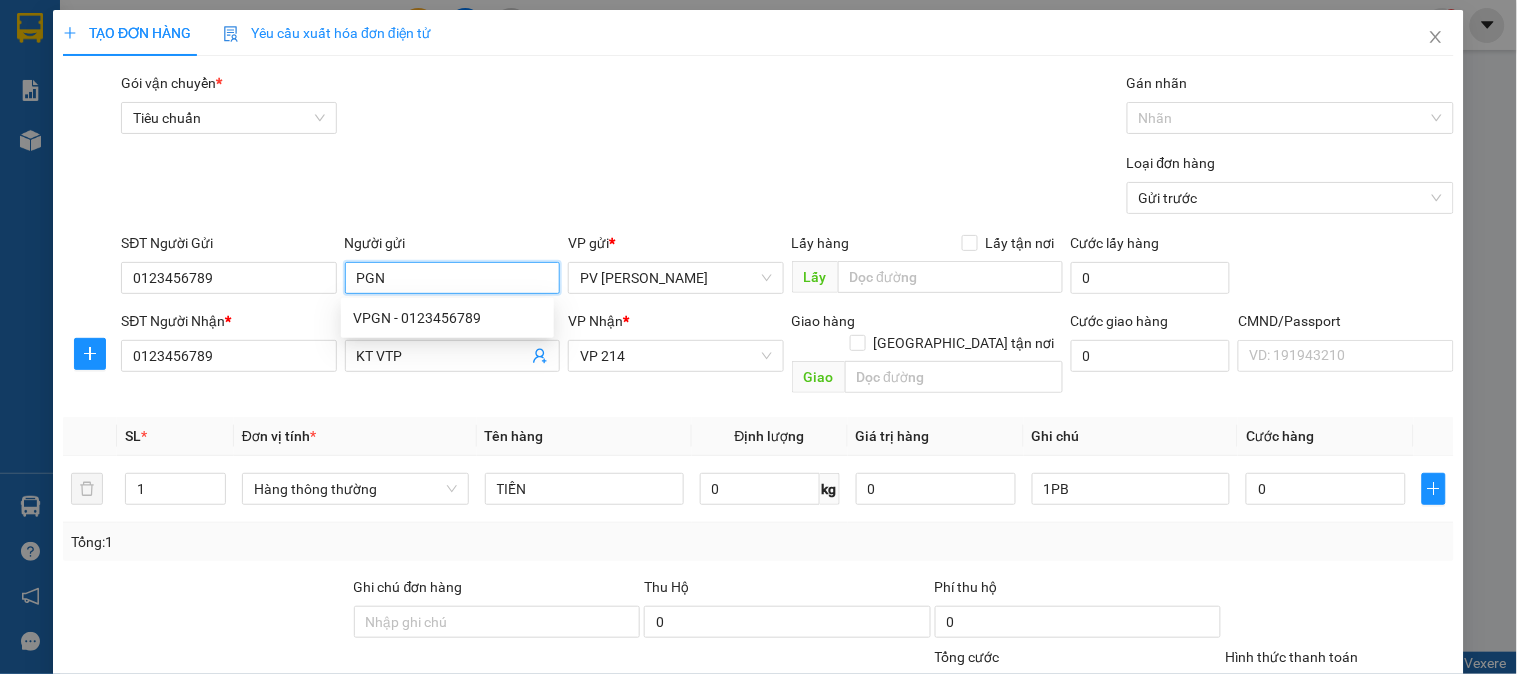 type on "PVGN" 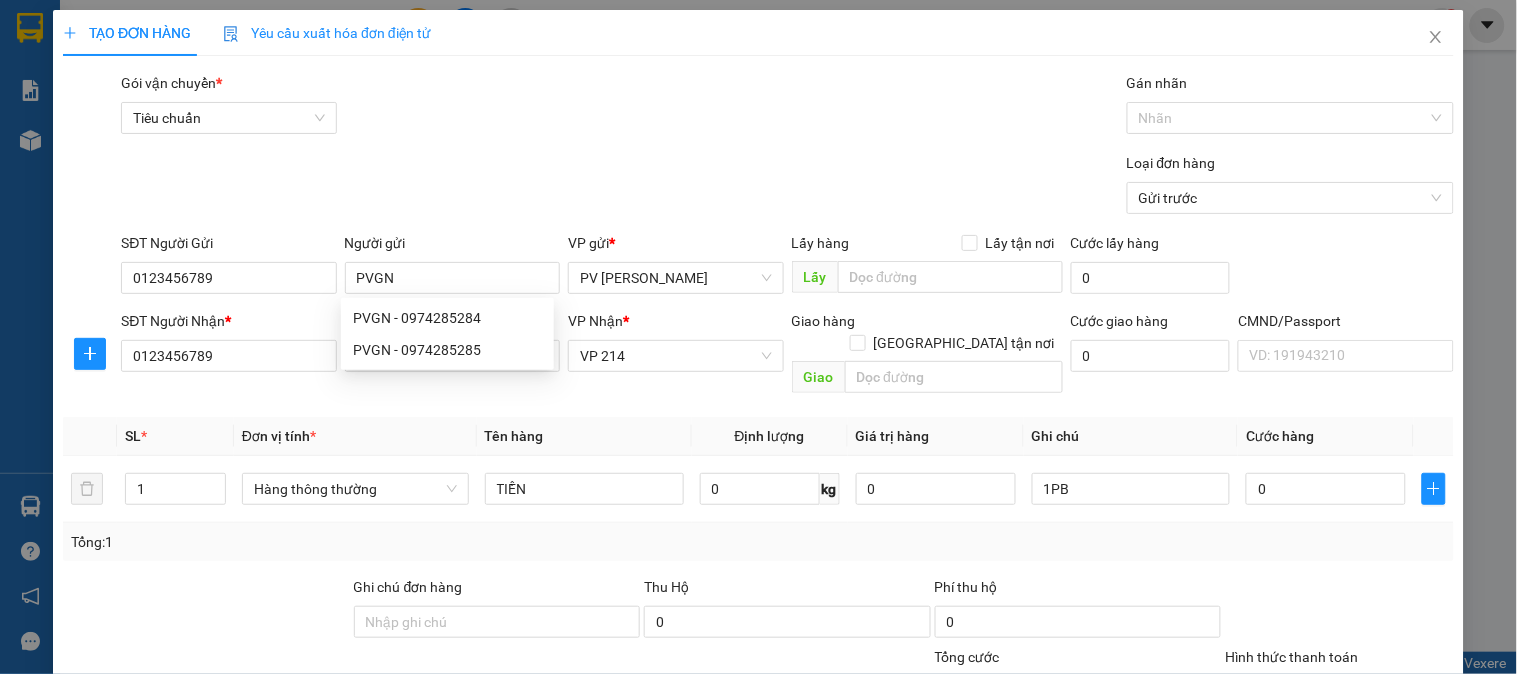 click on "Loại đơn hàng Gửi trước" at bounding box center (787, 187) 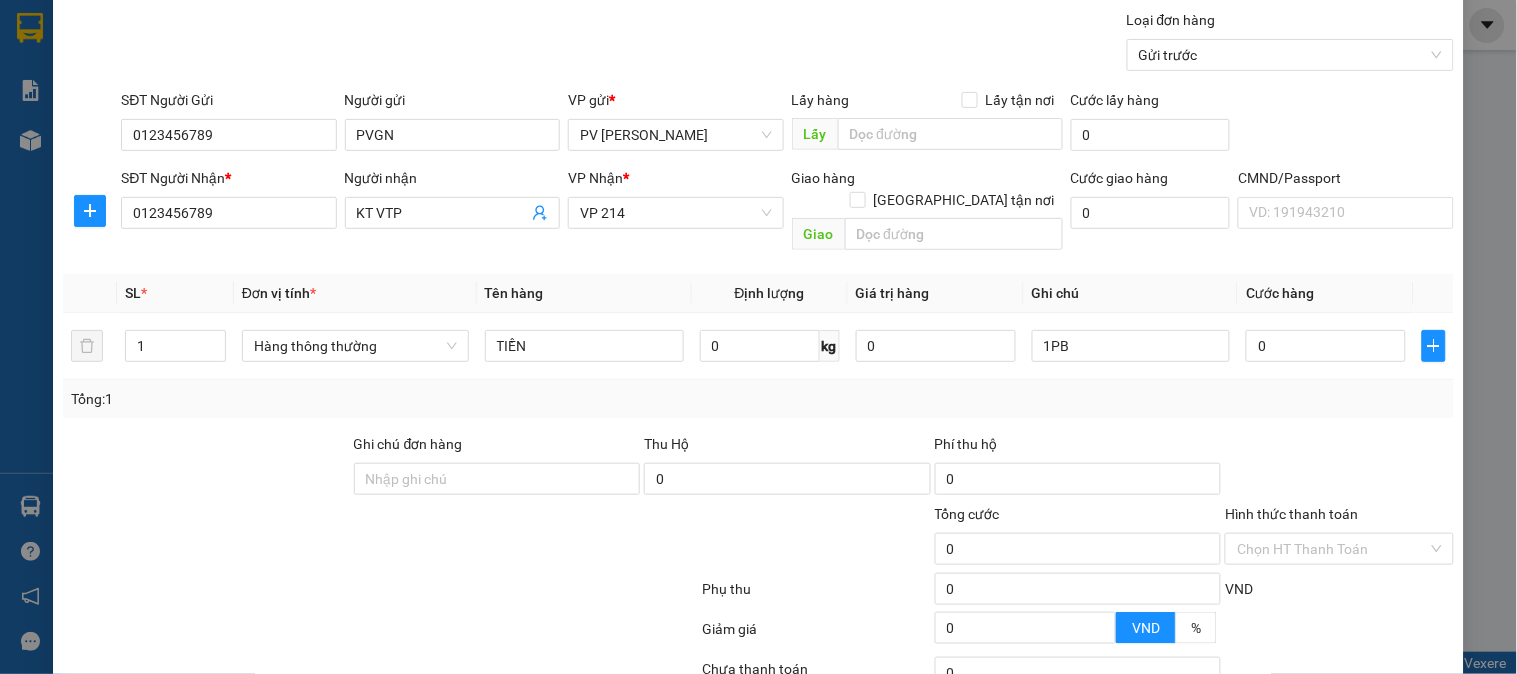 scroll, scrollTop: 287, scrollLeft: 0, axis: vertical 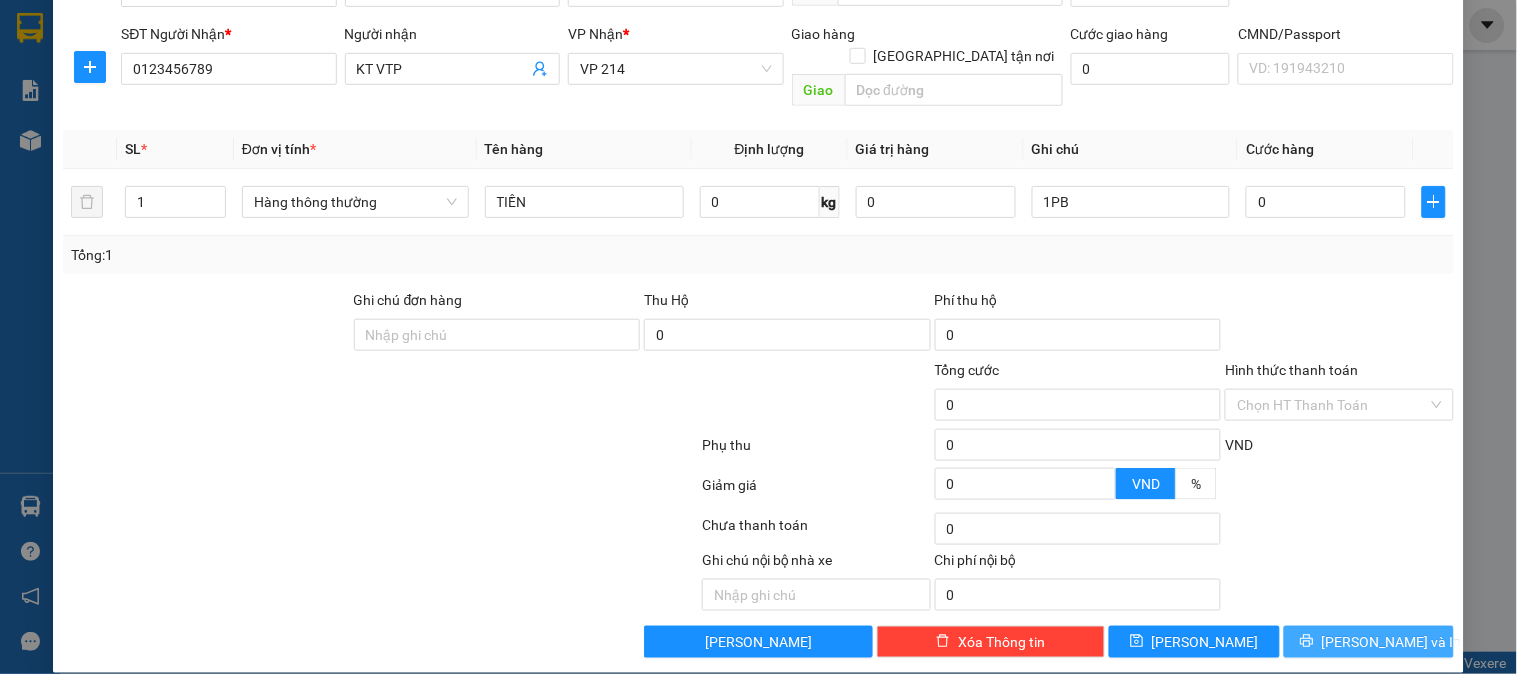 click 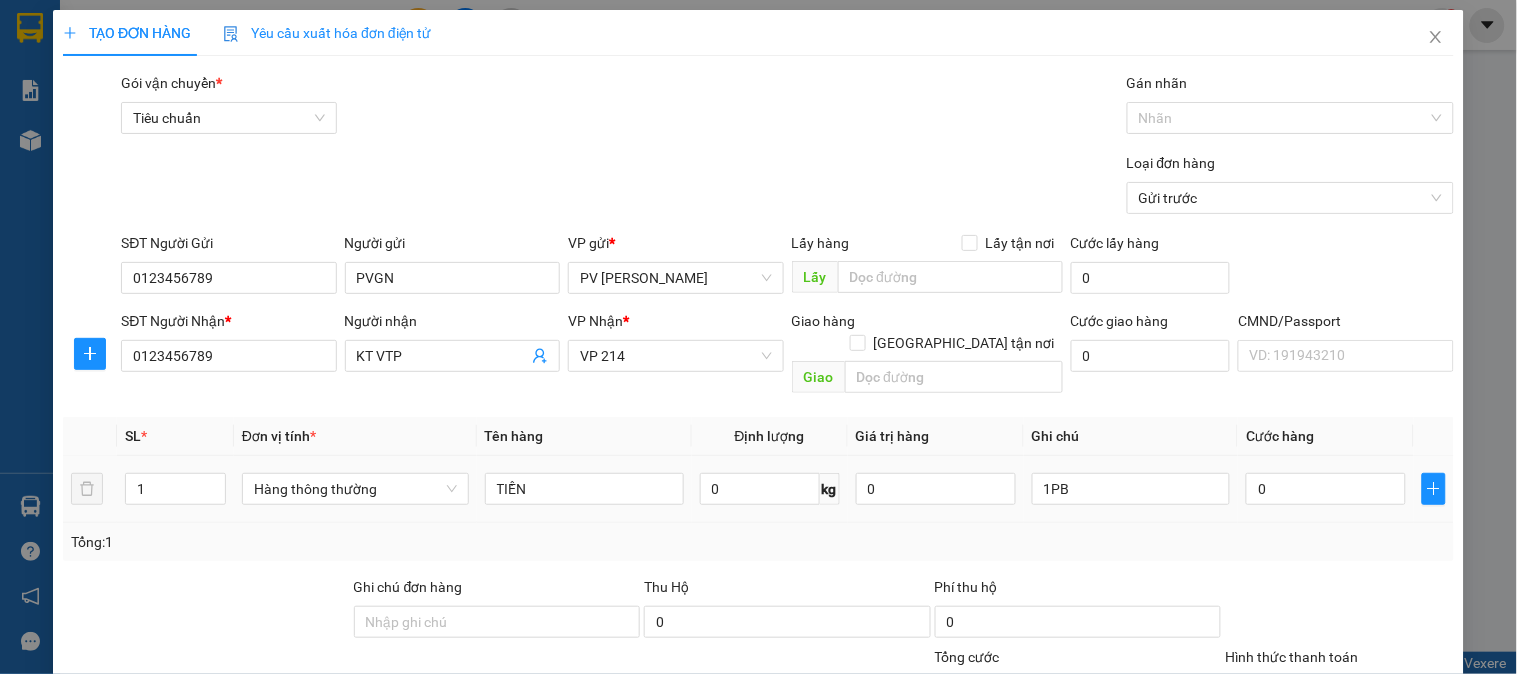 scroll, scrollTop: 287, scrollLeft: 0, axis: vertical 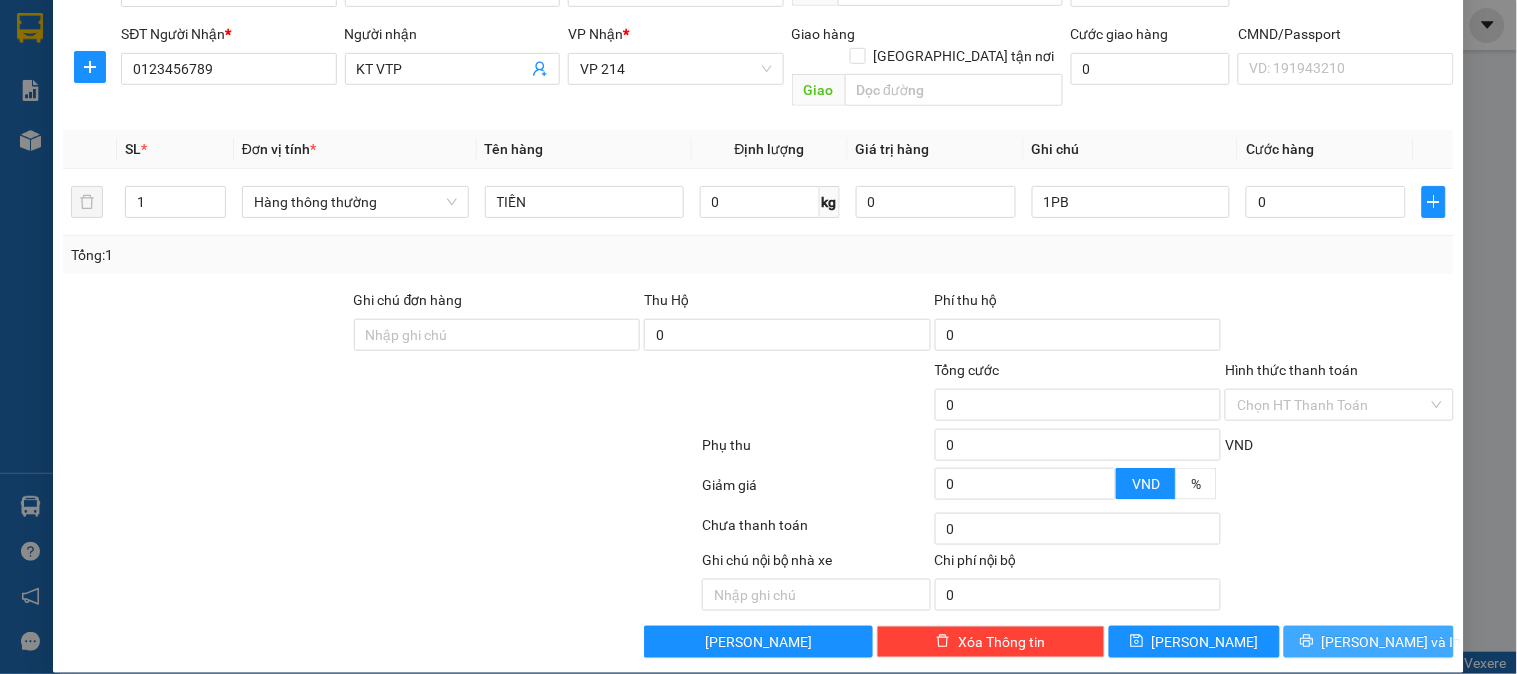 click on "[PERSON_NAME] và In" at bounding box center (1392, 642) 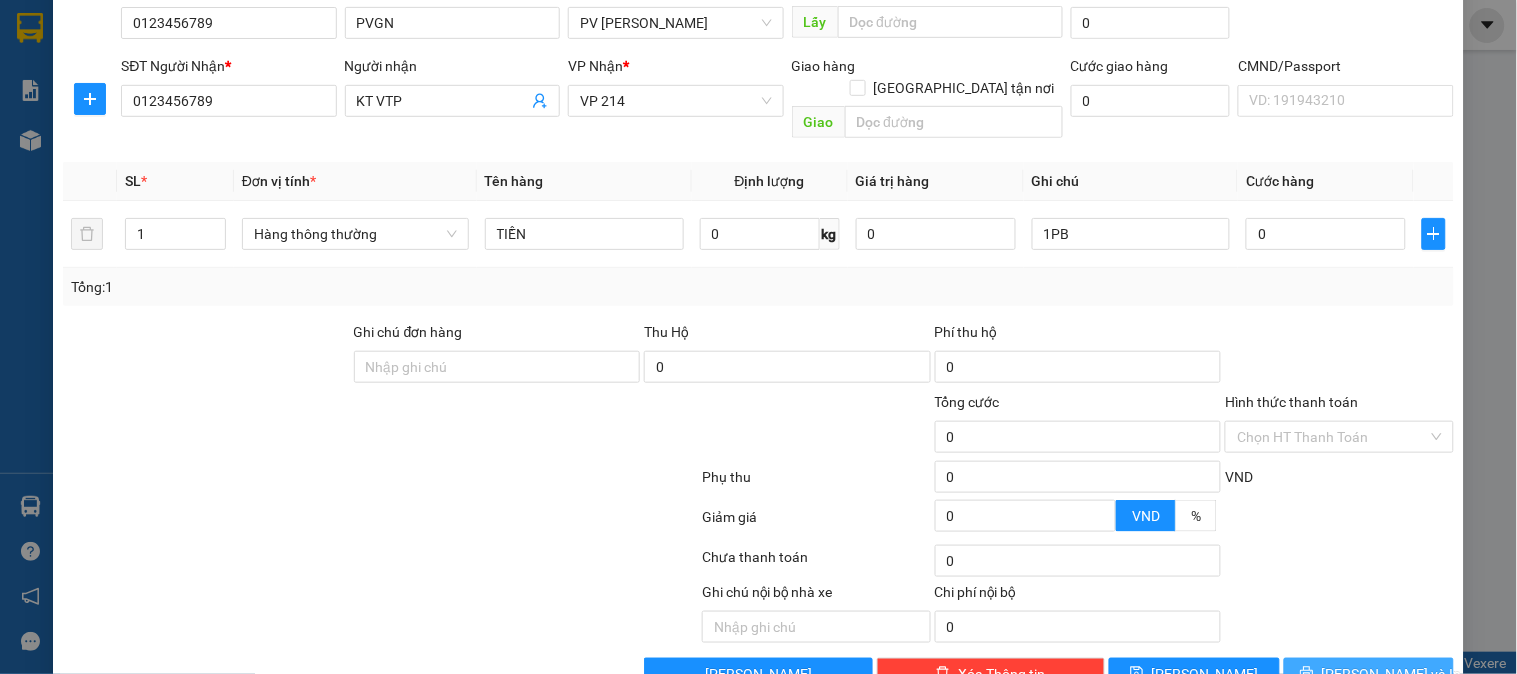 scroll, scrollTop: 287, scrollLeft: 0, axis: vertical 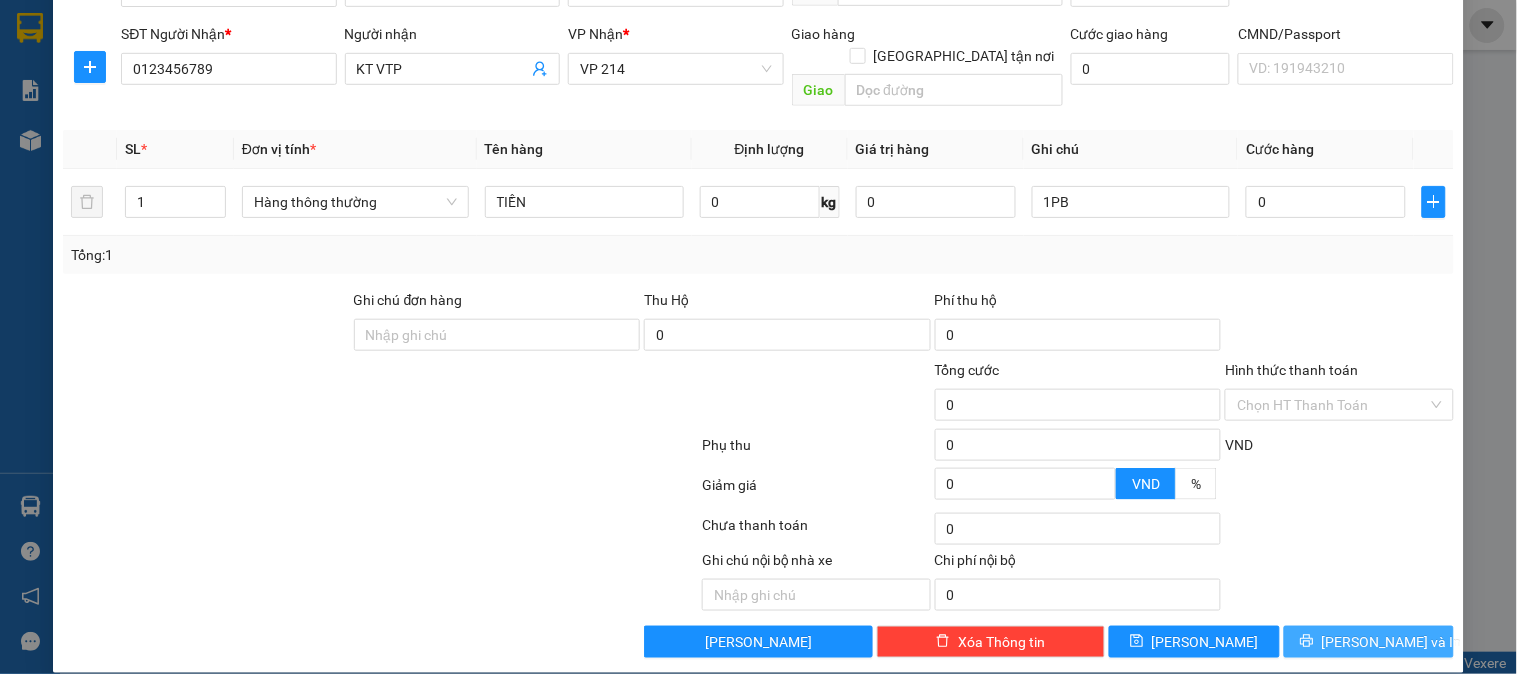 click 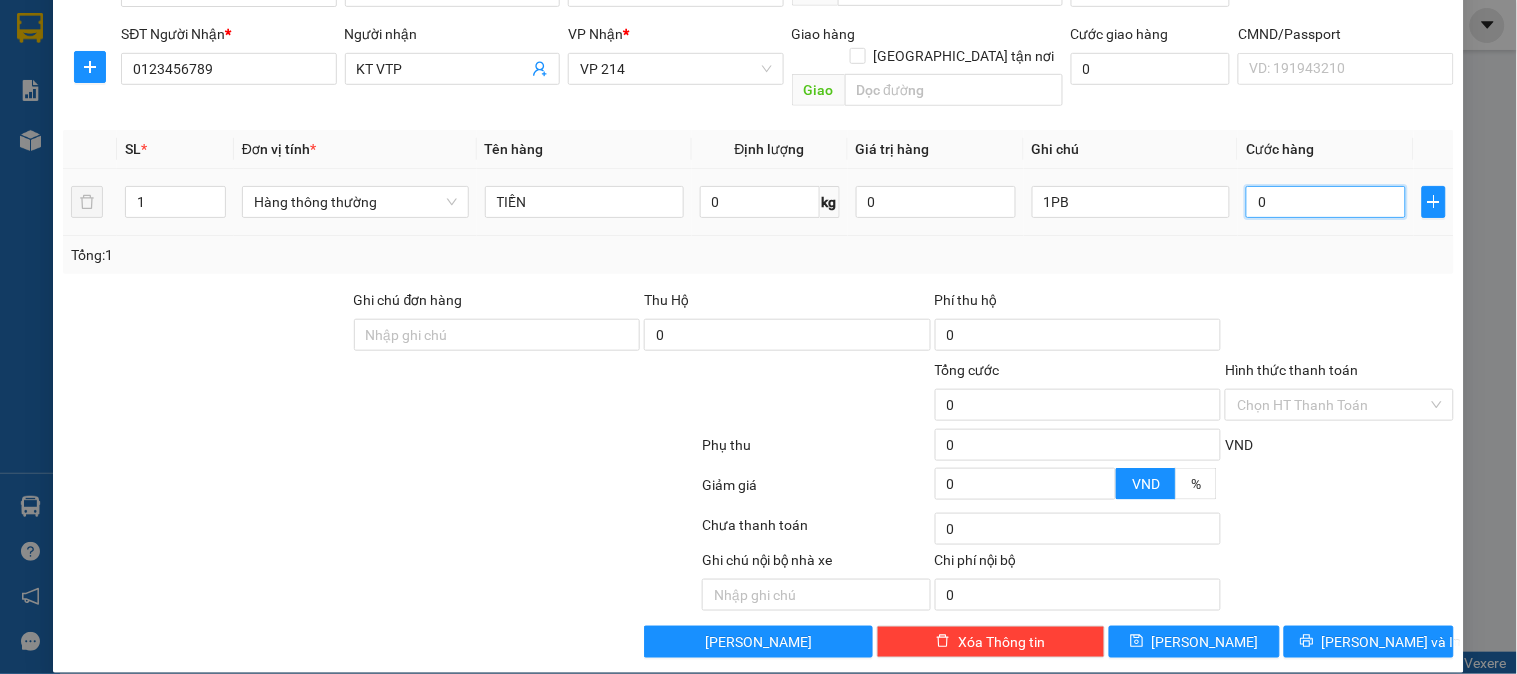 click on "0" at bounding box center (1326, 202) 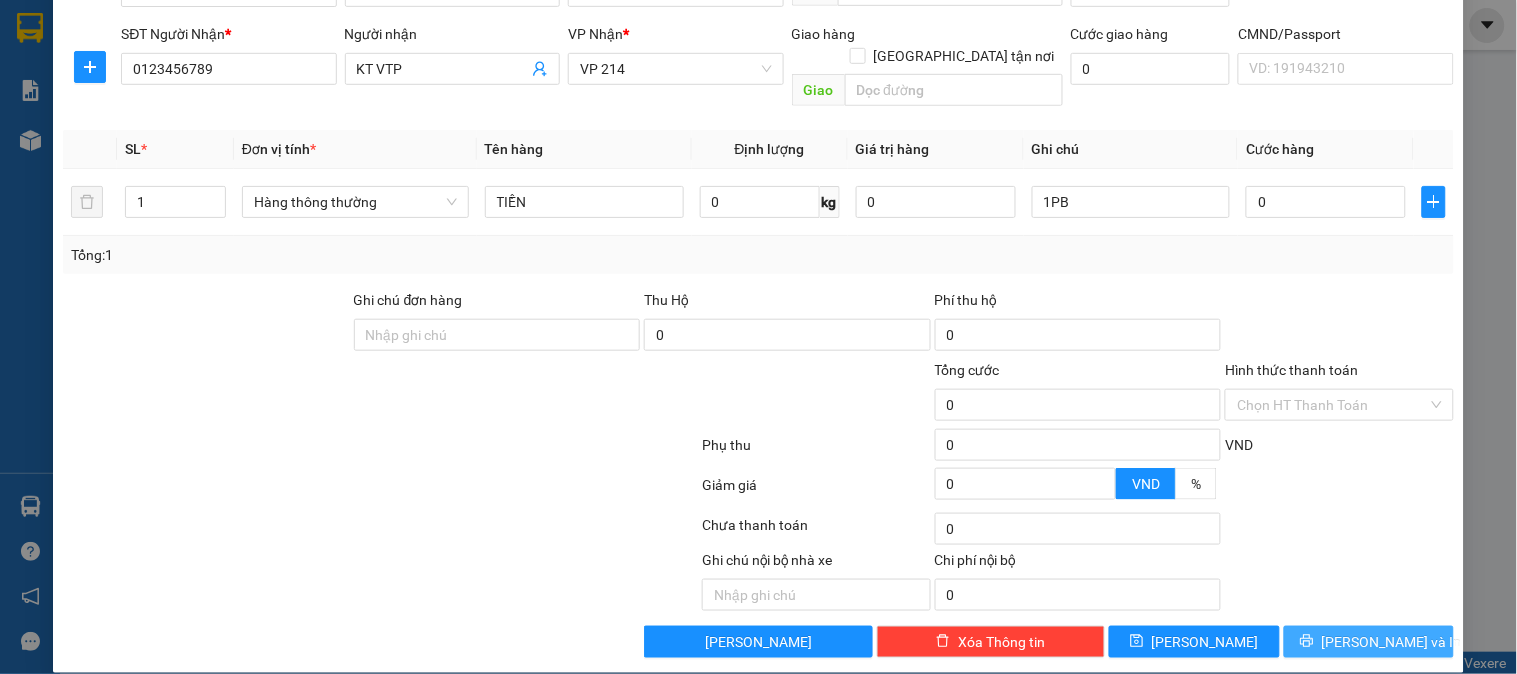 click on "[PERSON_NAME] và In" at bounding box center (1369, 642) 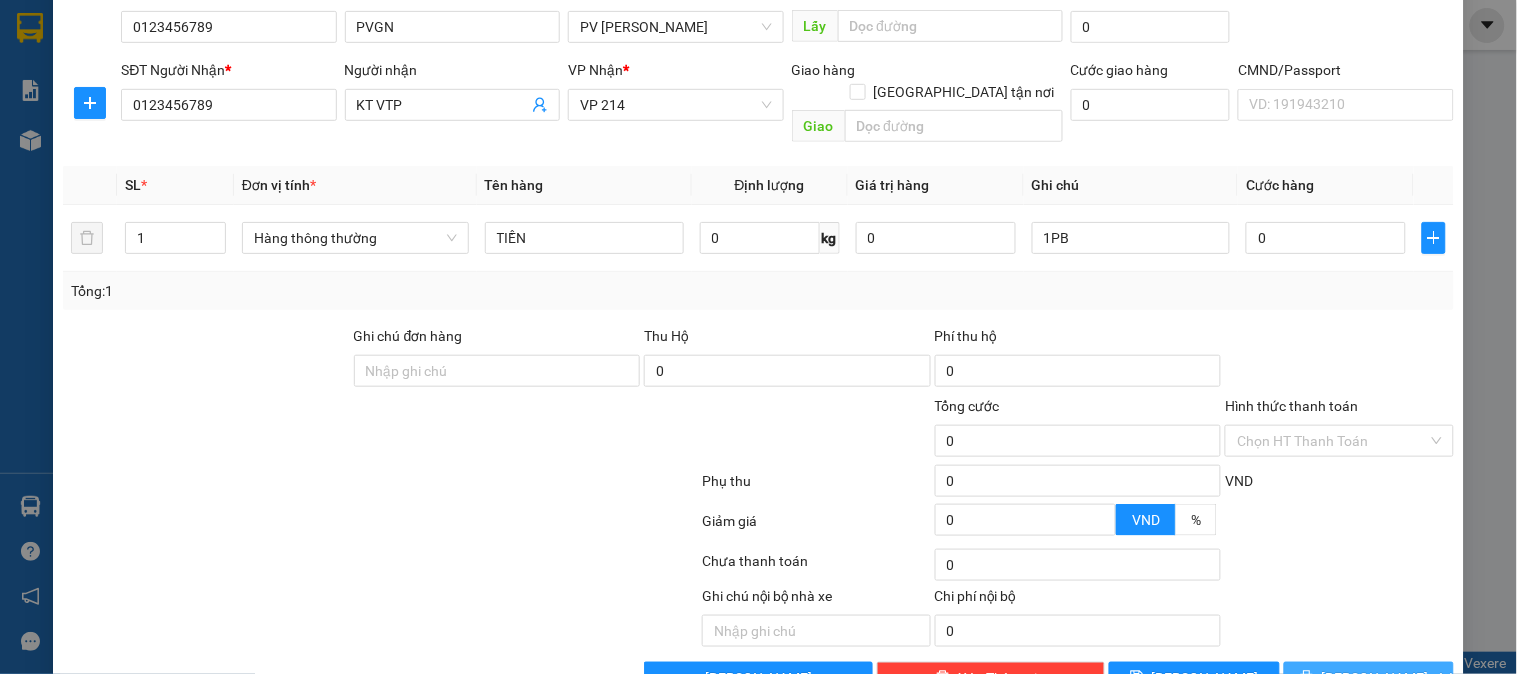 scroll, scrollTop: 287, scrollLeft: 0, axis: vertical 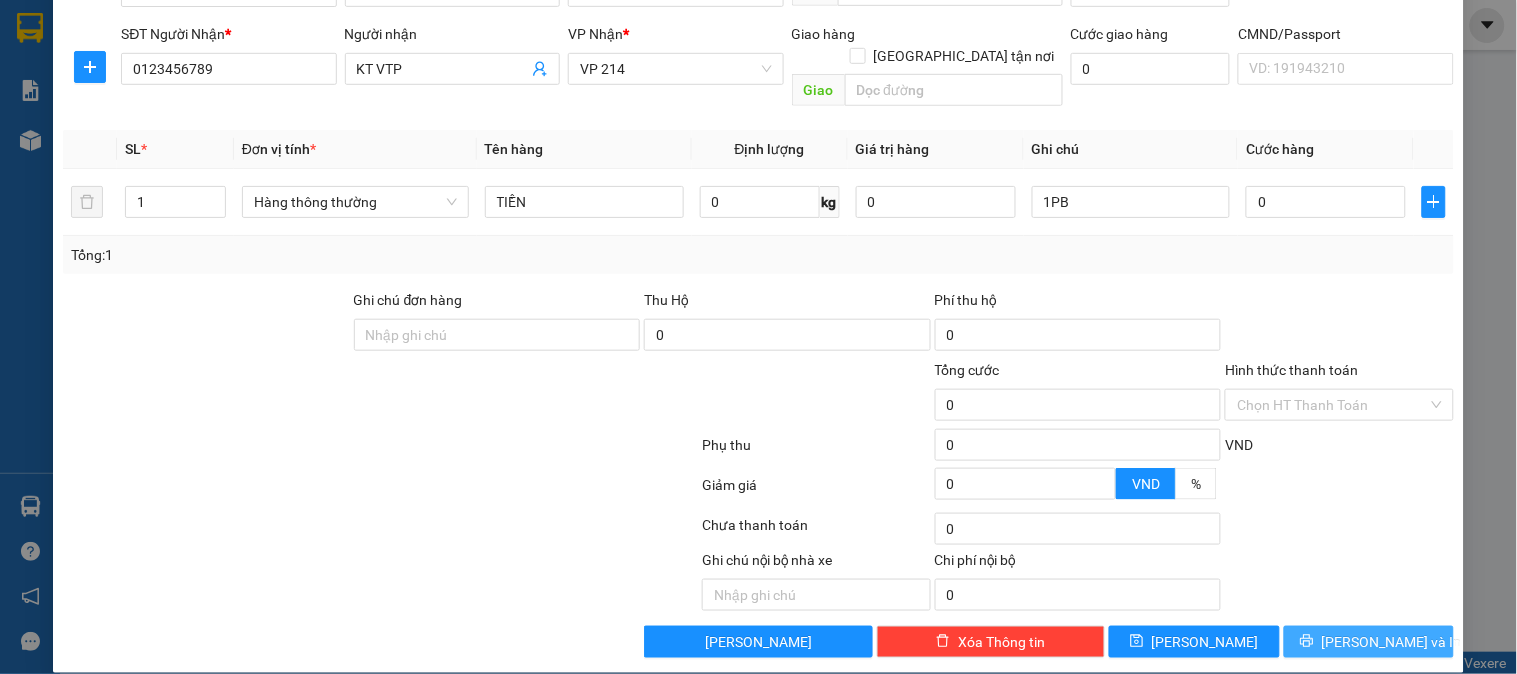 type 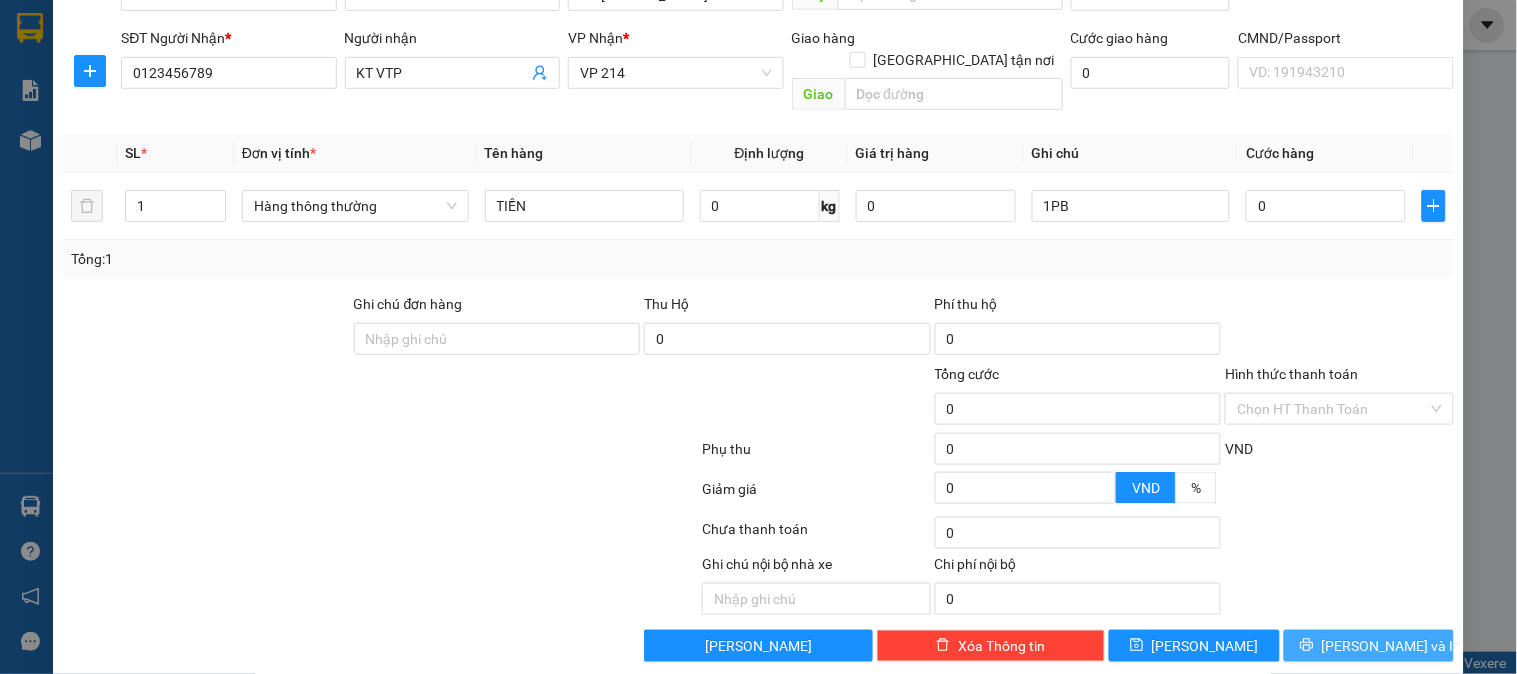 scroll, scrollTop: 287, scrollLeft: 0, axis: vertical 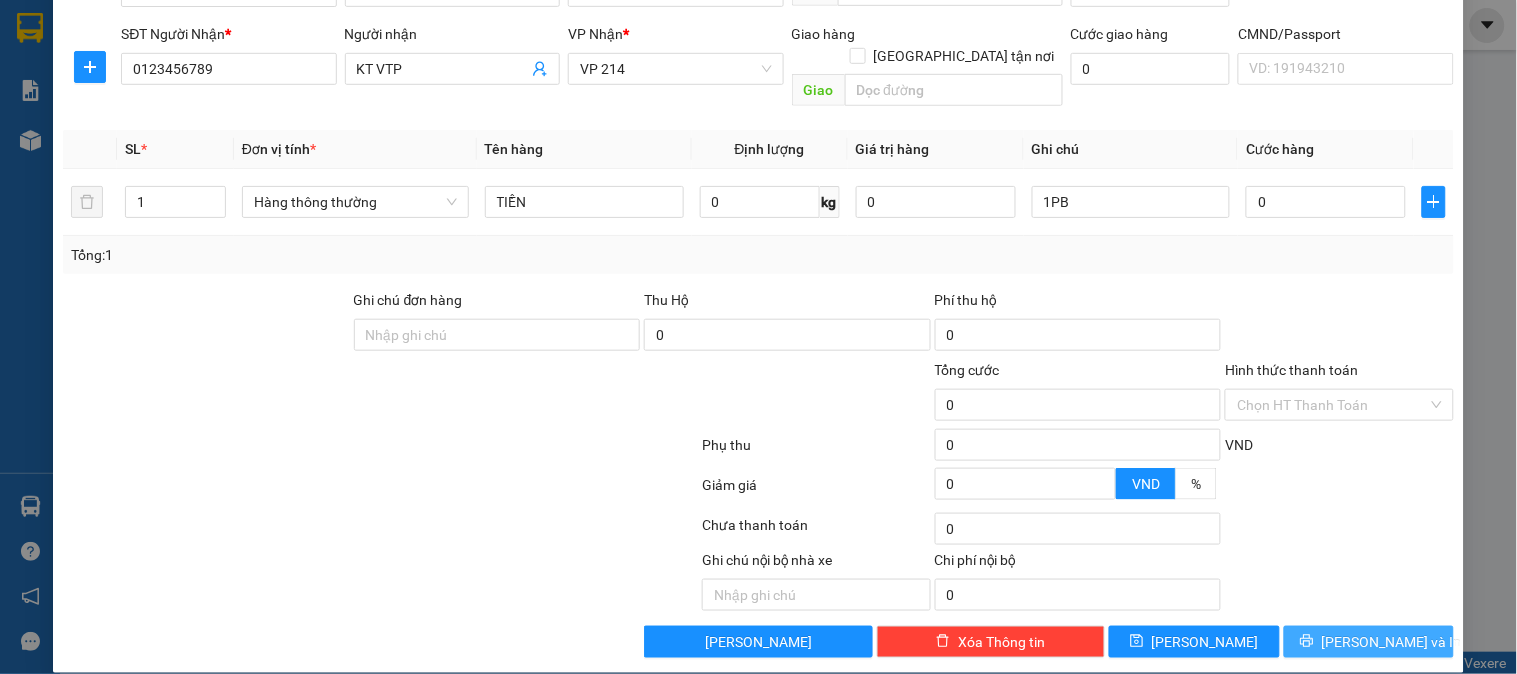 click 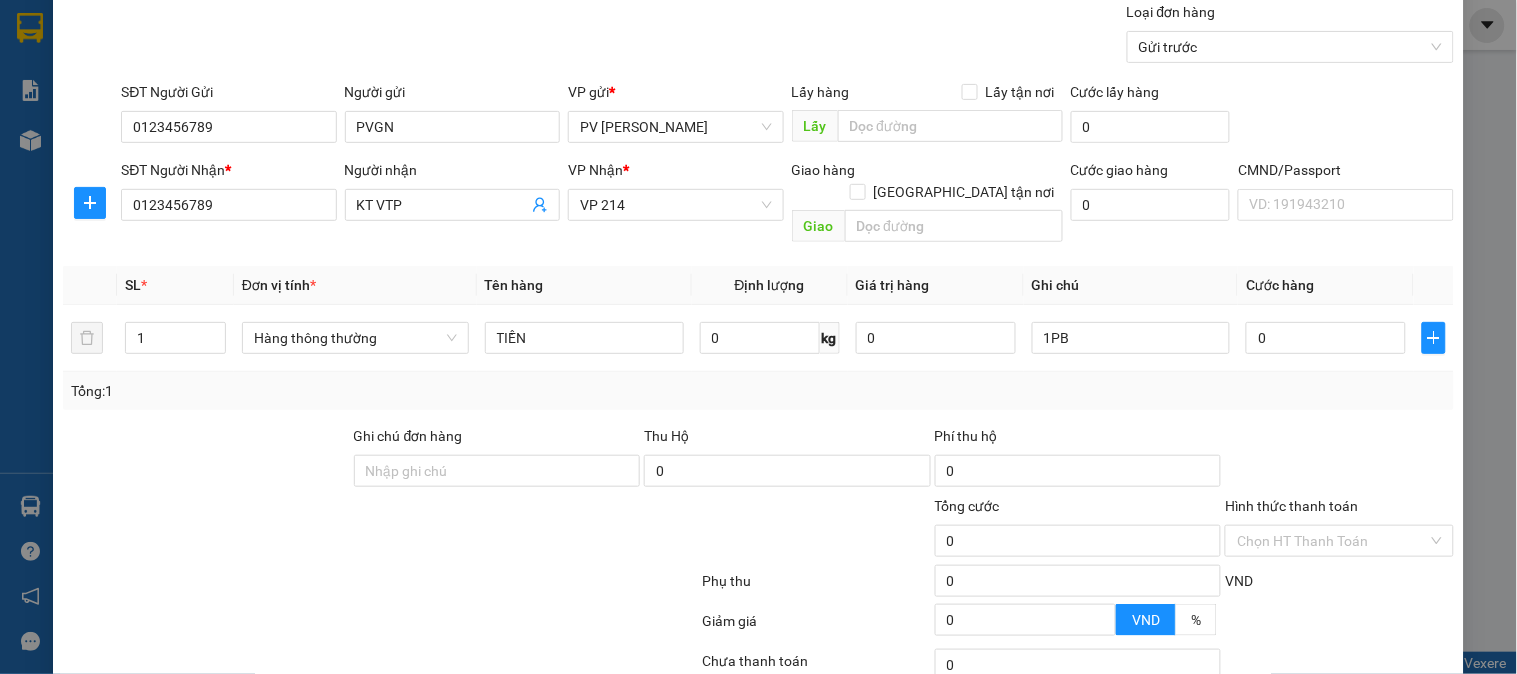 scroll, scrollTop: 0, scrollLeft: 0, axis: both 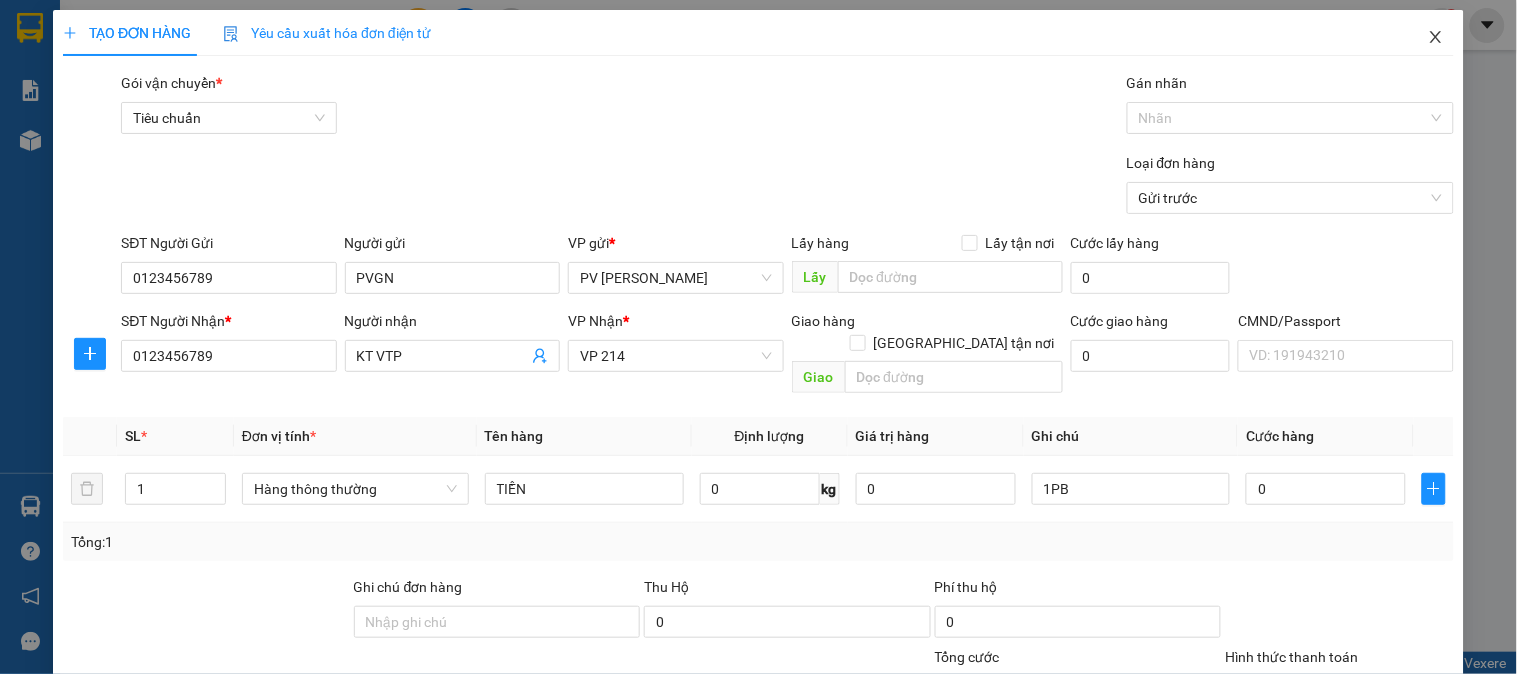click 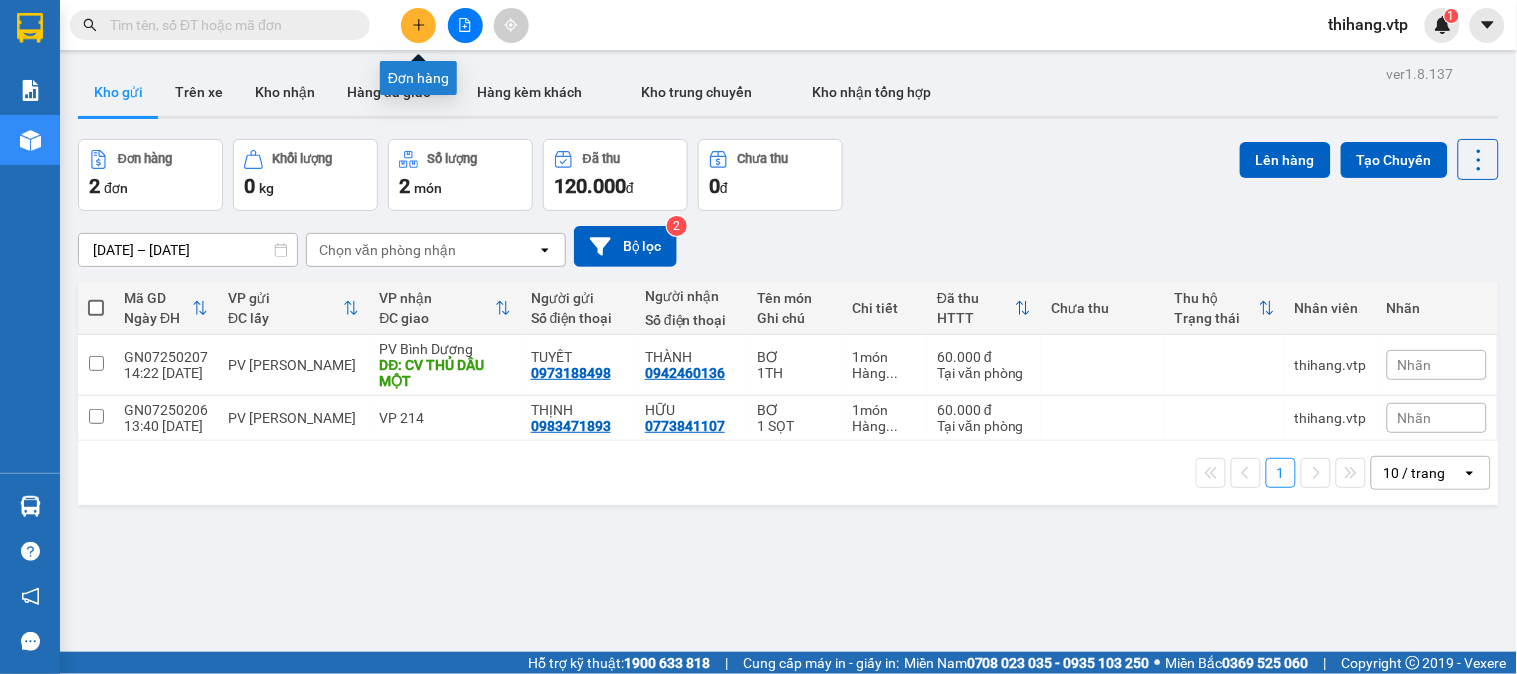 click 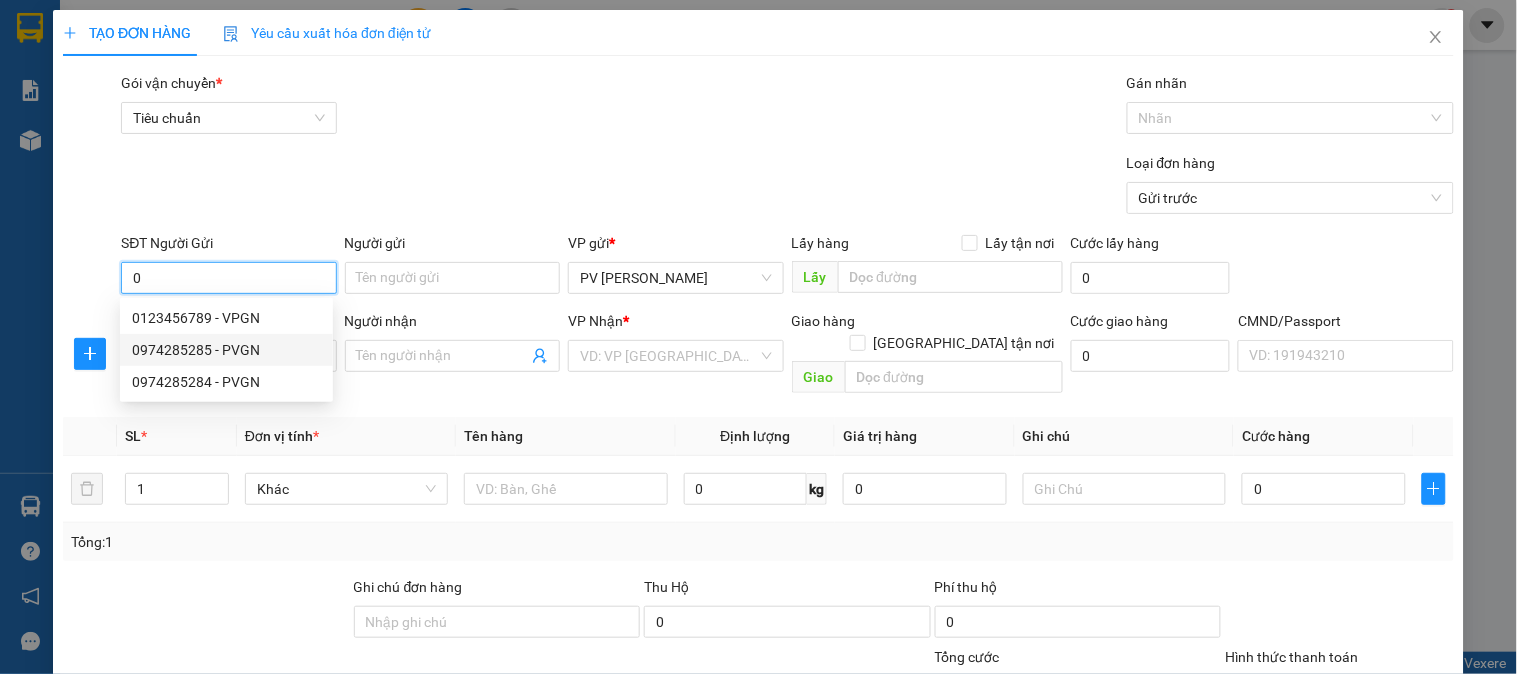 click on "0974285285 - PVGN" at bounding box center (226, 350) 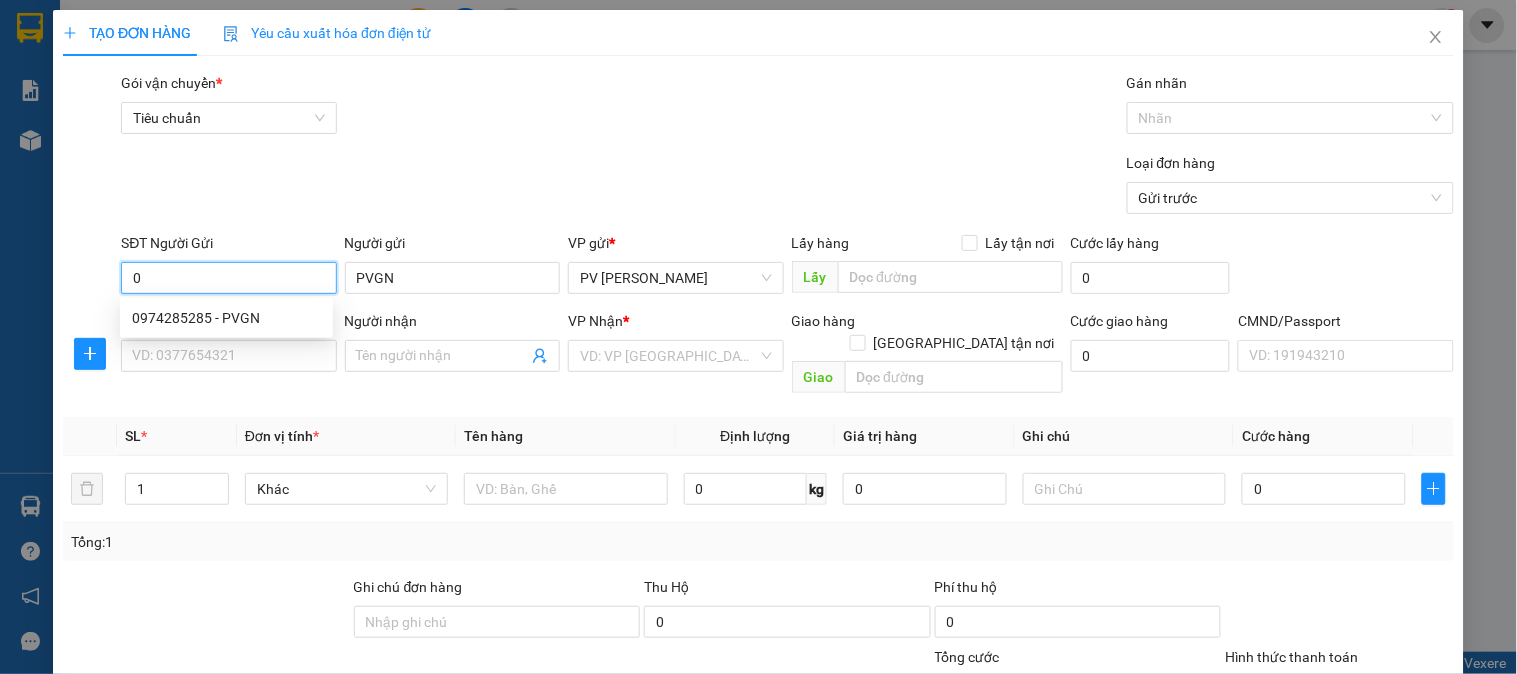 type on "0974285285" 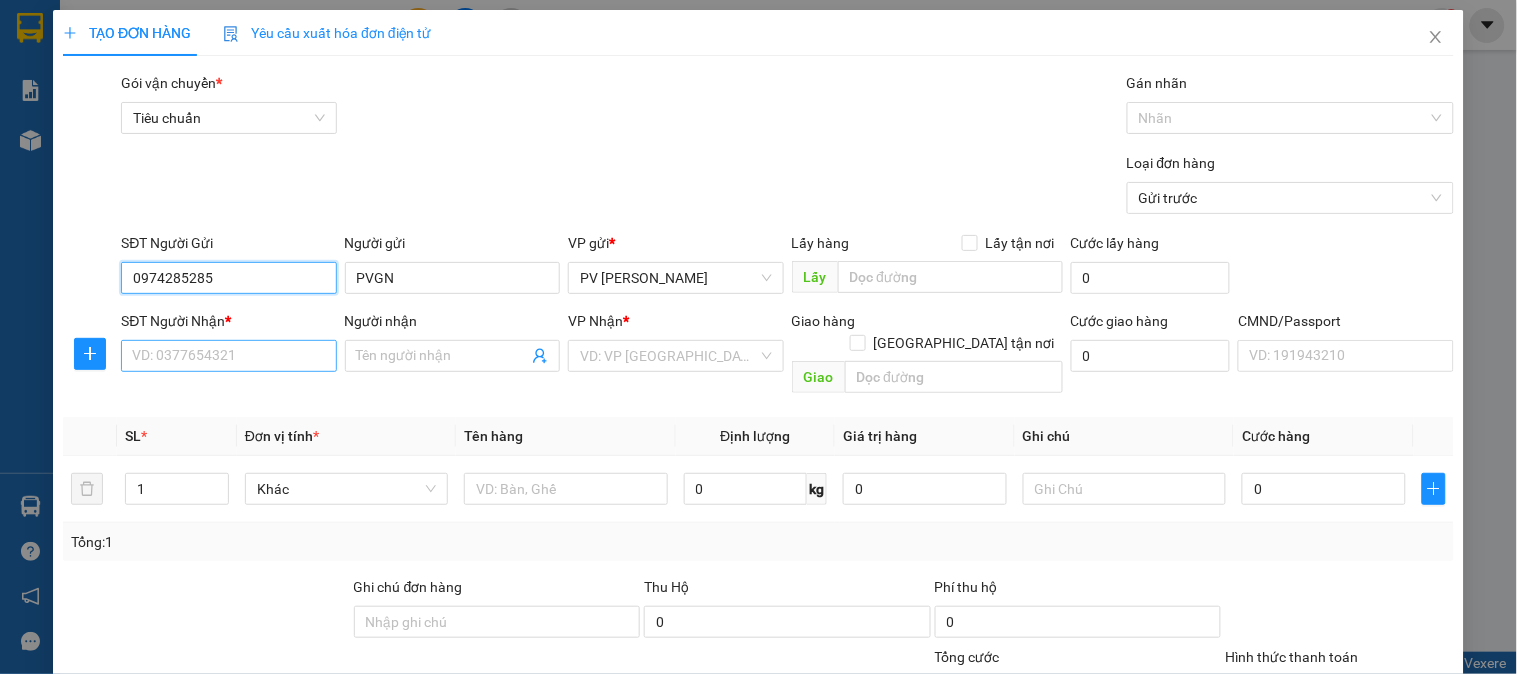 type on "0974285285" 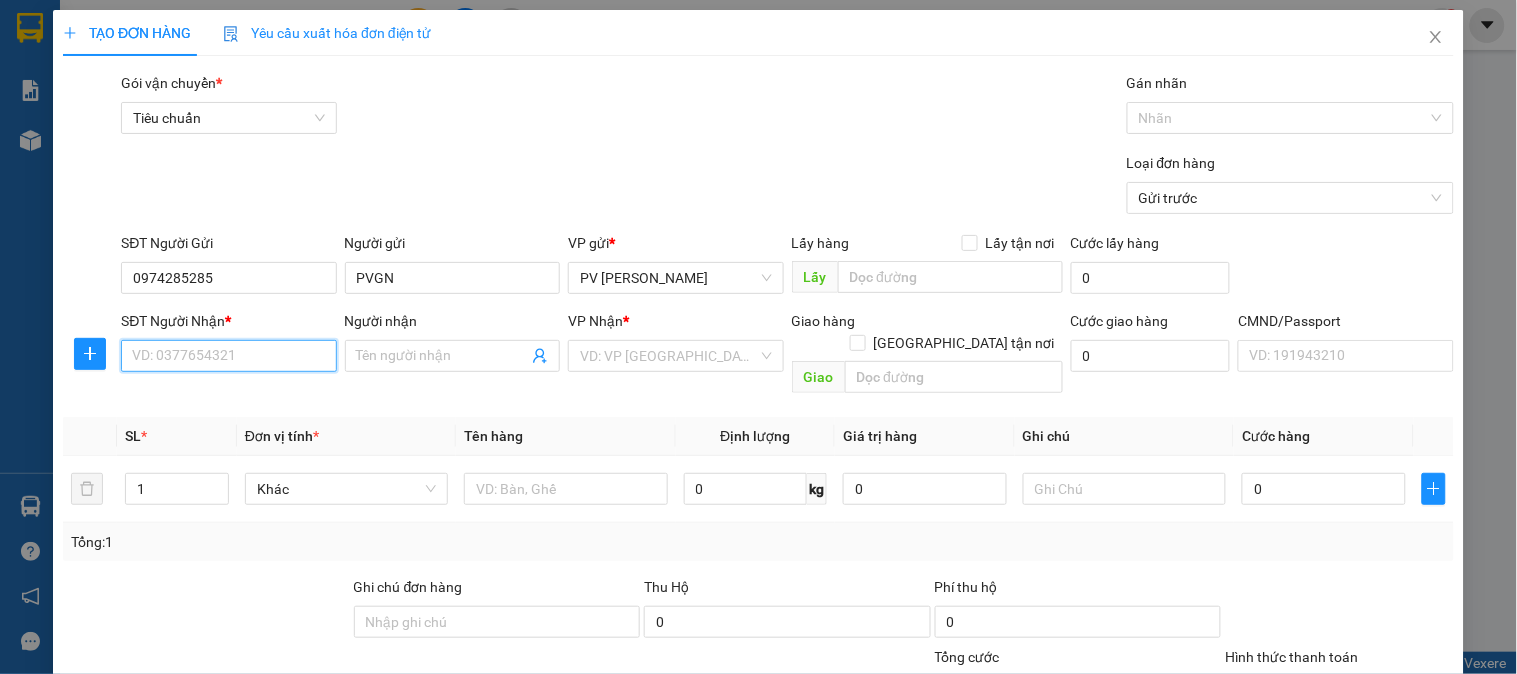 click on "SĐT Người Nhận  *" at bounding box center (228, 356) 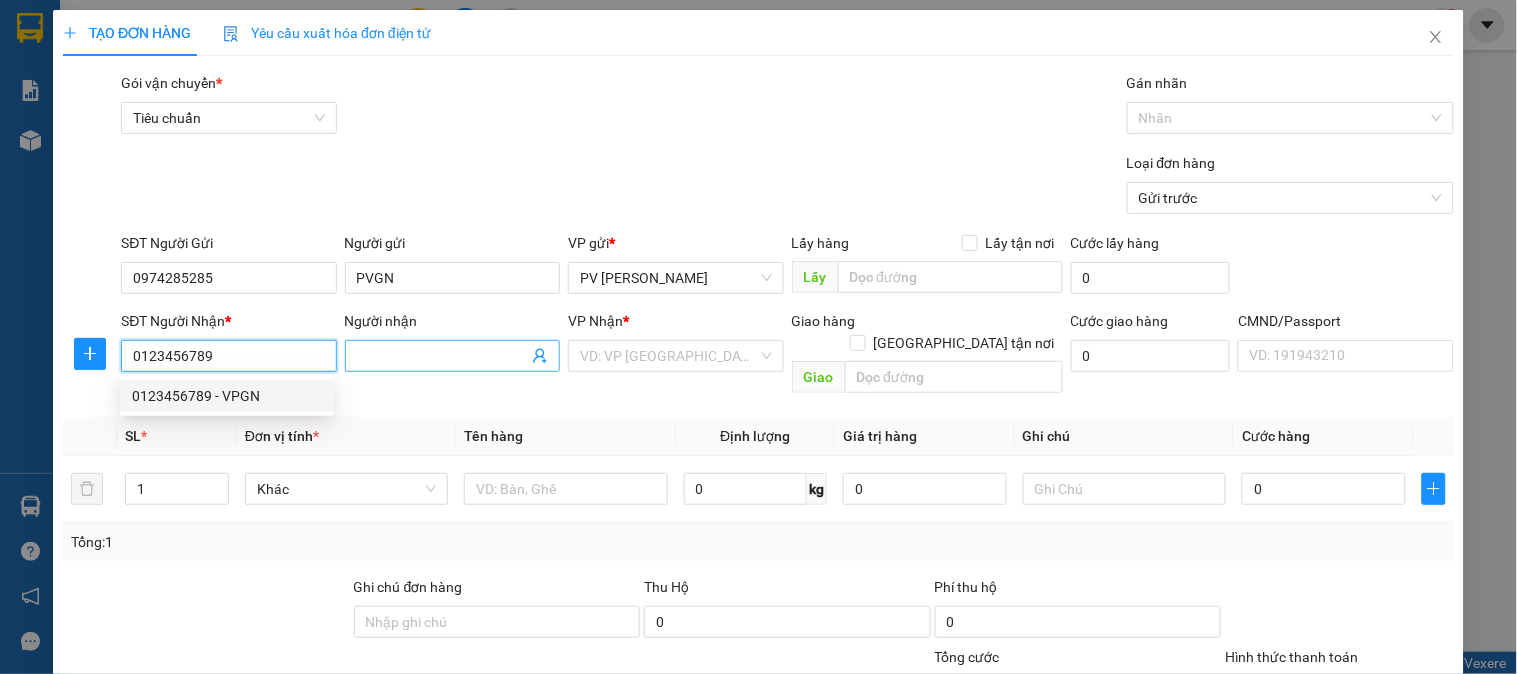 type on "0123456789" 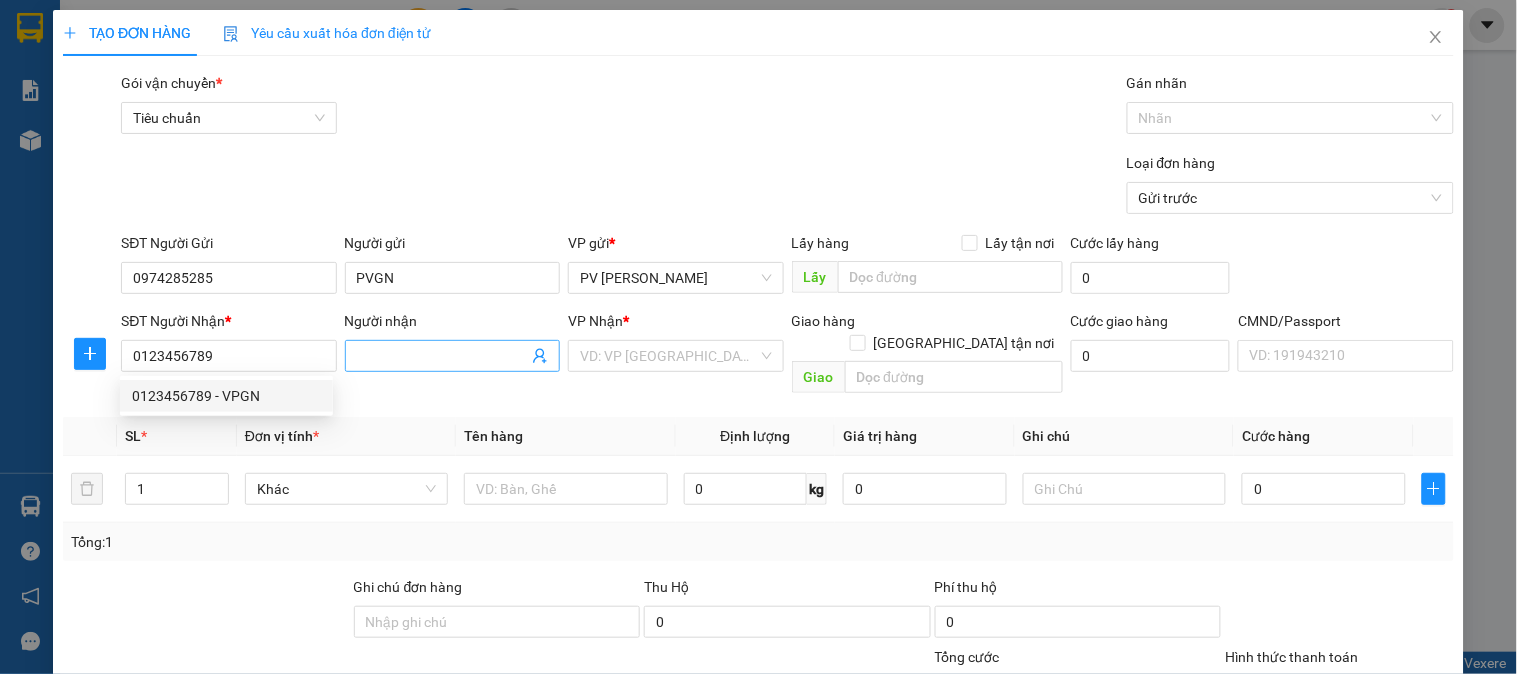 click on "Người nhận" at bounding box center [442, 356] 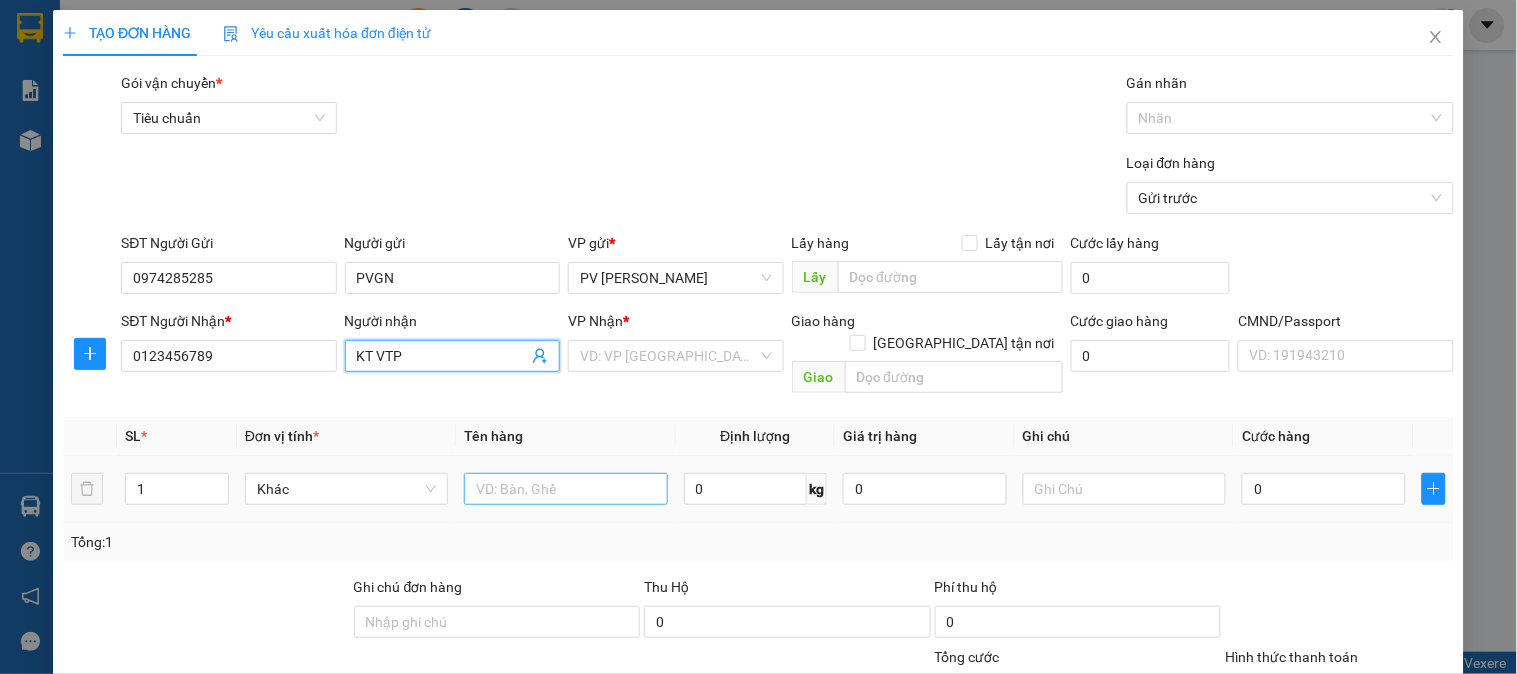 type on "KT VTP" 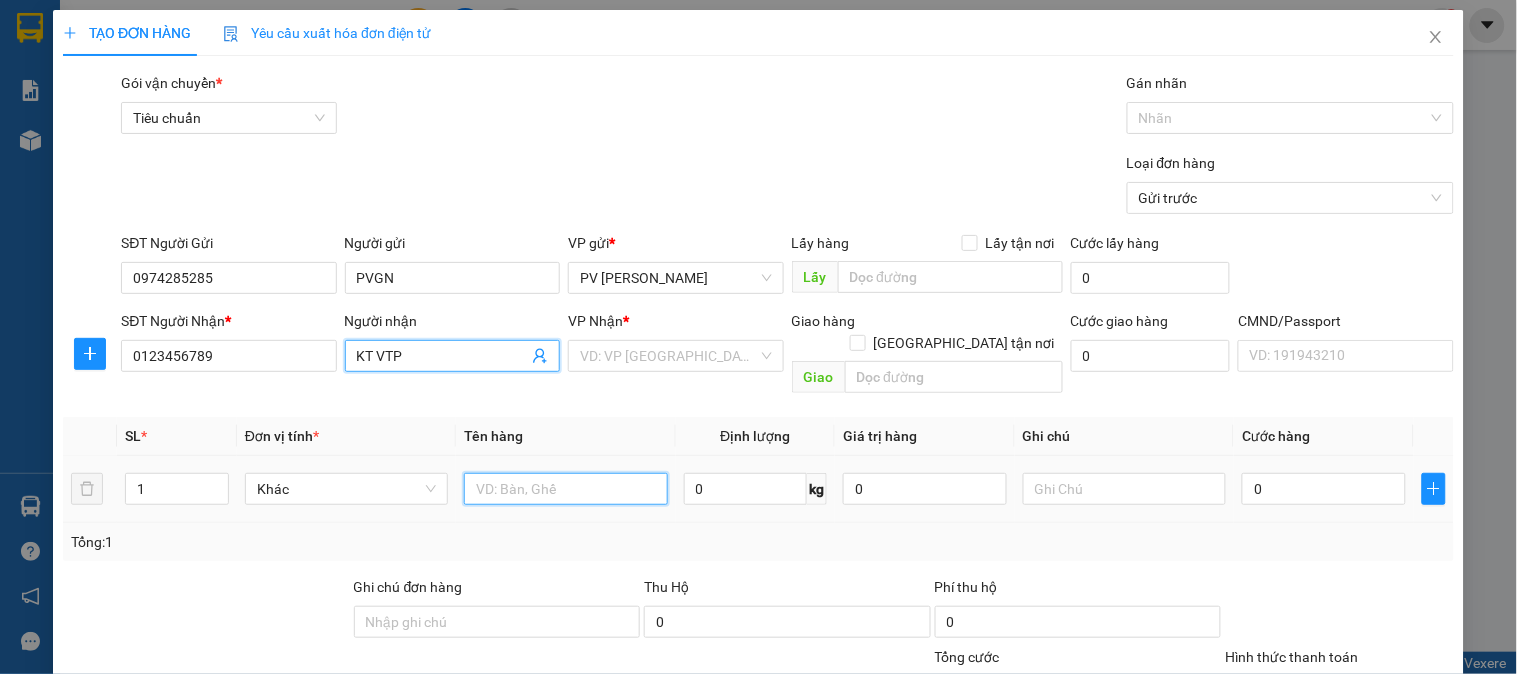 drag, startPoint x: 595, startPoint y: 463, endPoint x: 622, endPoint y: 427, distance: 45 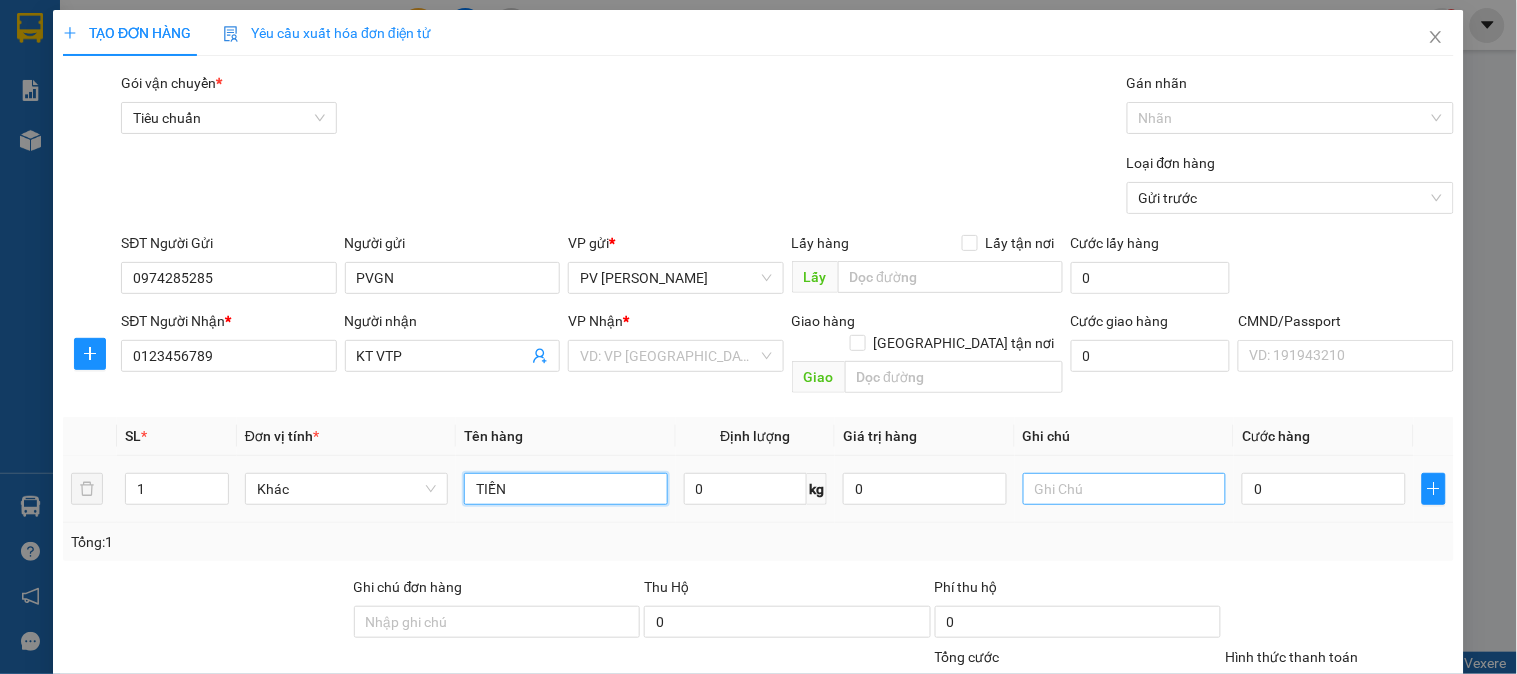 type on "TIỀN" 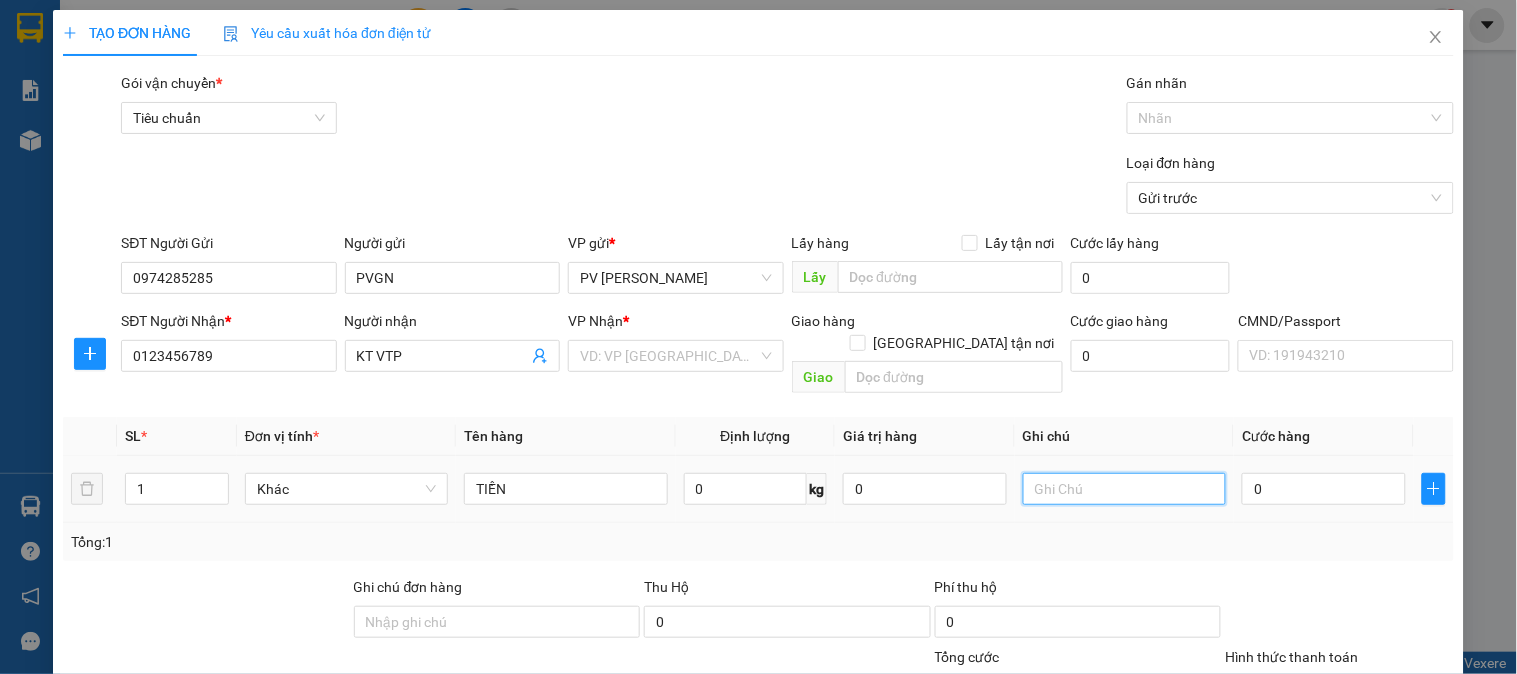 click at bounding box center (1124, 489) 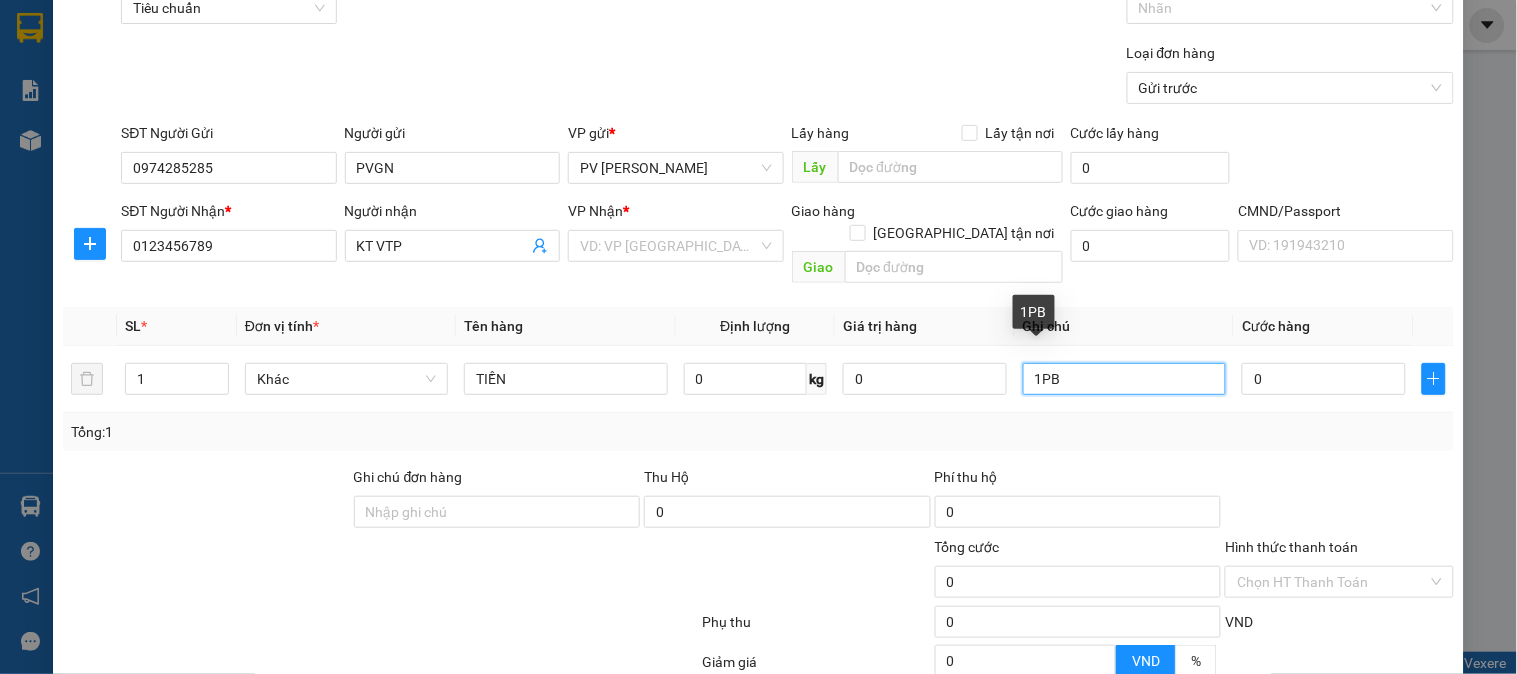 scroll, scrollTop: 287, scrollLeft: 0, axis: vertical 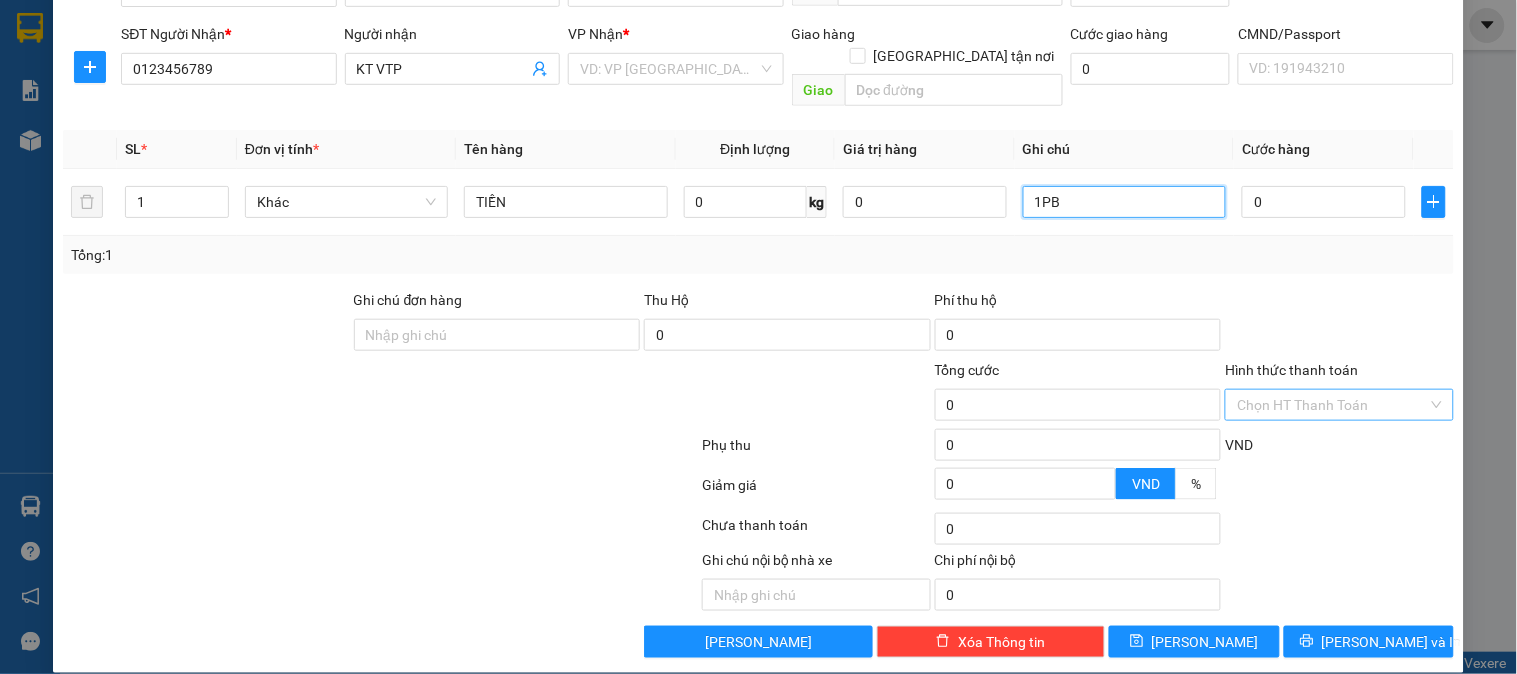 type on "1PB" 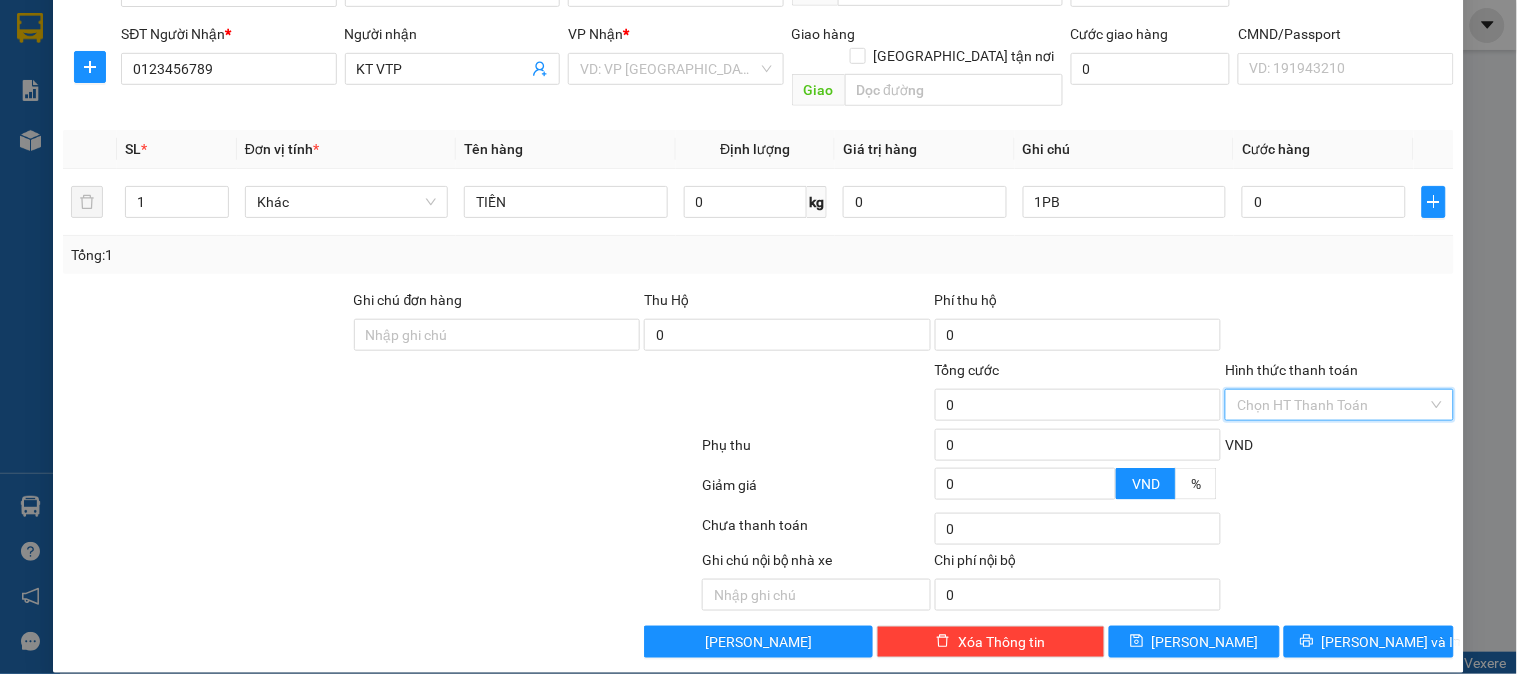 click on "Hình thức thanh toán" at bounding box center [1332, 405] 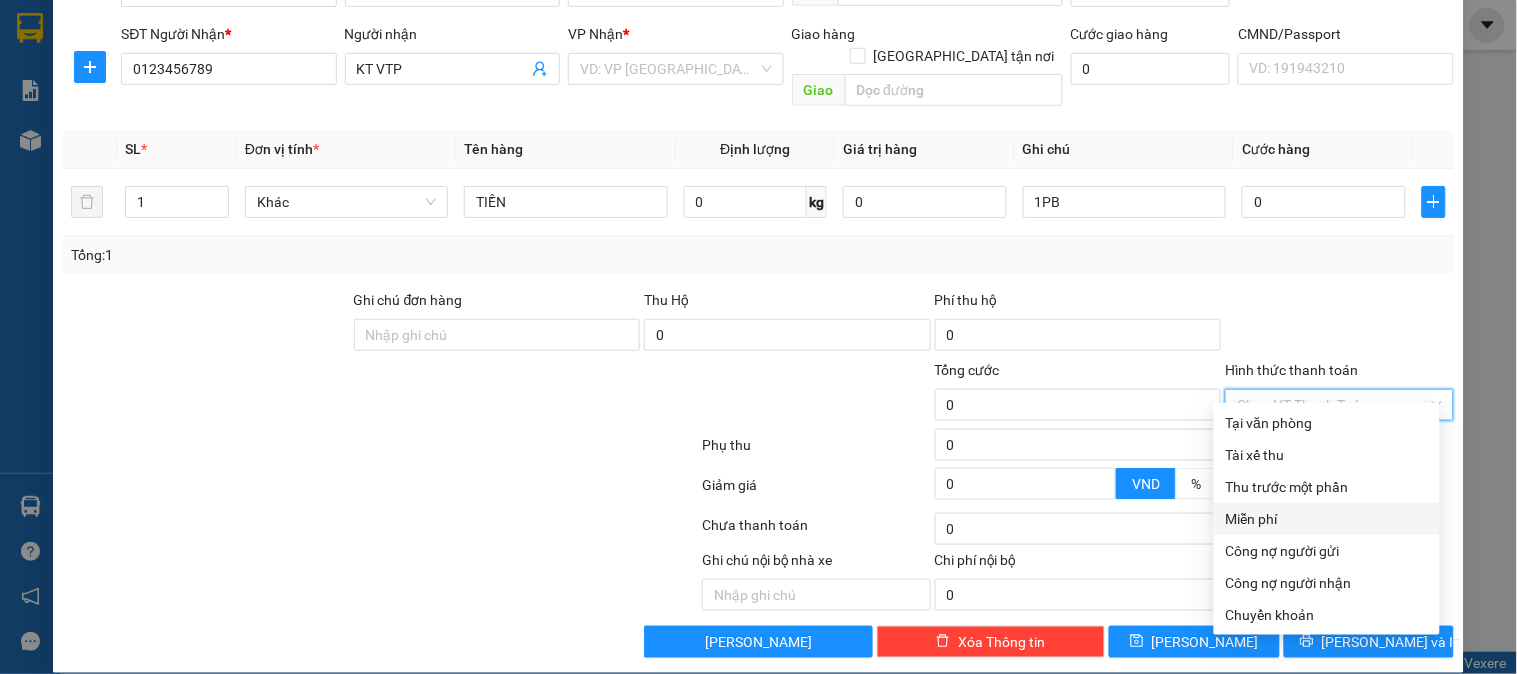 click on "Miễn phí" at bounding box center [1327, 519] 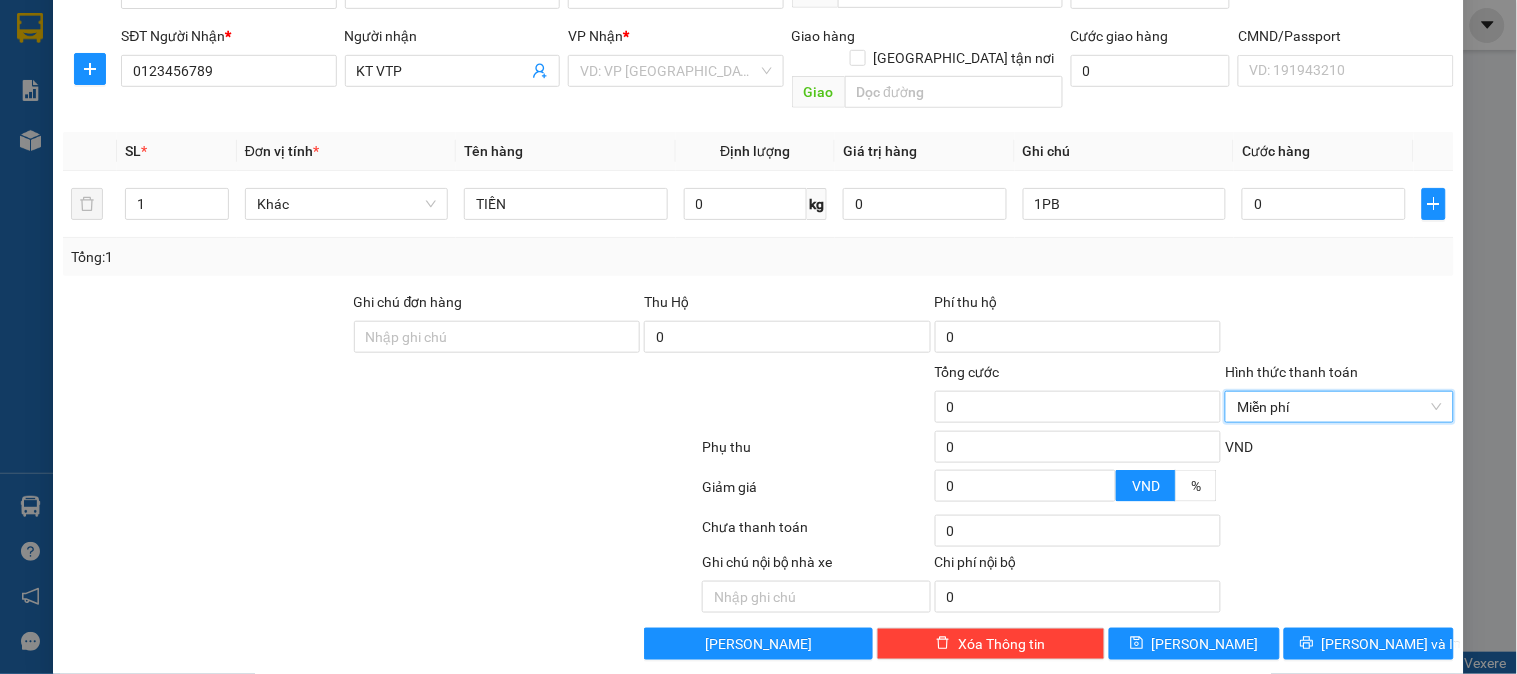 scroll, scrollTop: 287, scrollLeft: 0, axis: vertical 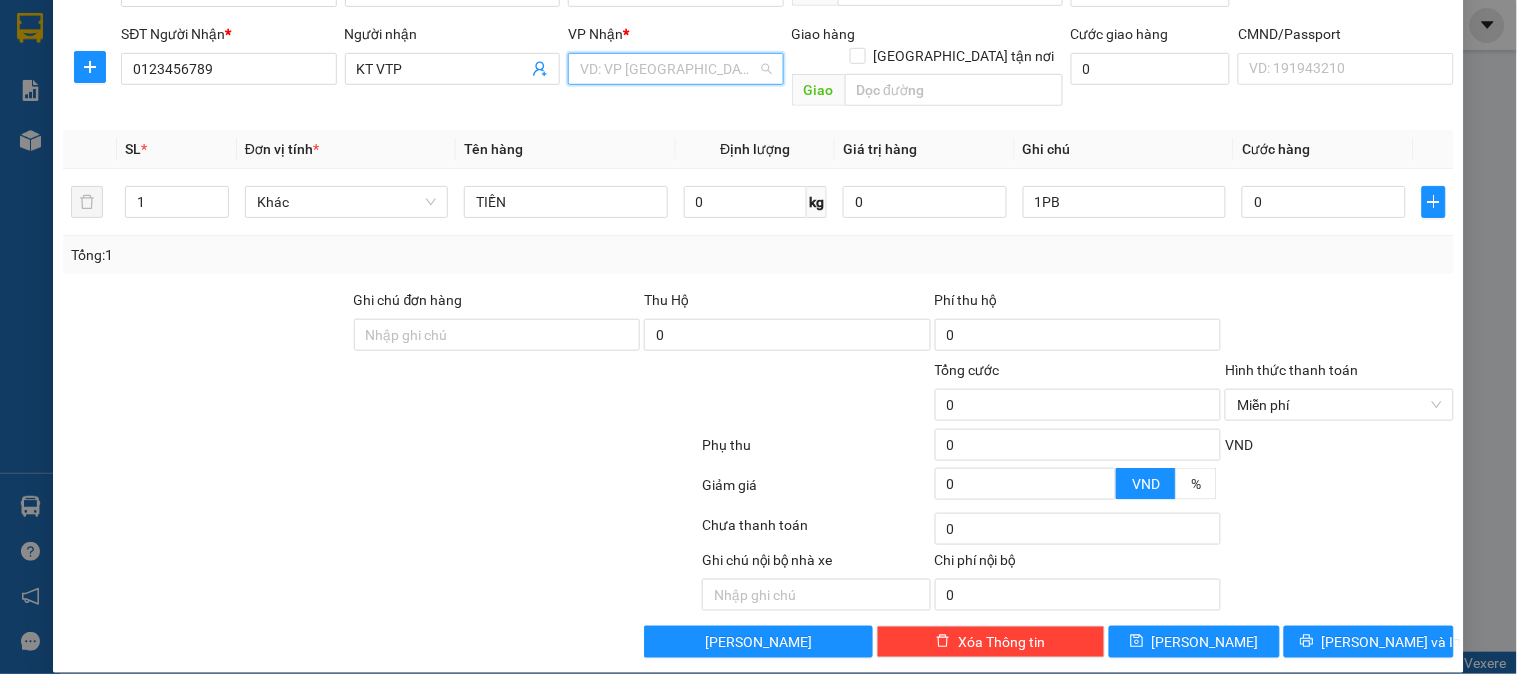click at bounding box center [668, 69] 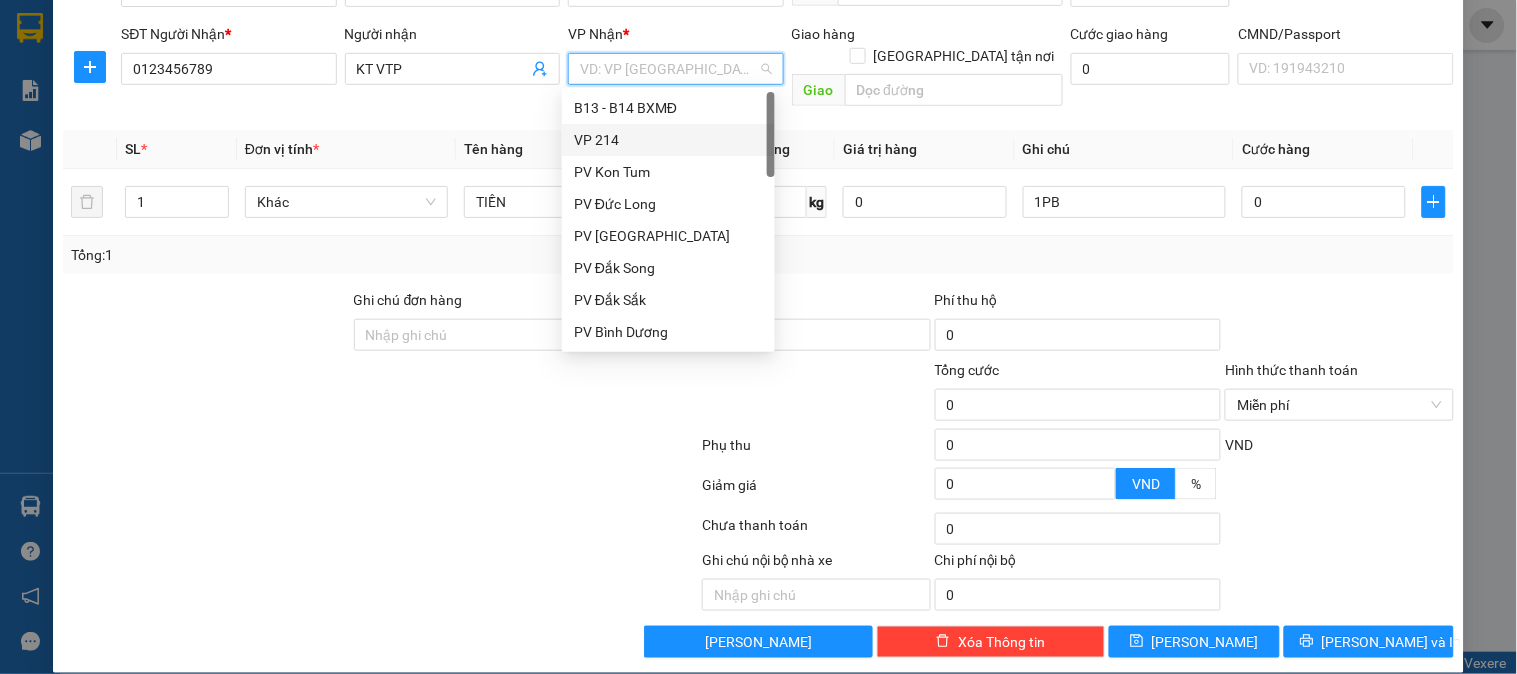 click on "VP 214" at bounding box center [668, 140] 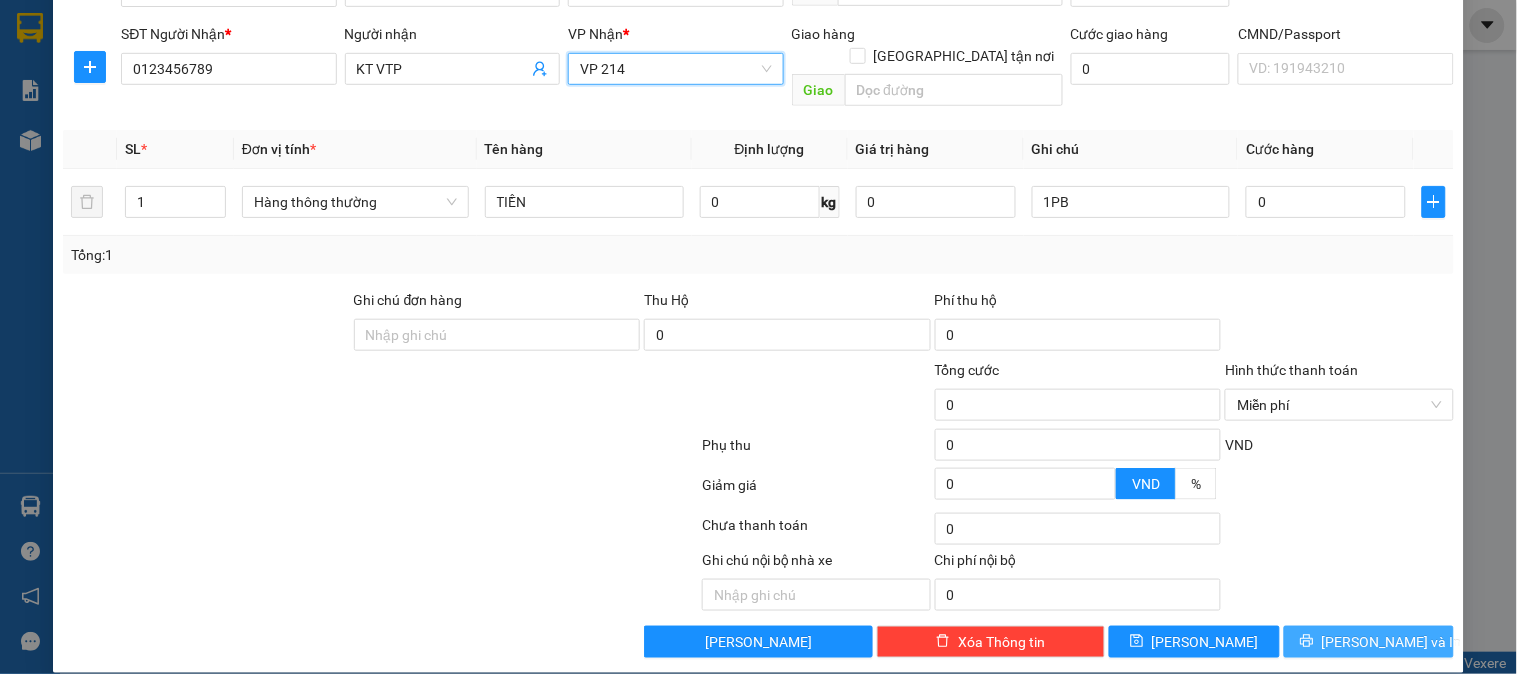 click on "[PERSON_NAME] và In" at bounding box center (1369, 642) 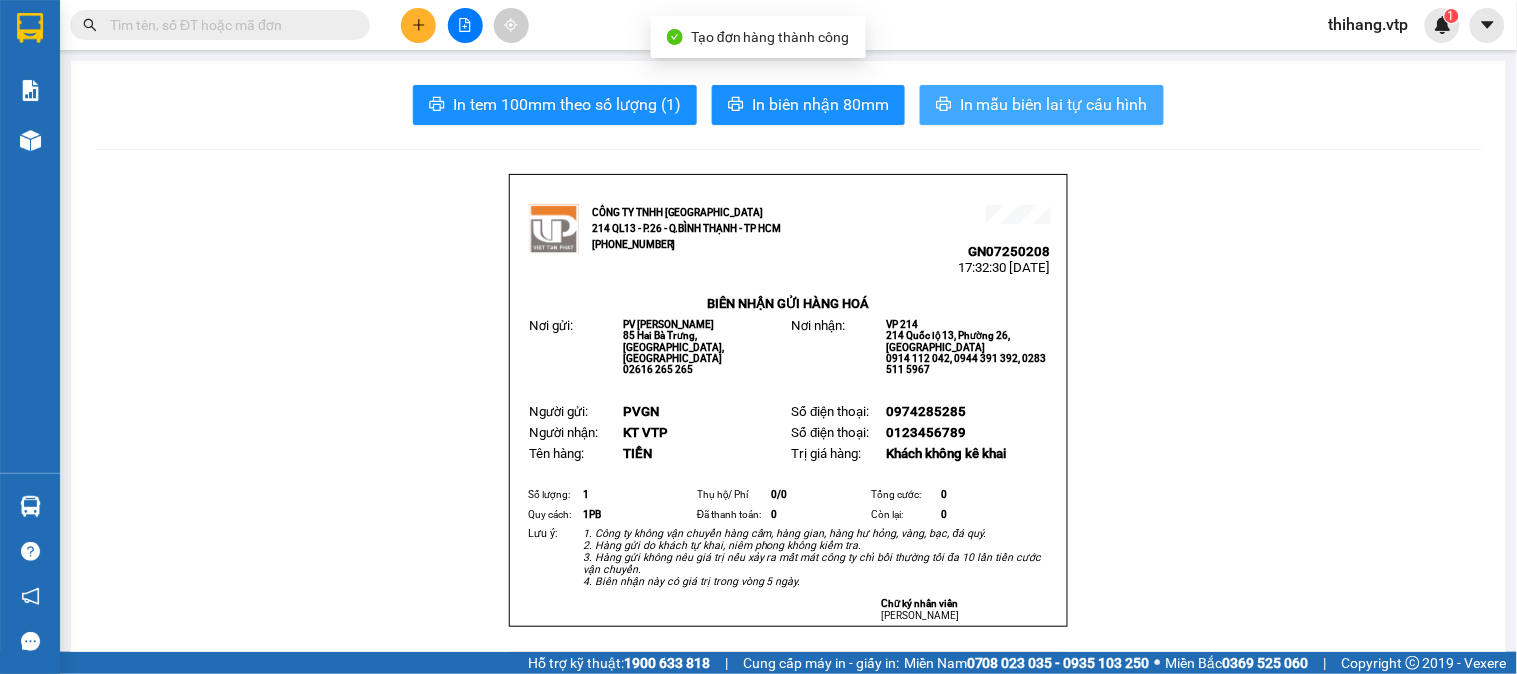 click on "In mẫu biên lai tự cấu hình" at bounding box center [1054, 104] 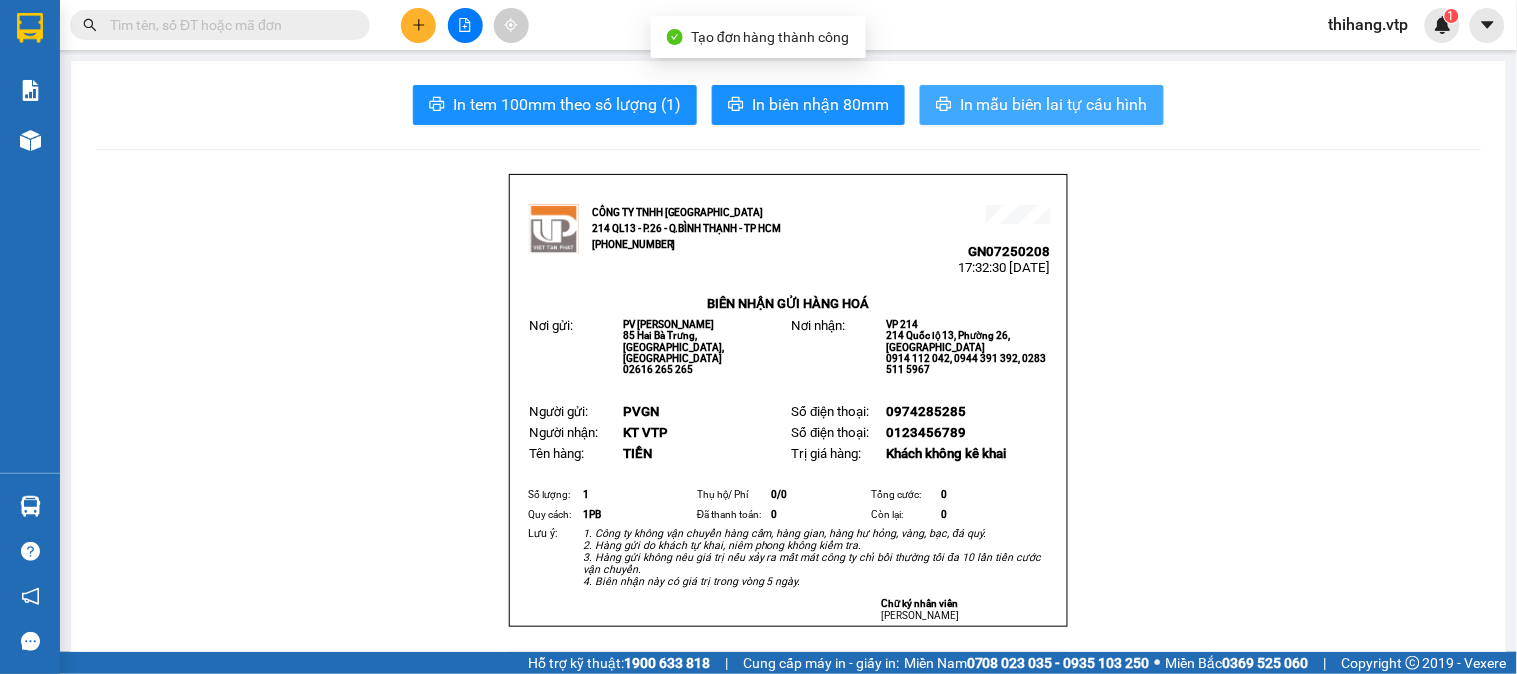 scroll, scrollTop: 0, scrollLeft: 0, axis: both 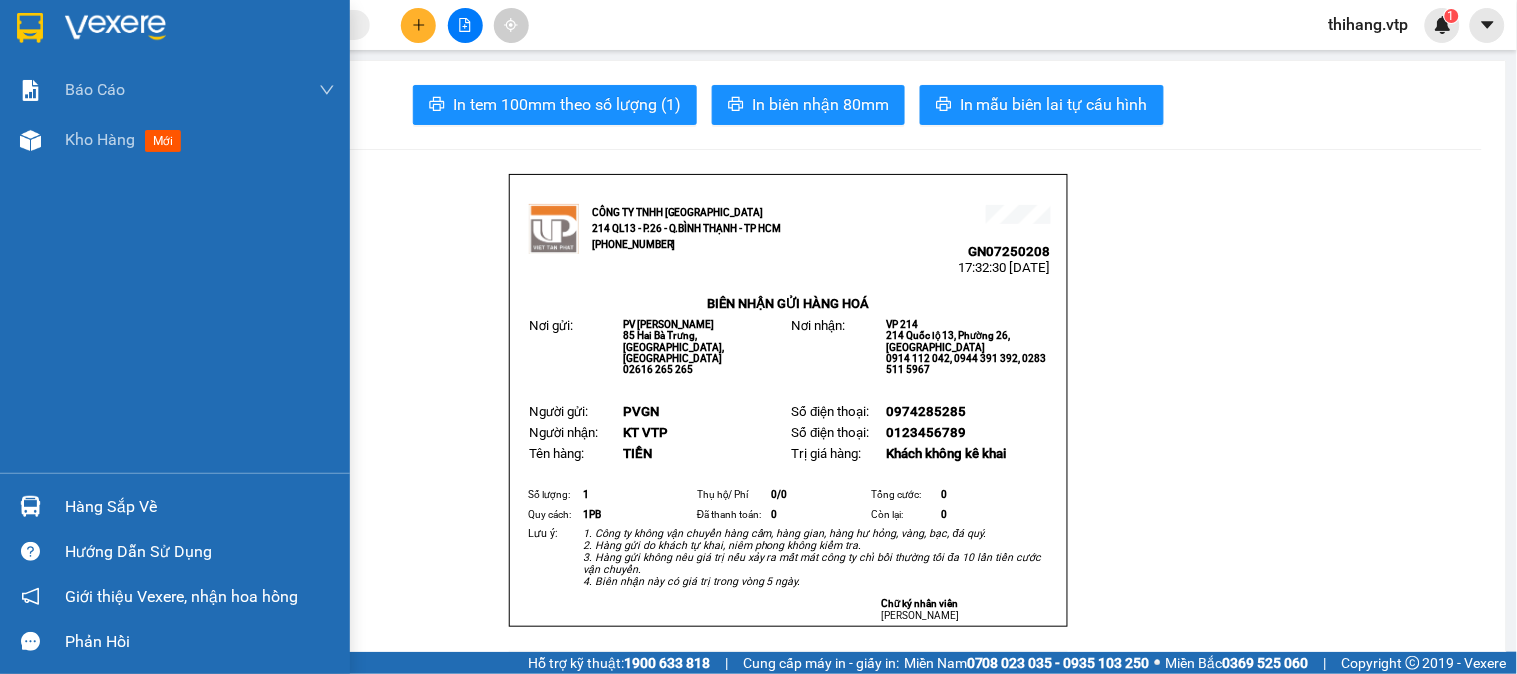 click at bounding box center [115, 28] 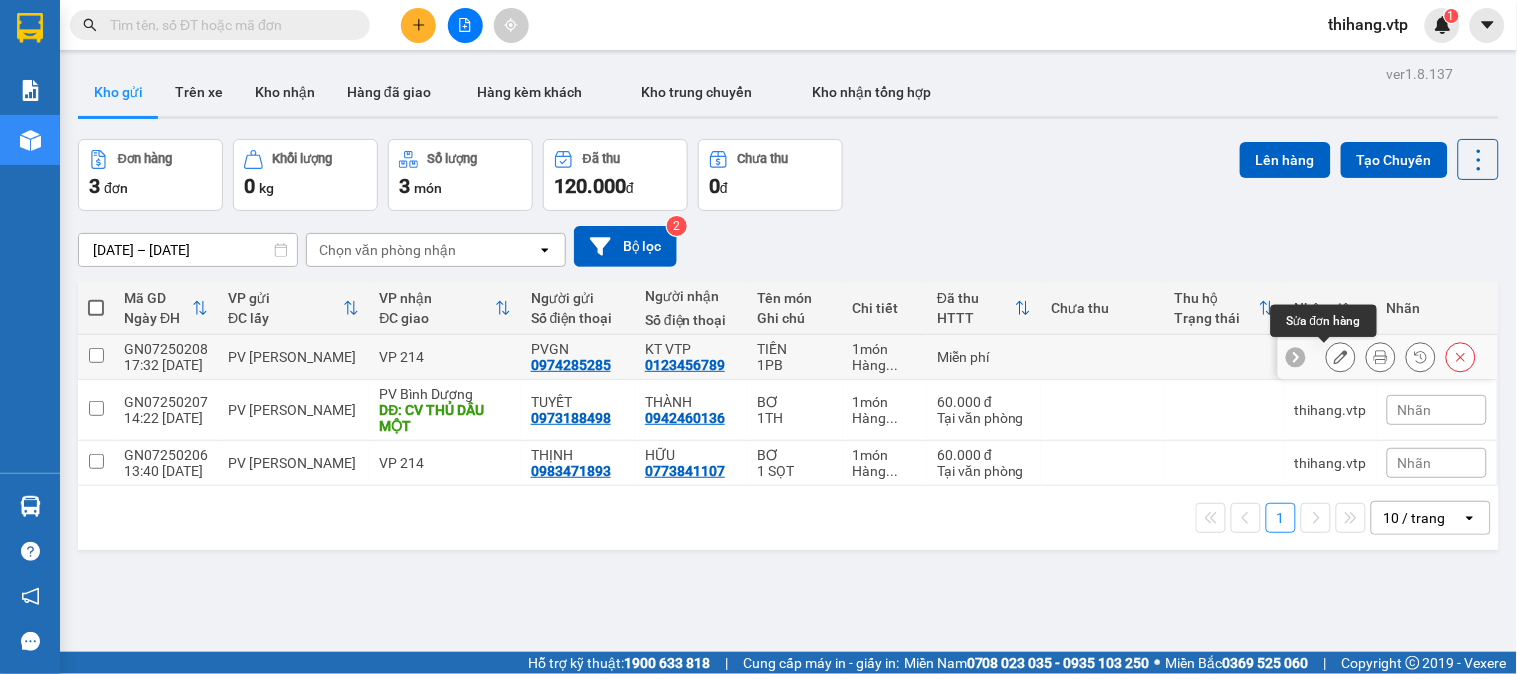 click 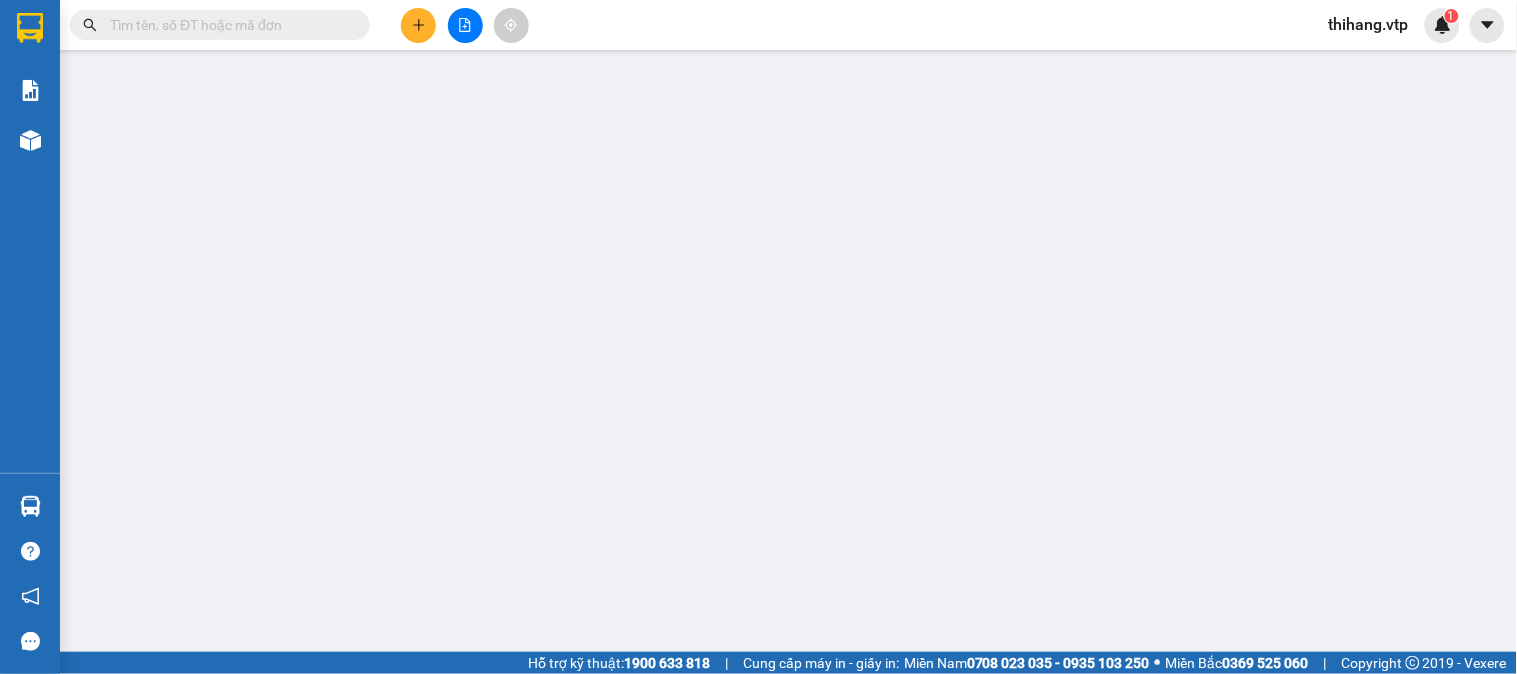 type on "0974285285" 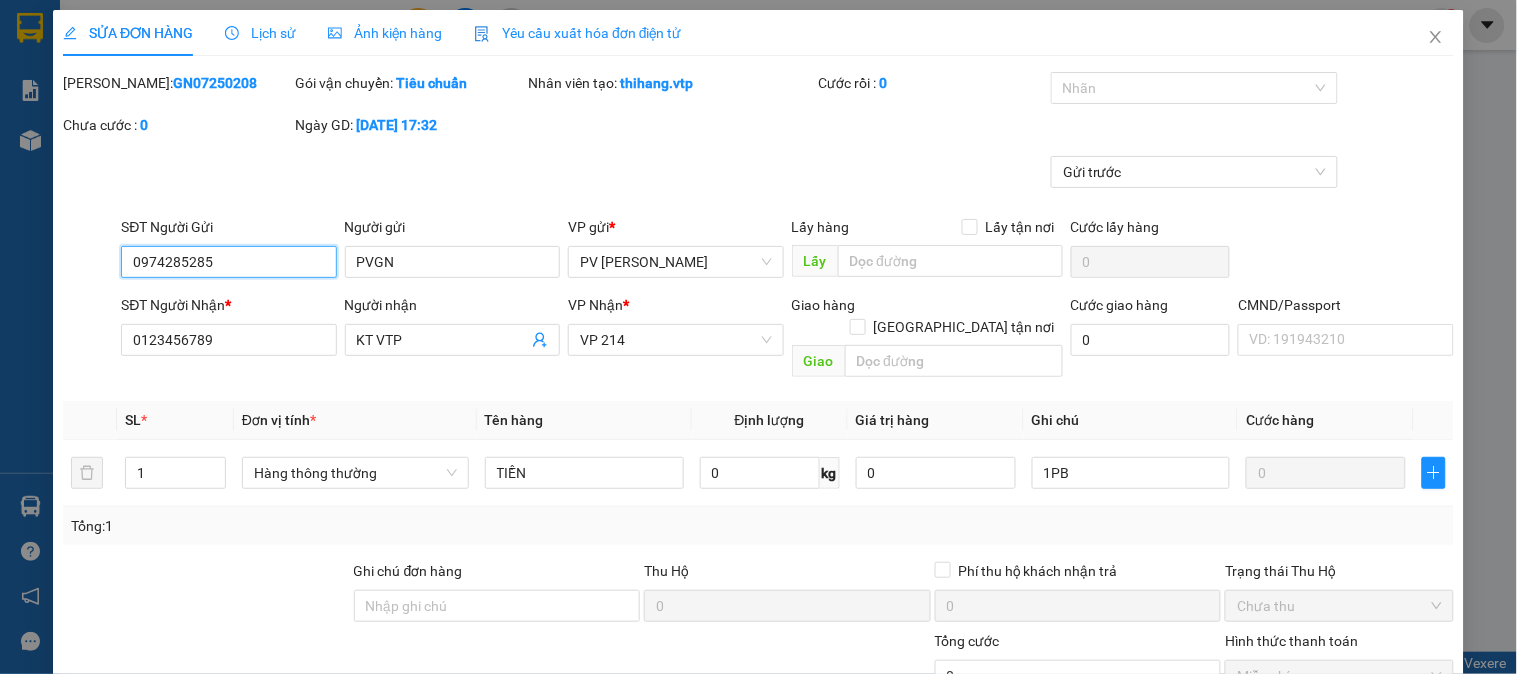 drag, startPoint x: 251, startPoint y: 270, endPoint x: 136, endPoint y: 245, distance: 117.68602 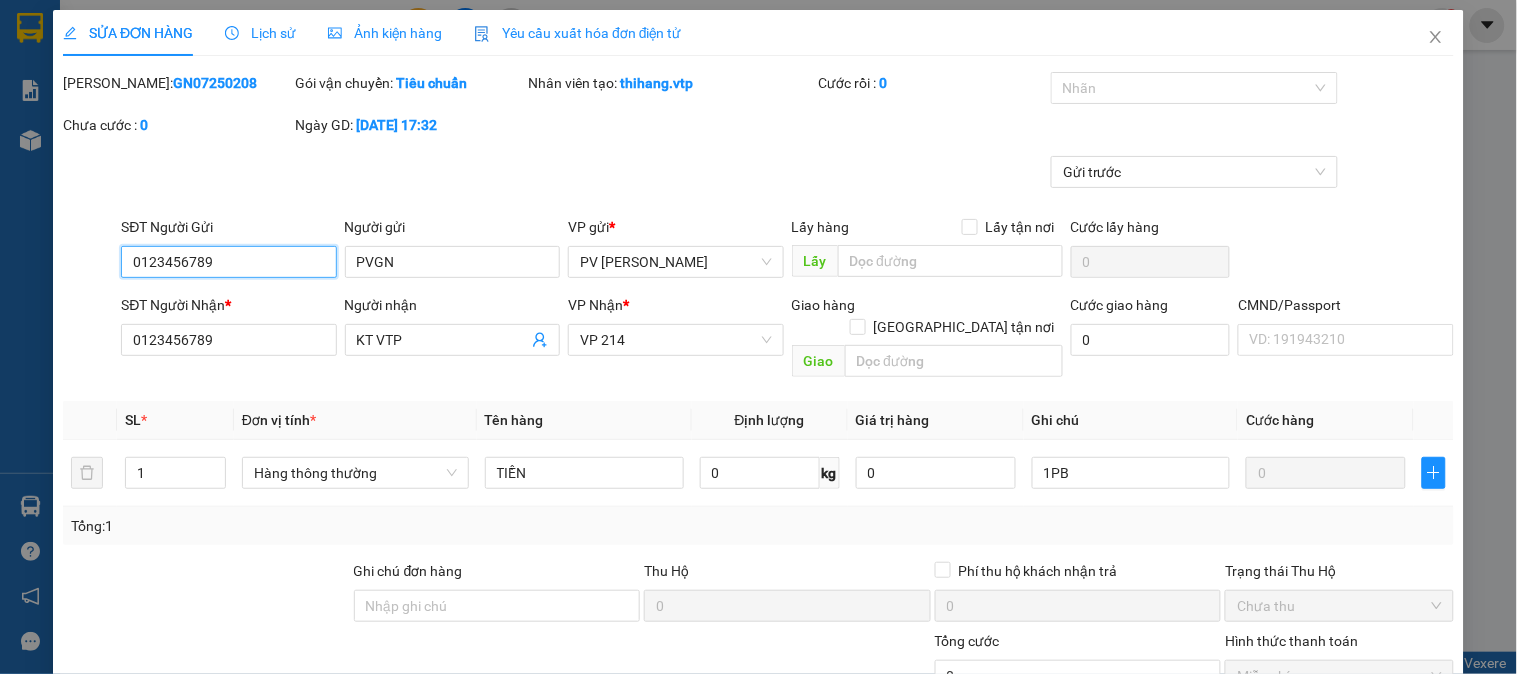 type on "0123456789" 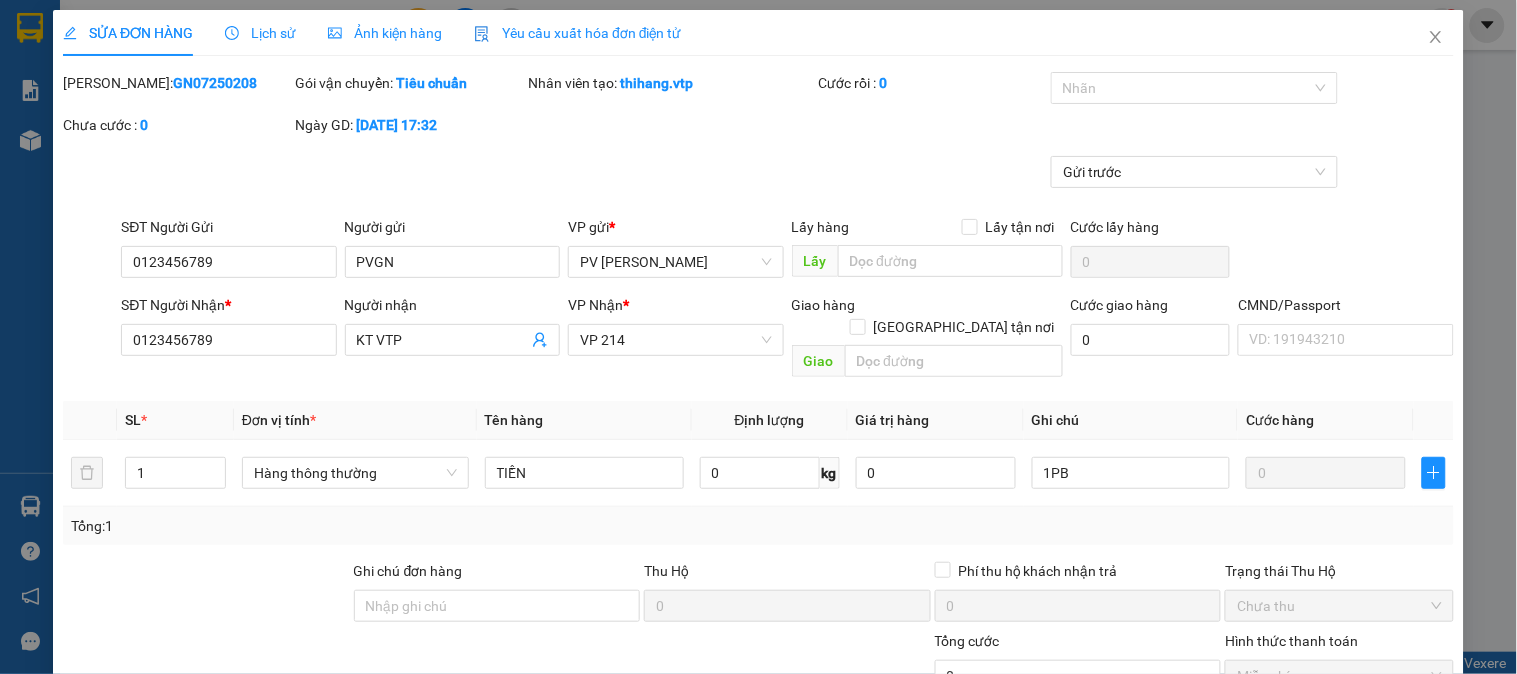 click on "Gửi trước" at bounding box center [758, 186] 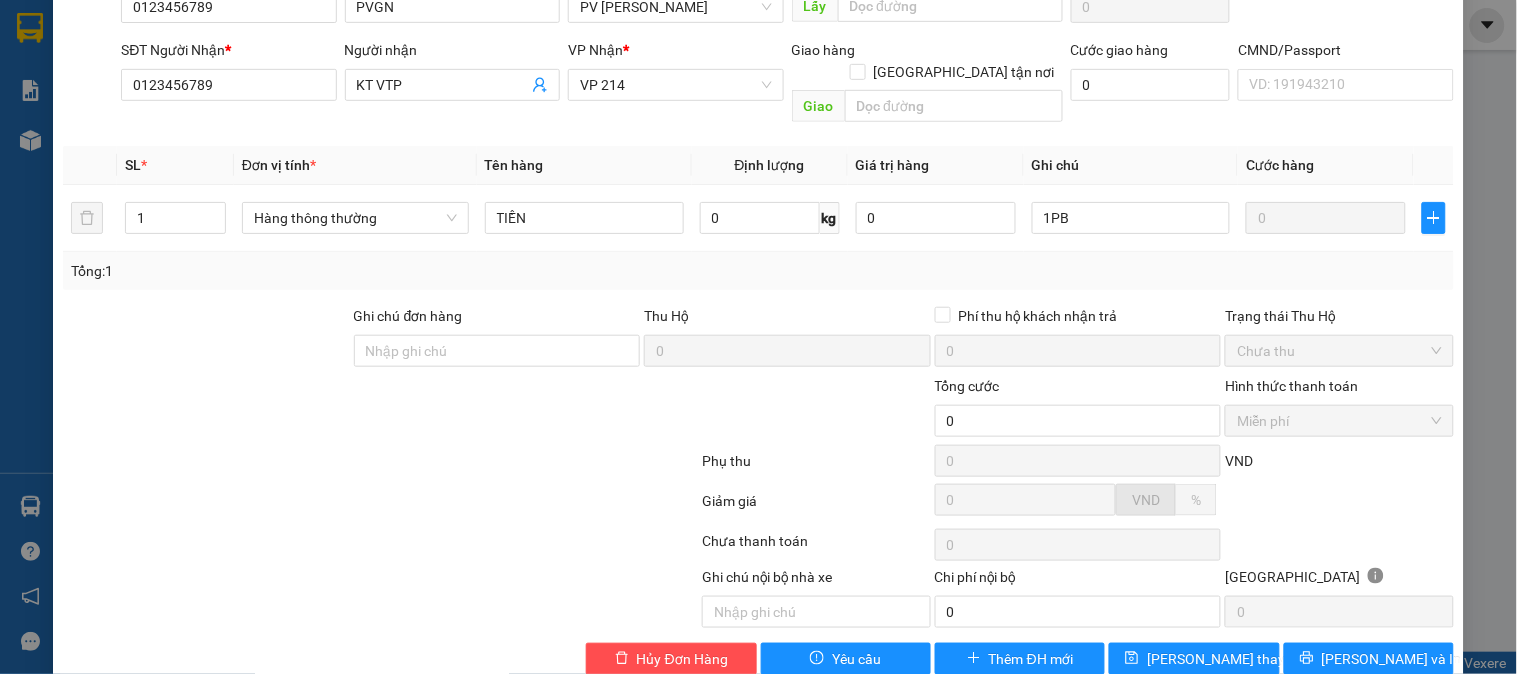 scroll, scrollTop: 273, scrollLeft: 0, axis: vertical 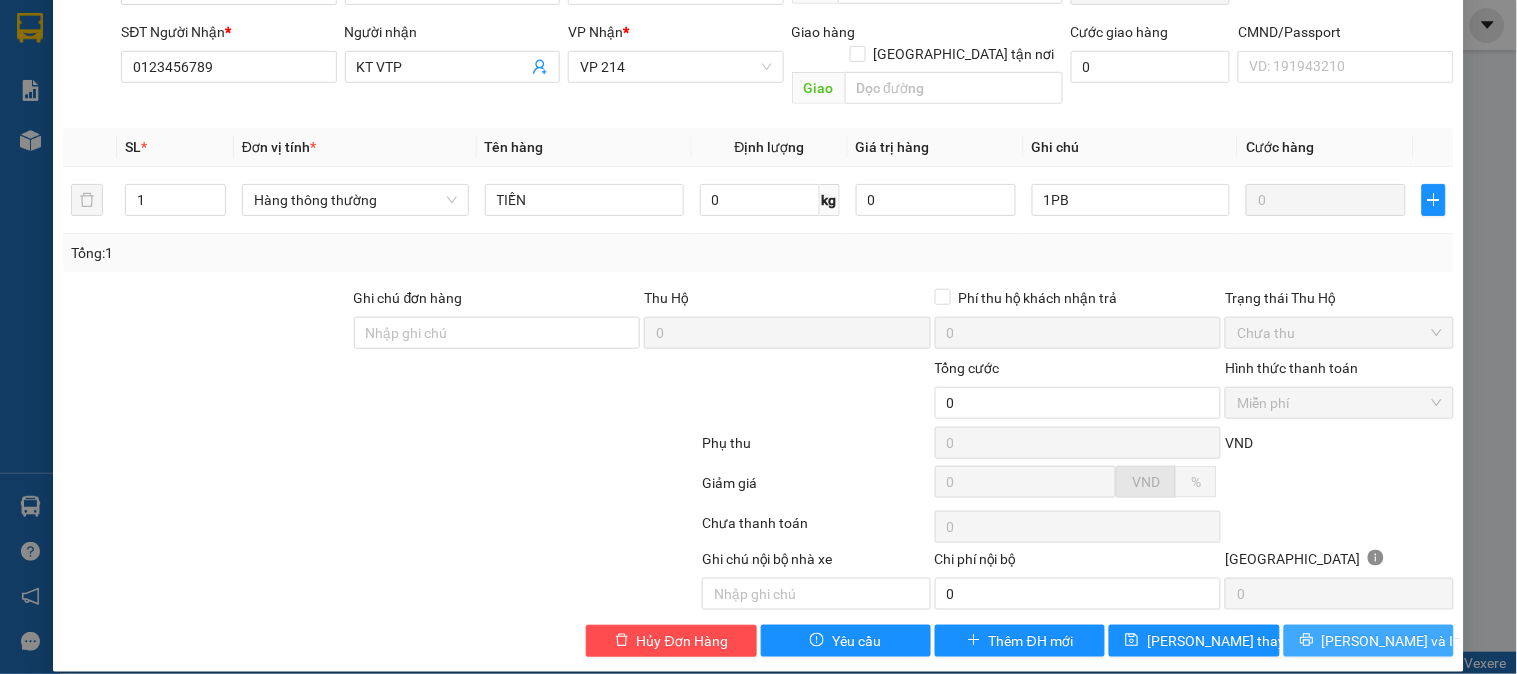 click on "[PERSON_NAME] và In" at bounding box center [1392, 641] 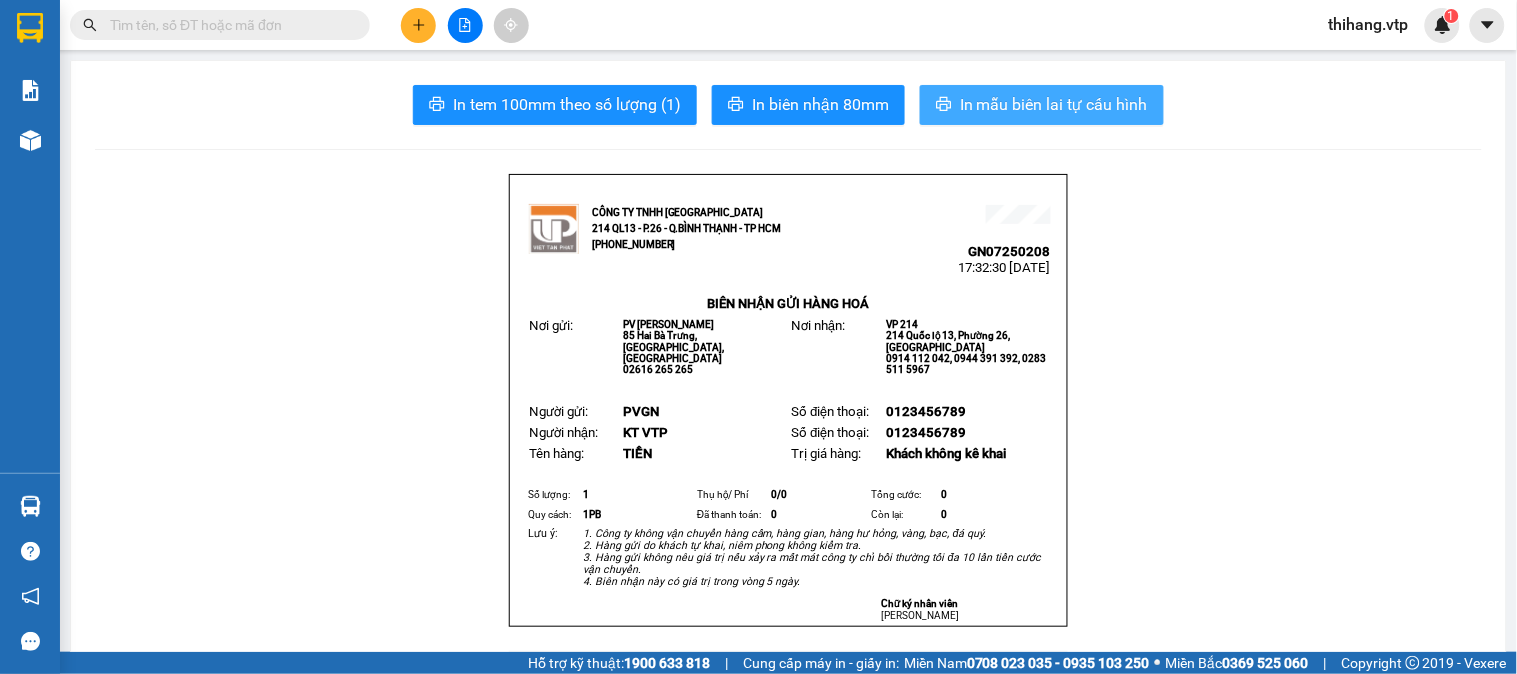 click on "In mẫu biên lai tự cấu hình" at bounding box center [1054, 104] 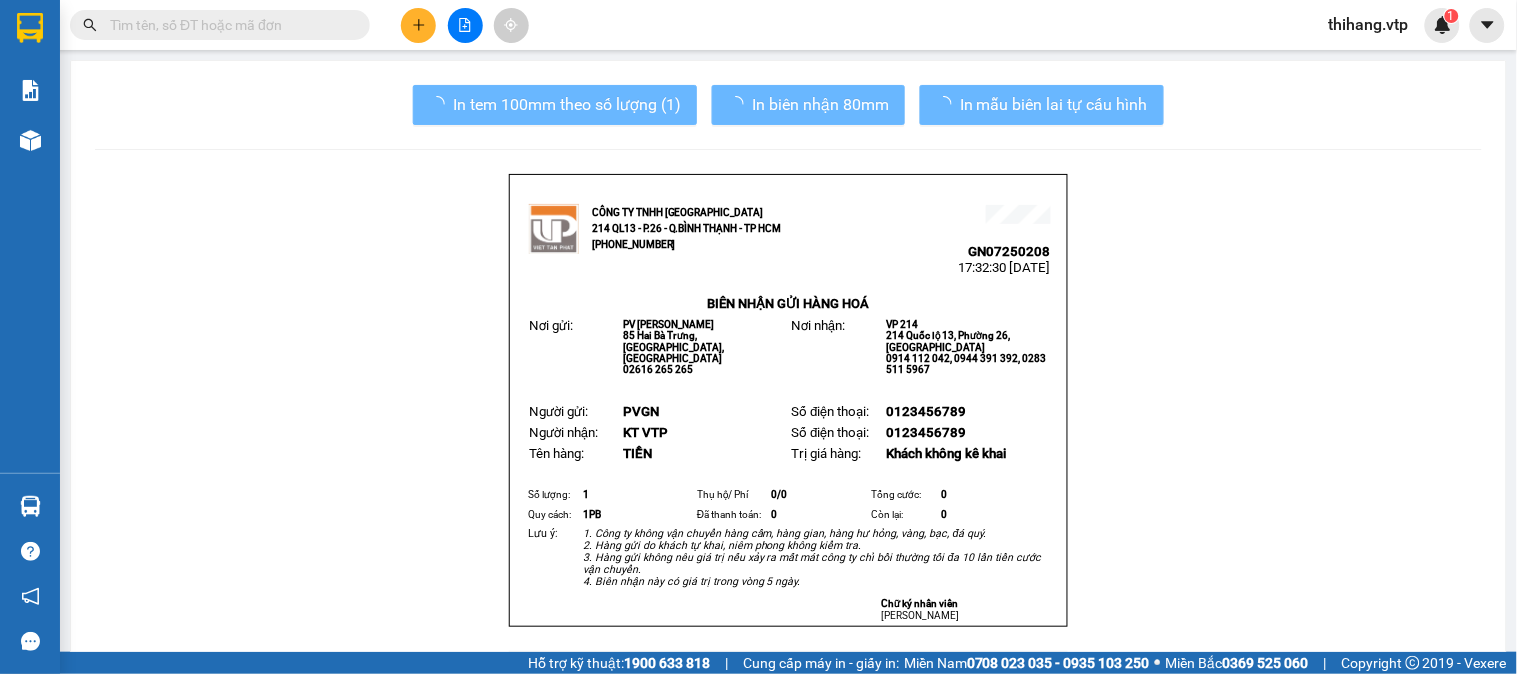 scroll, scrollTop: 0, scrollLeft: 0, axis: both 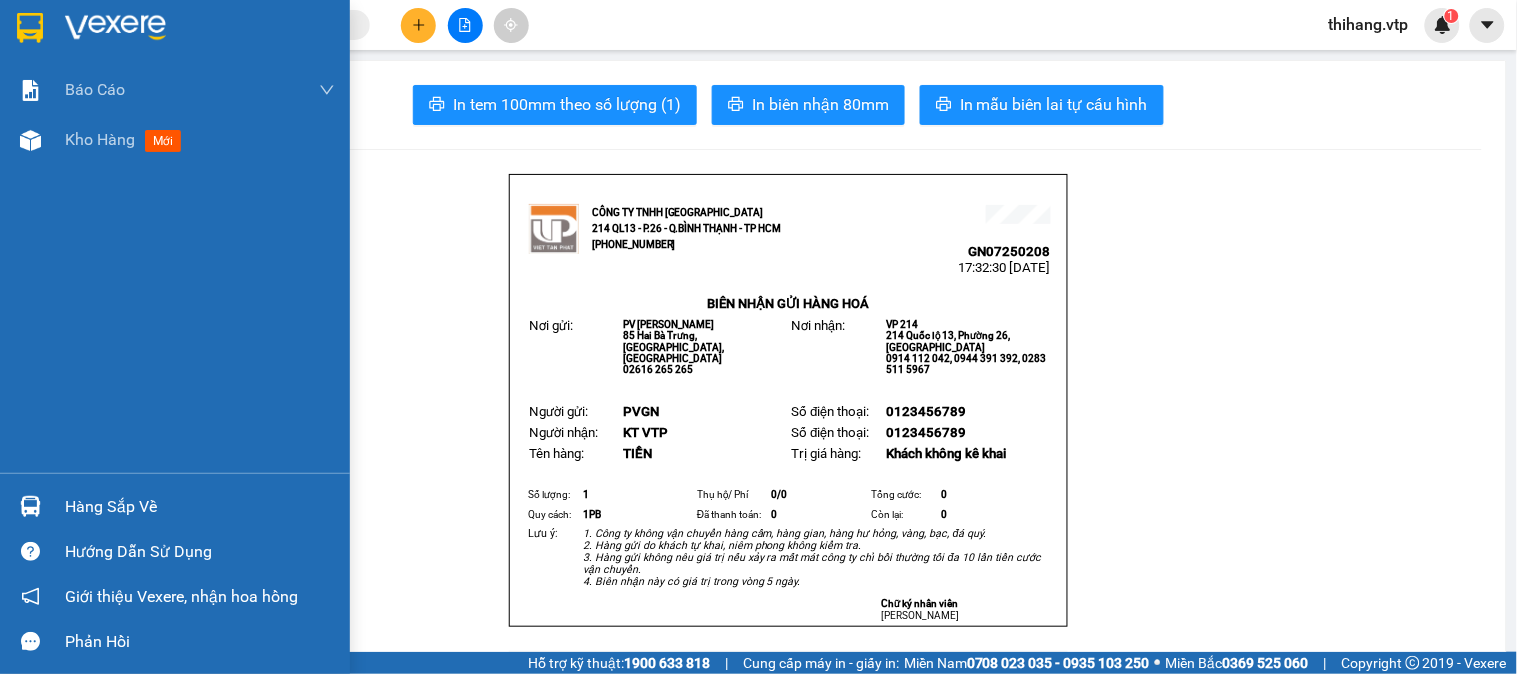 click at bounding box center [115, 28] 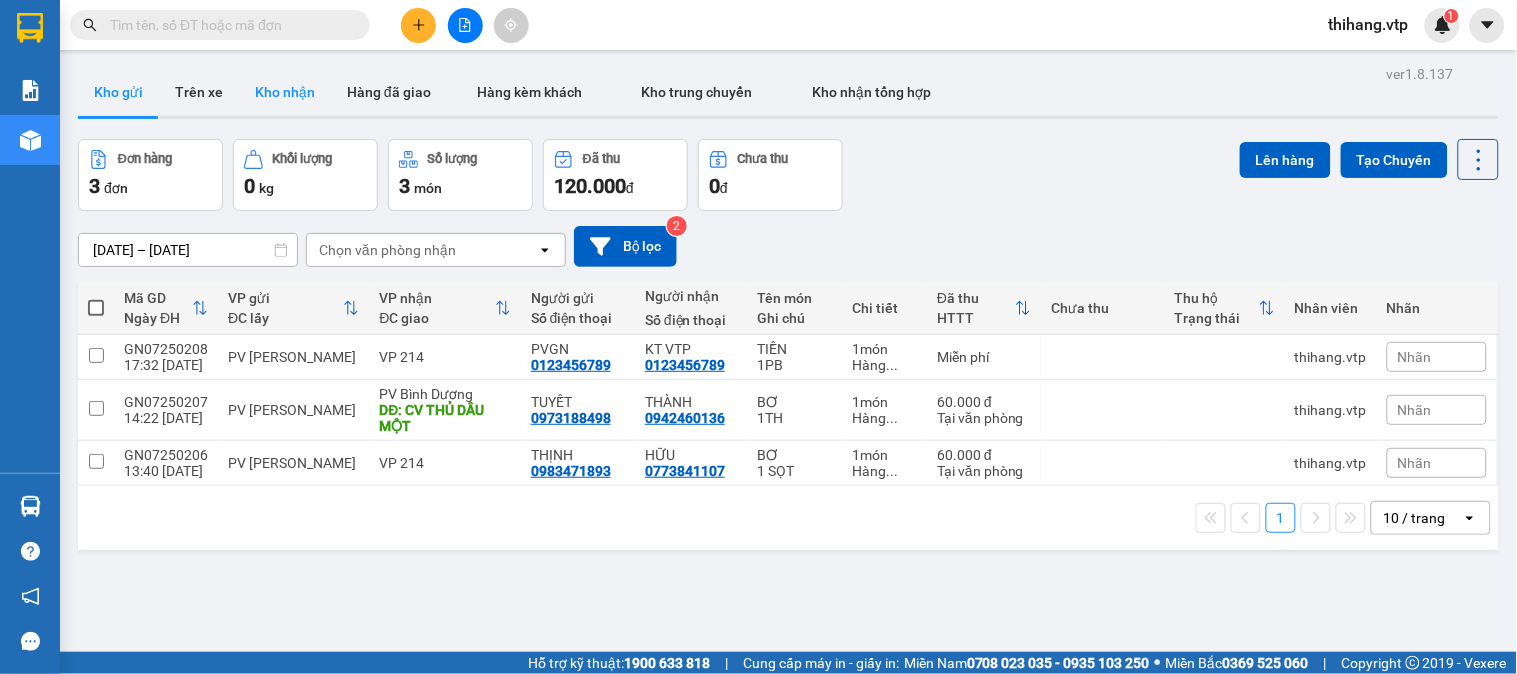 click on "Kho nhận" at bounding box center [285, 92] 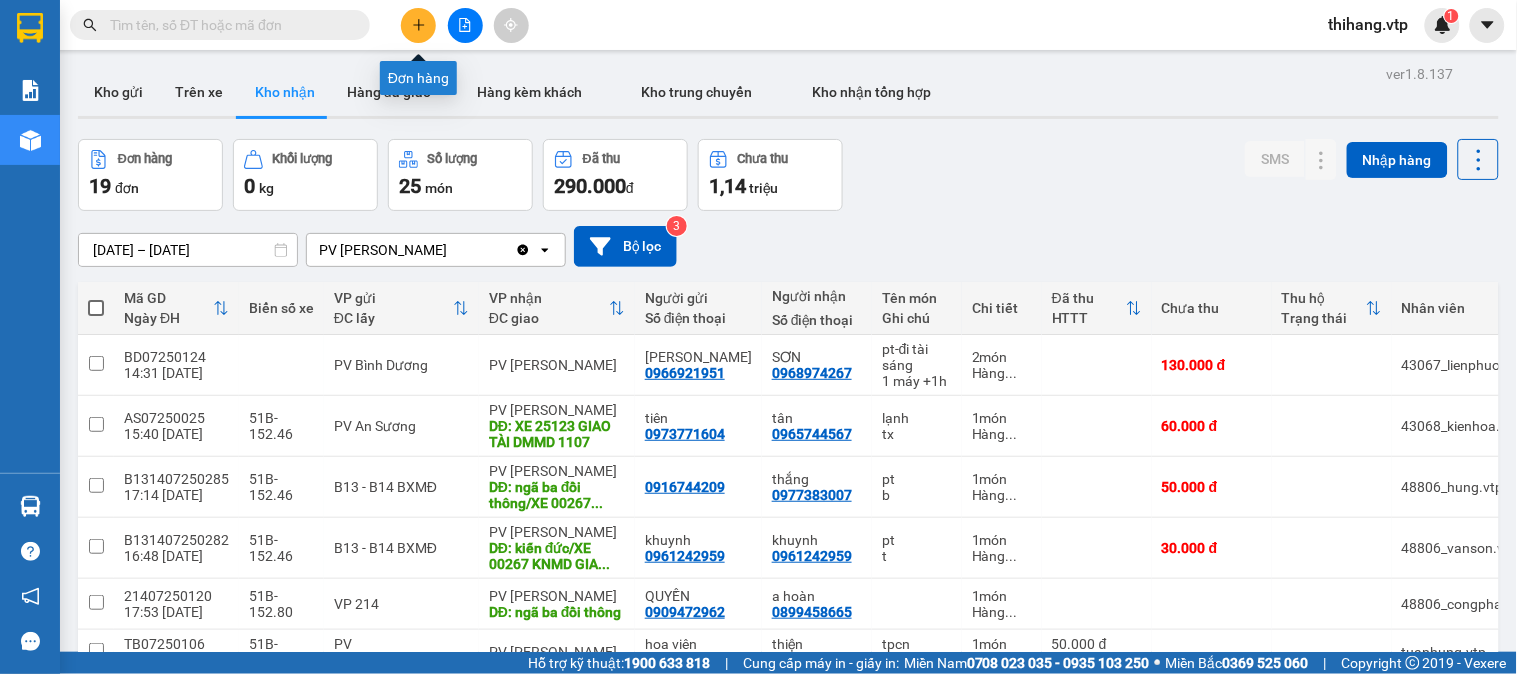 click at bounding box center [418, 25] 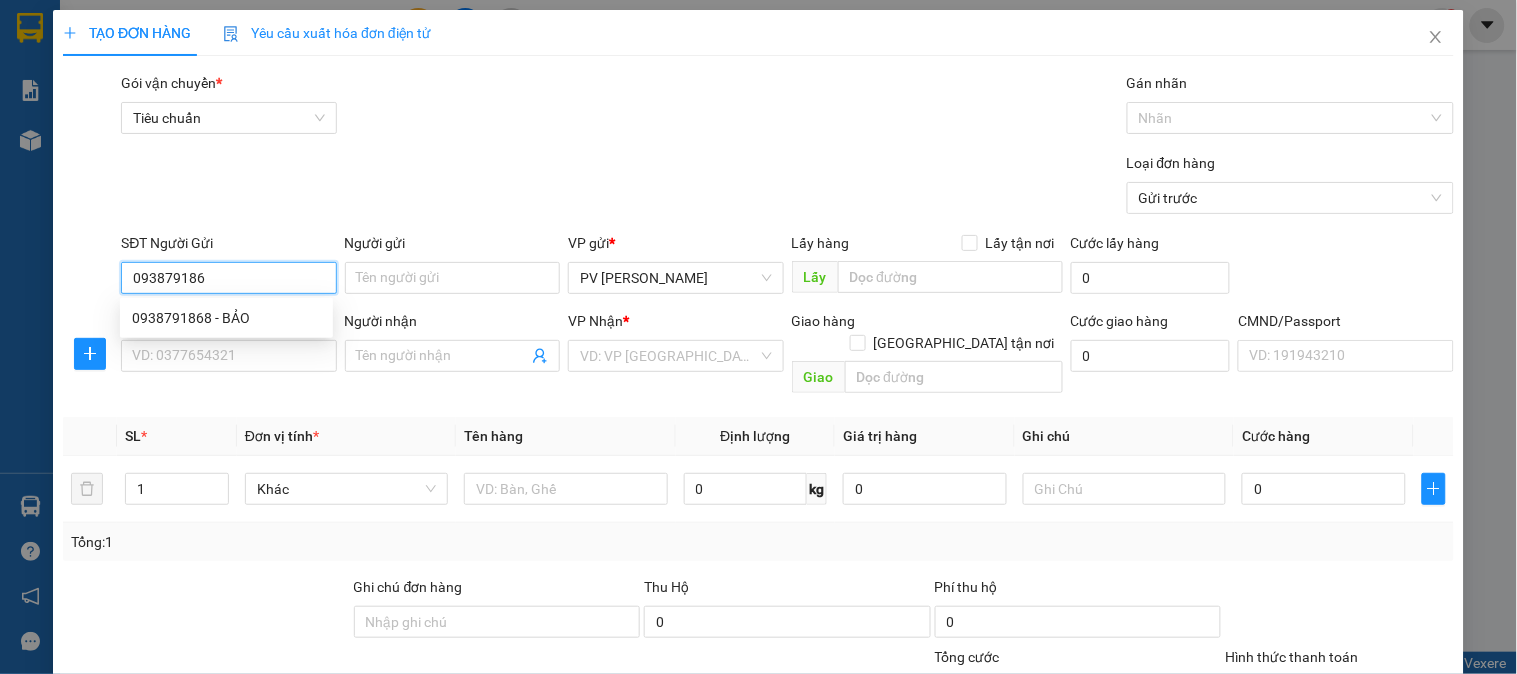 type on "0938791868" 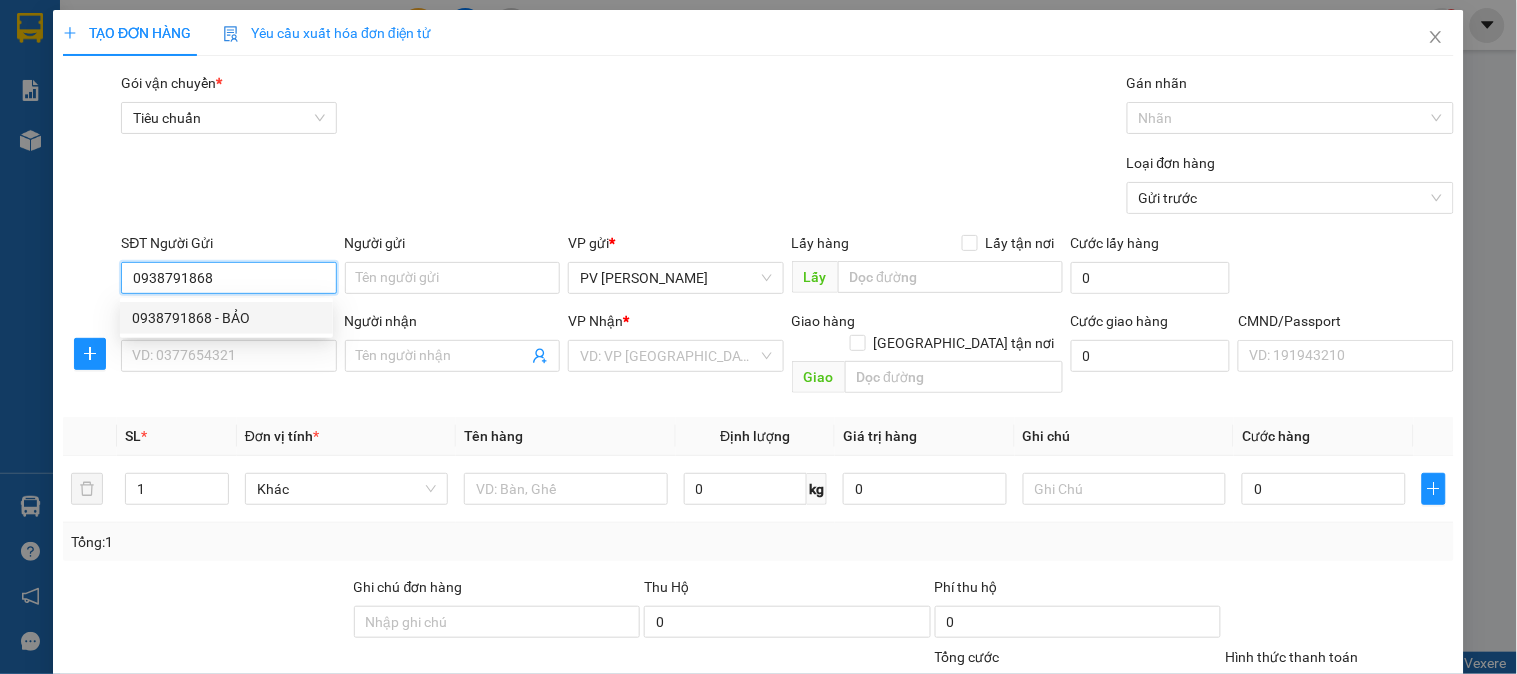 click on "0938791868 - BẢO" at bounding box center (226, 318) 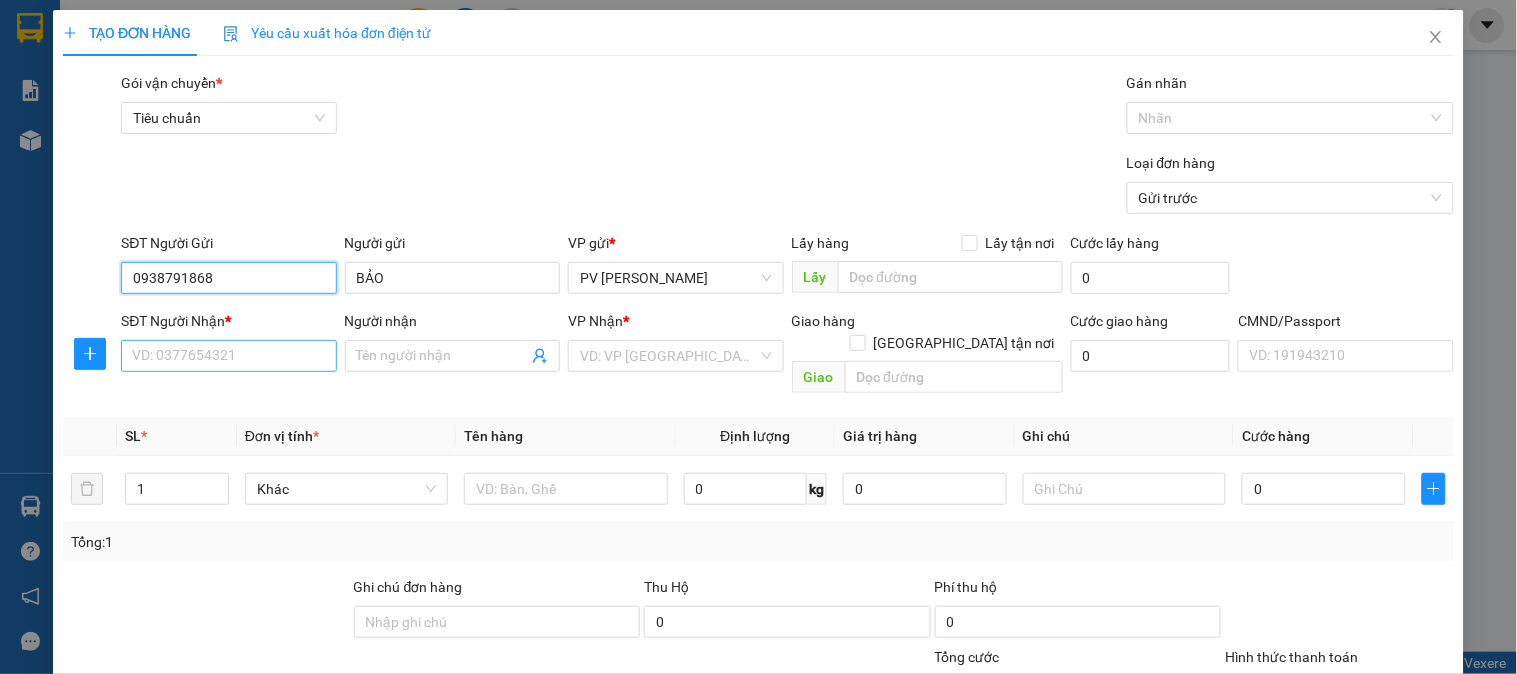 type on "0938791868" 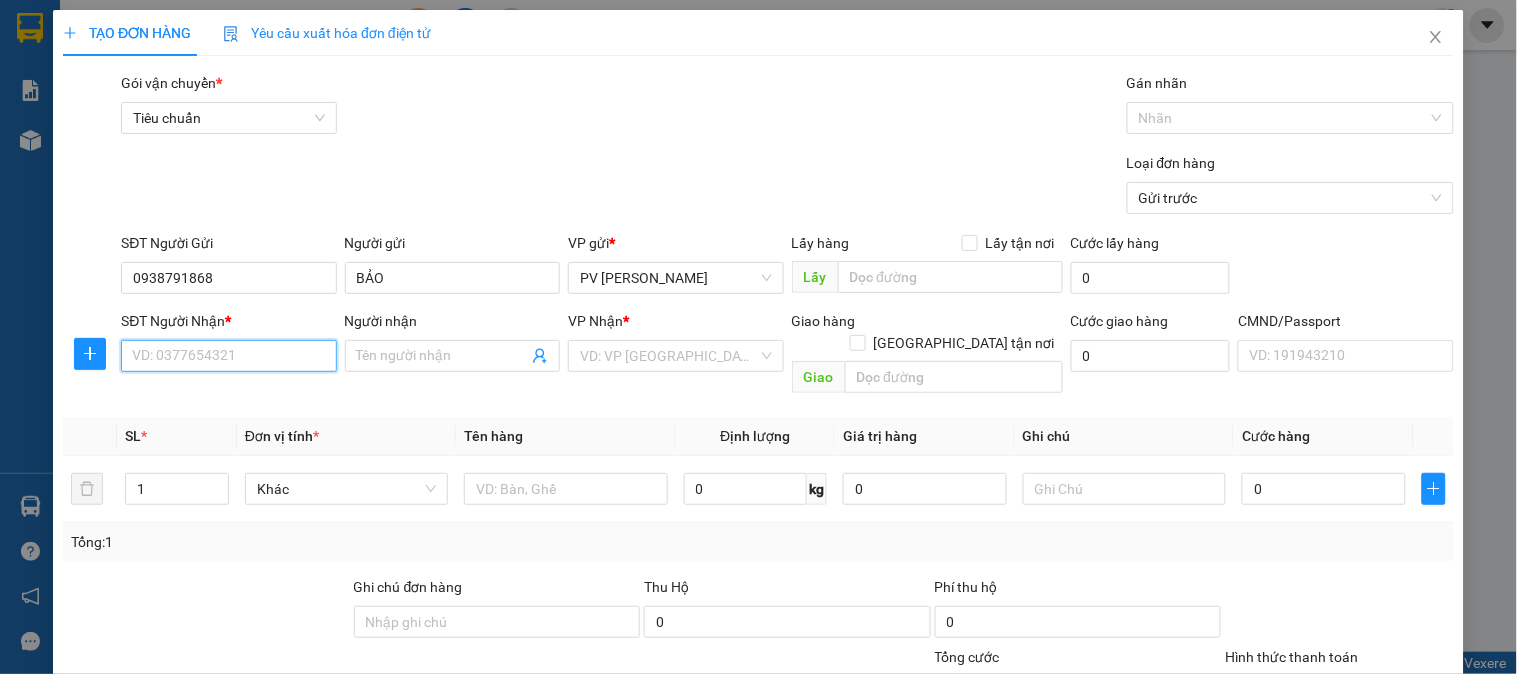 click on "SĐT Người Nhận  *" at bounding box center (228, 356) 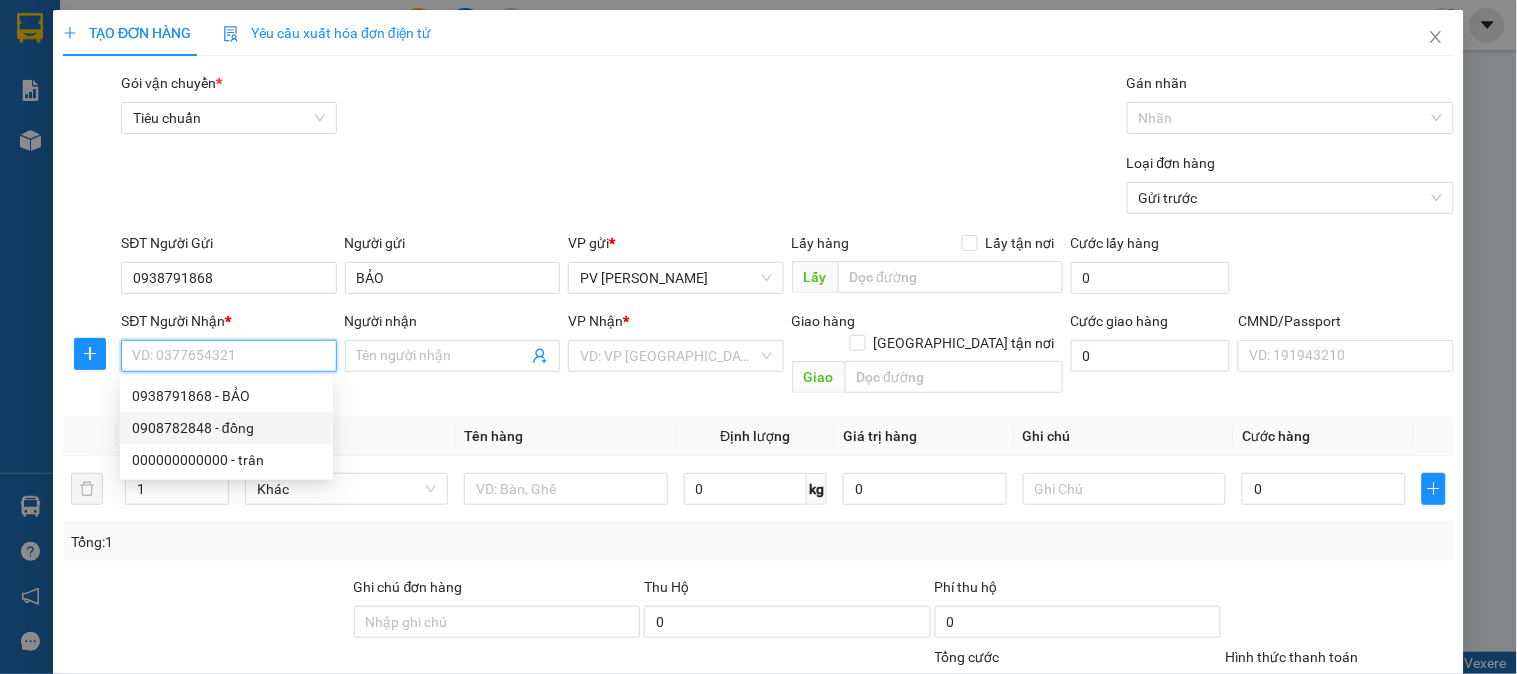click on "0908782848 - đồng" at bounding box center [226, 428] 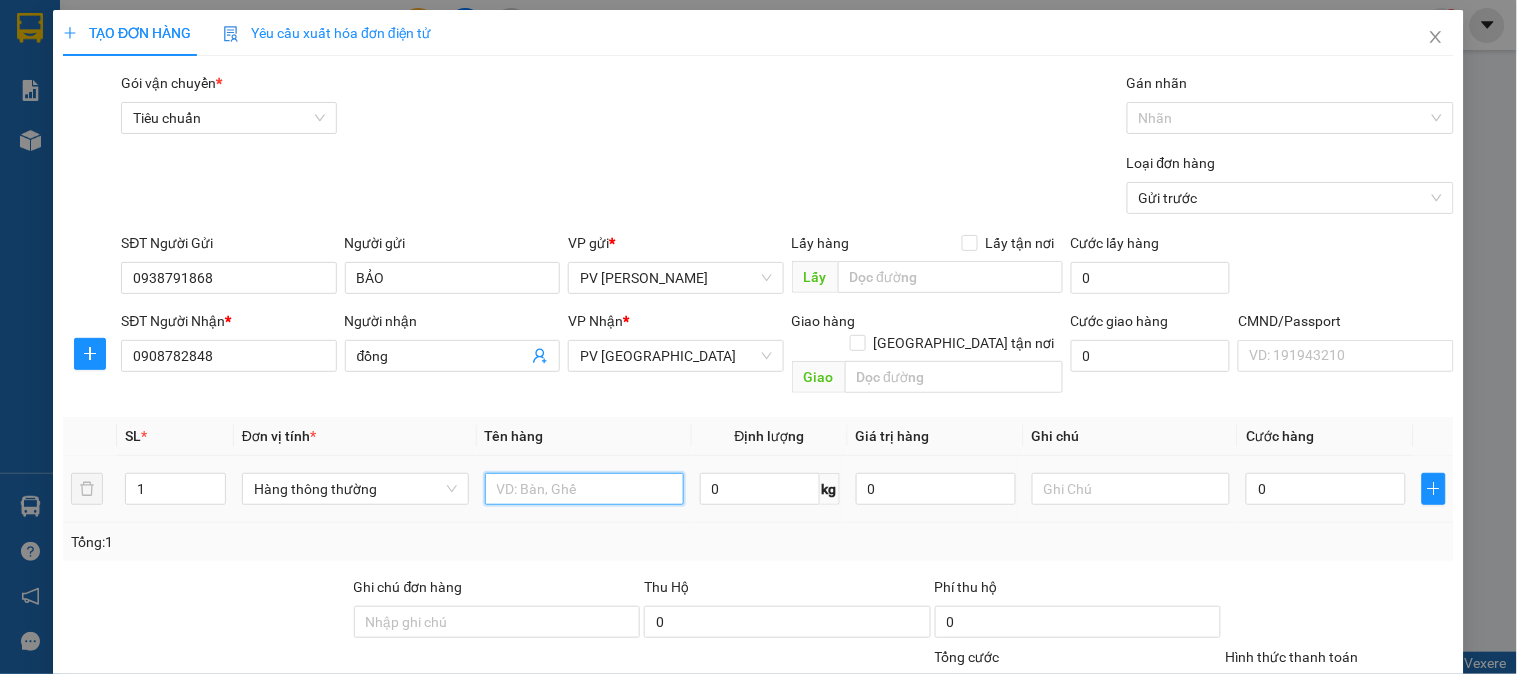 click at bounding box center [584, 489] 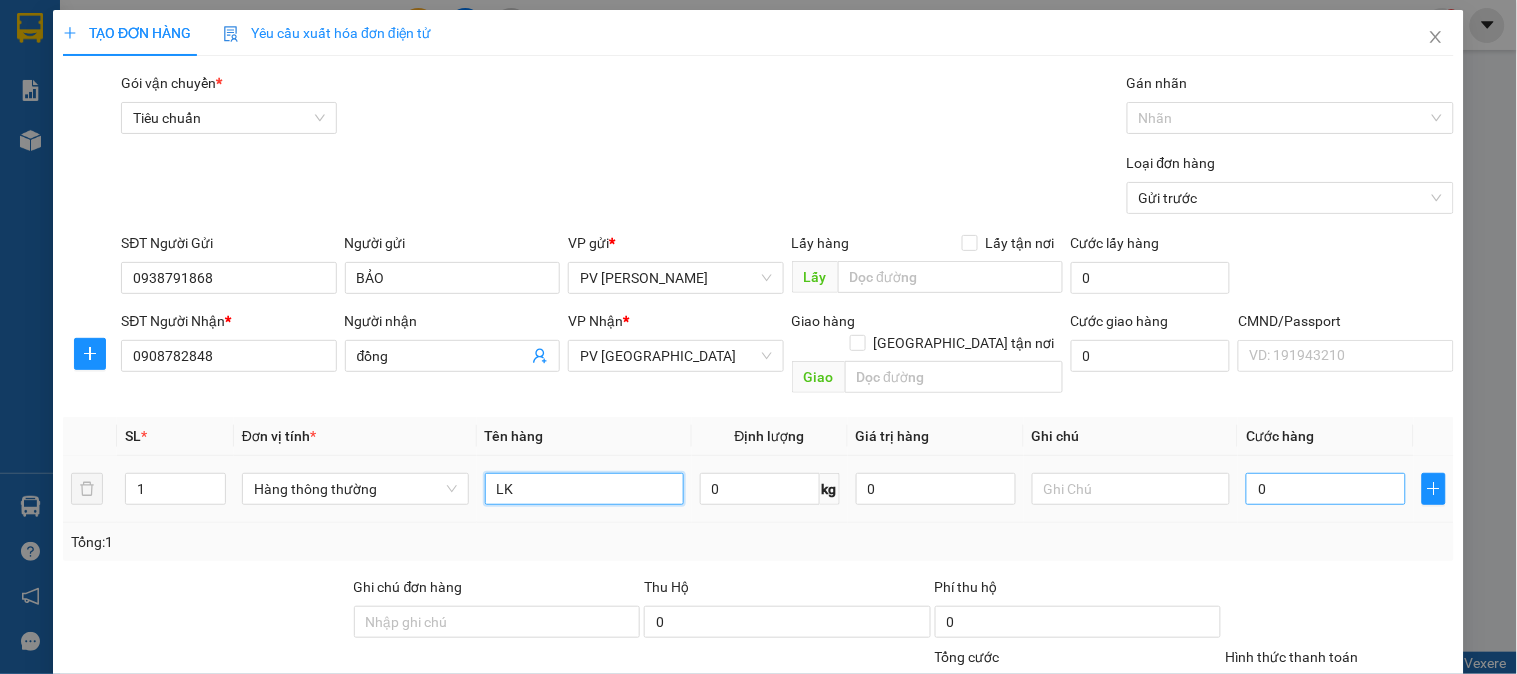 type on "LK" 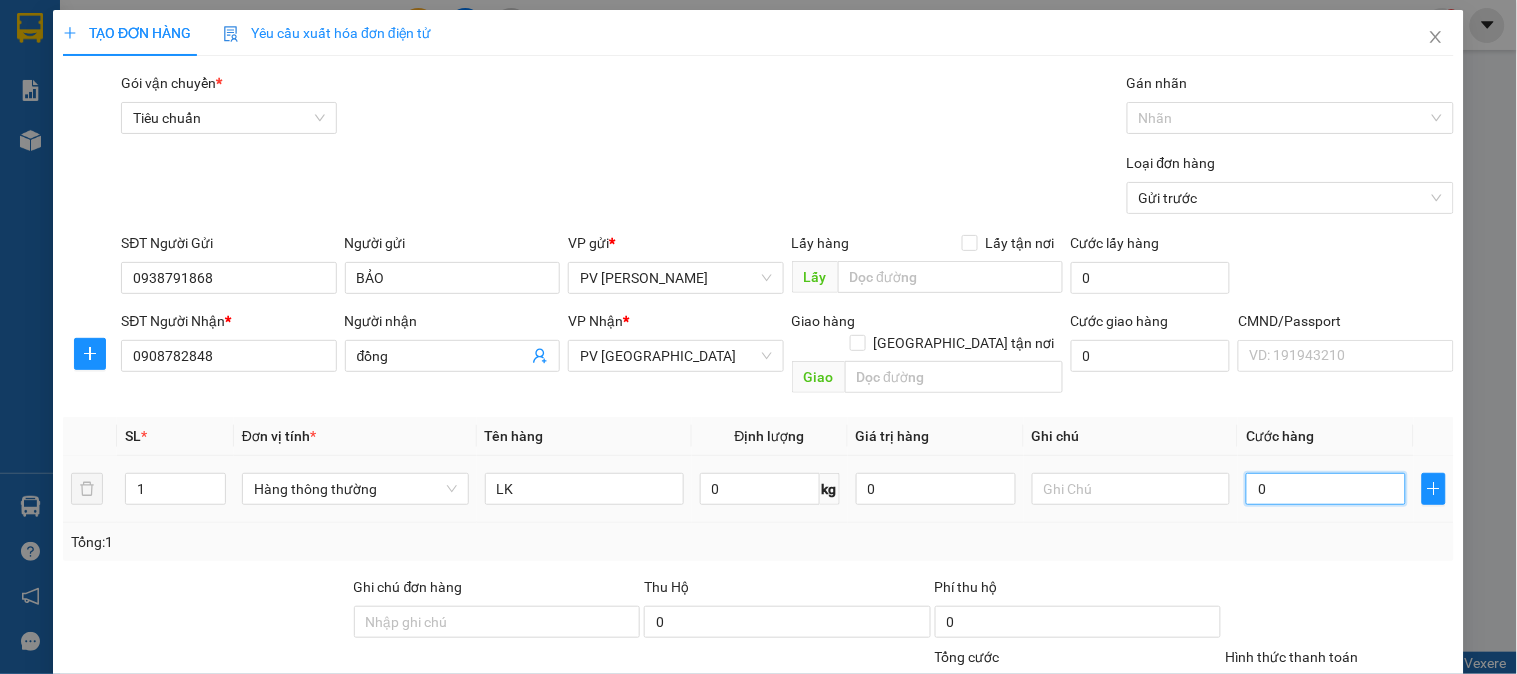 click on "0" at bounding box center (1326, 489) 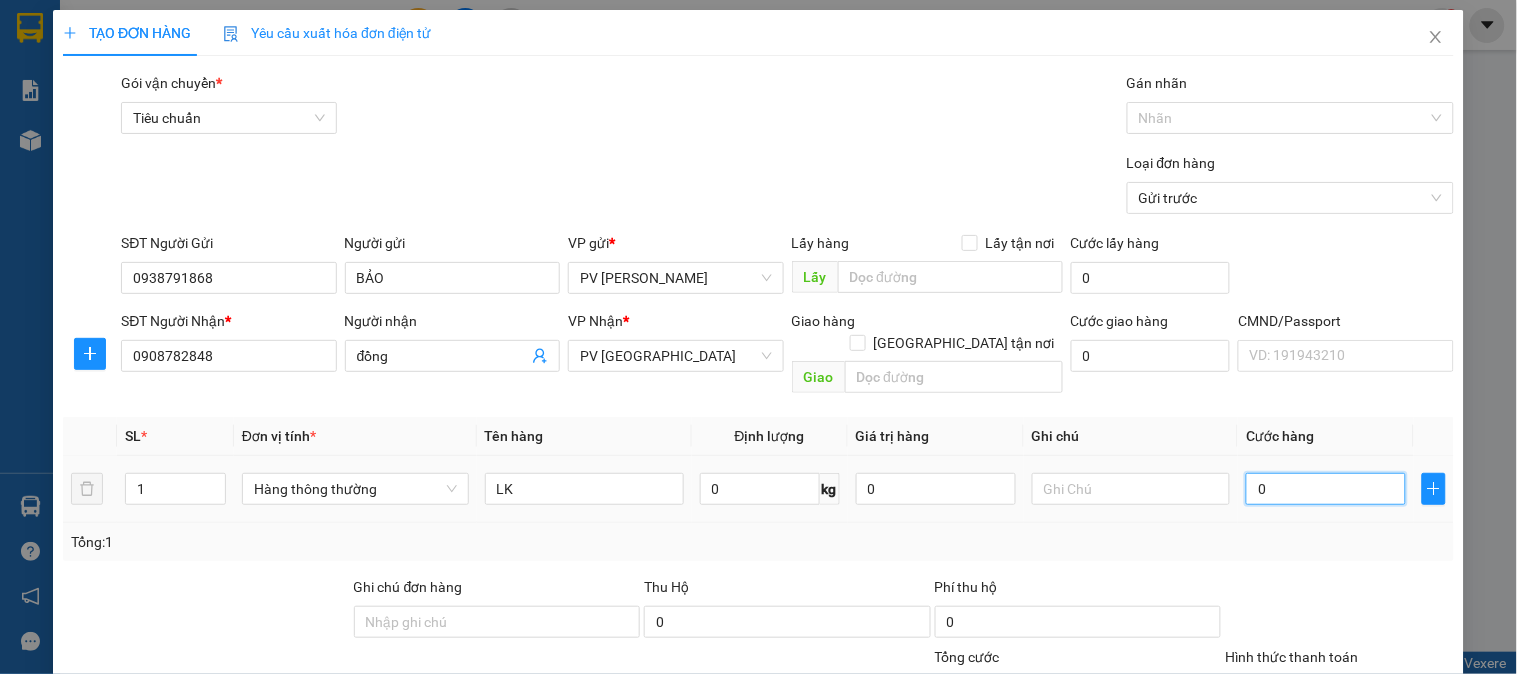 type on "4" 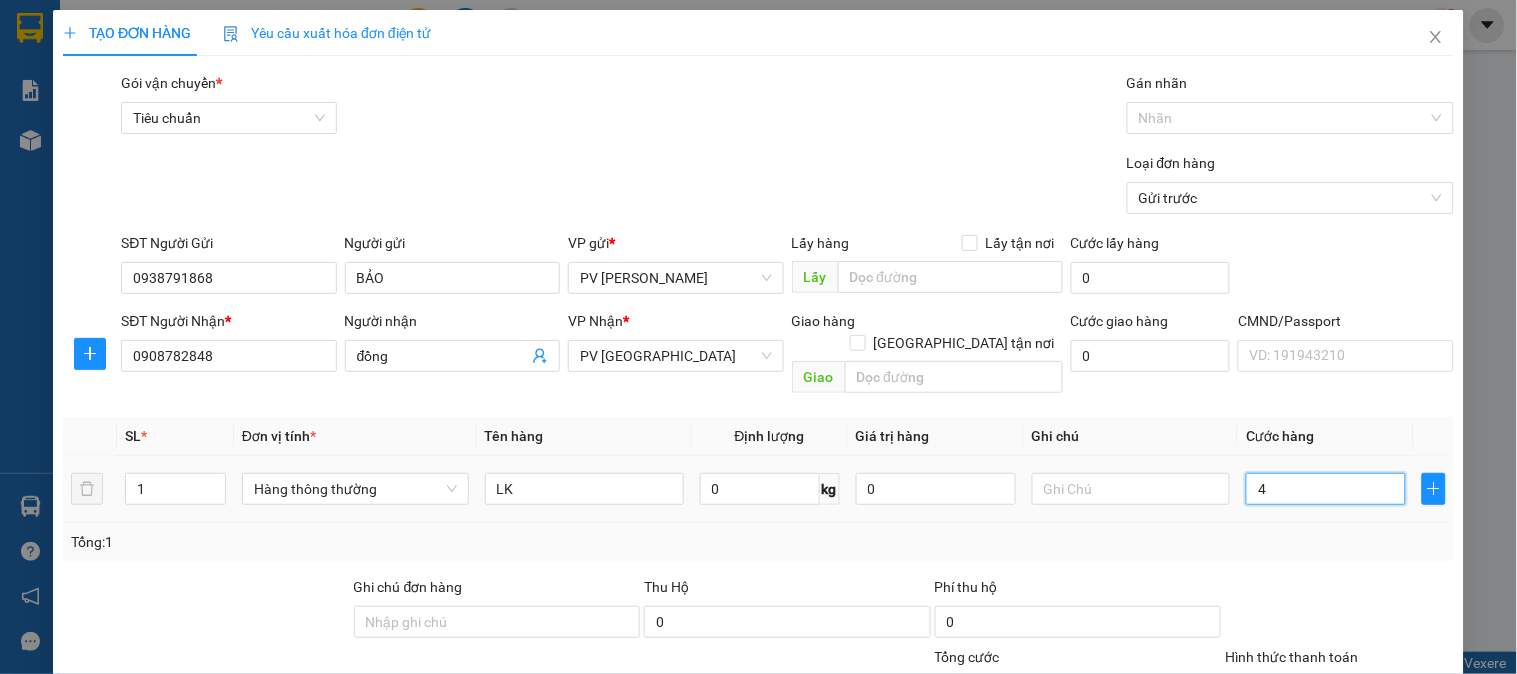 type on "0" 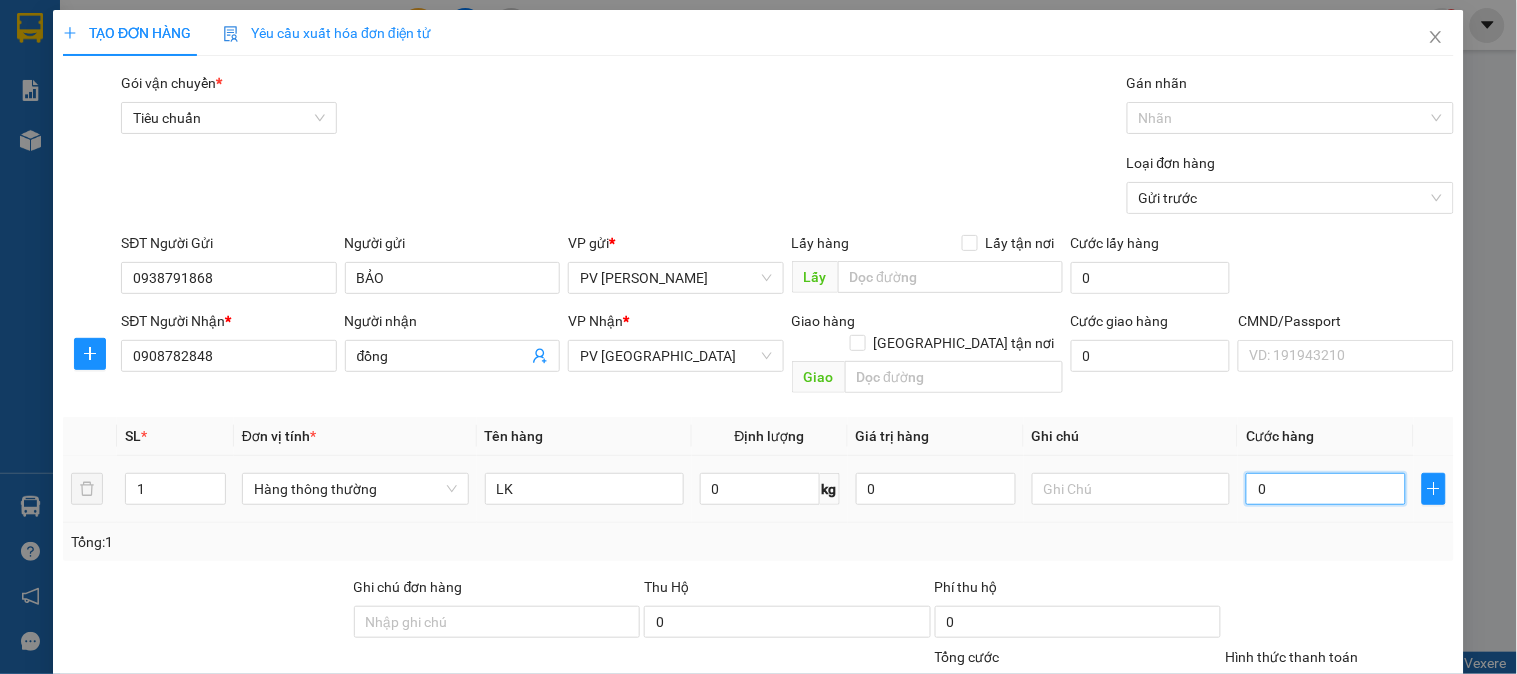 type on "05" 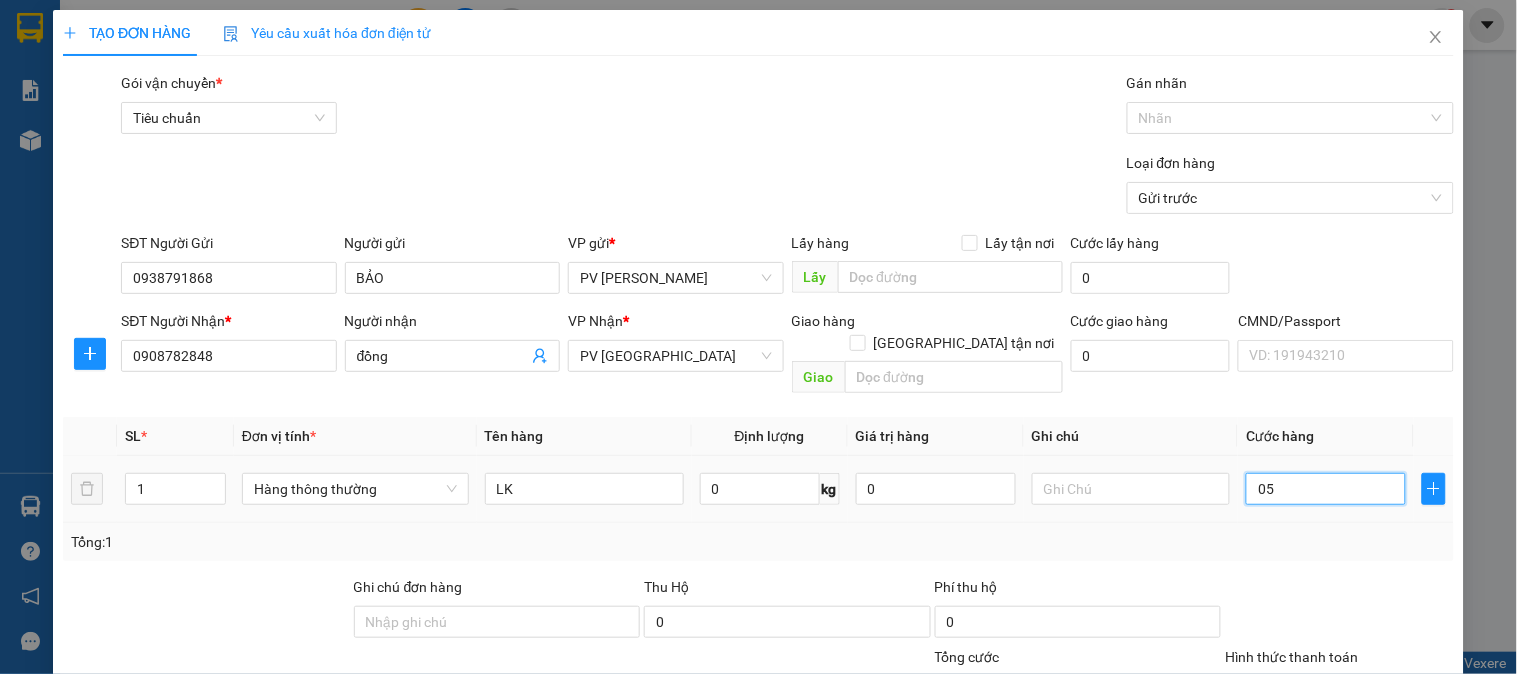 type on "050" 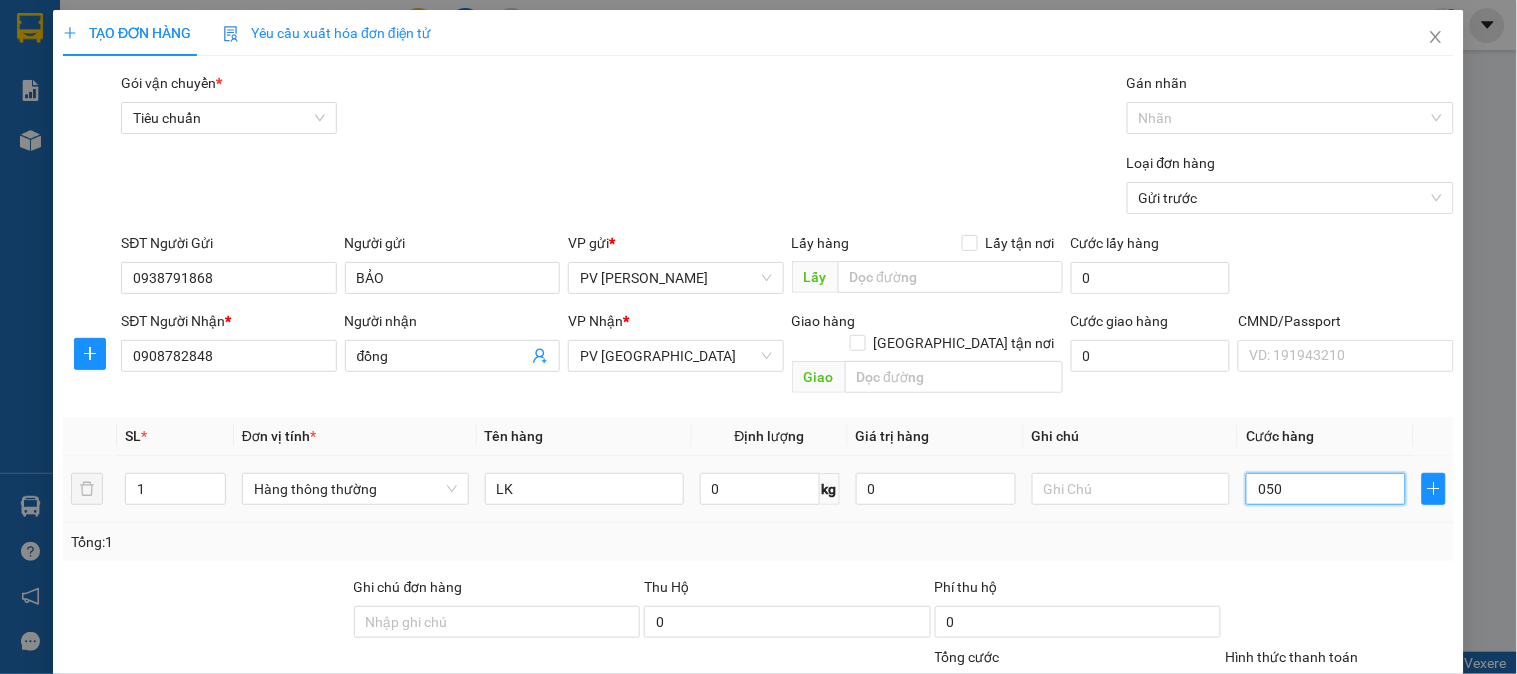 type on "0.500" 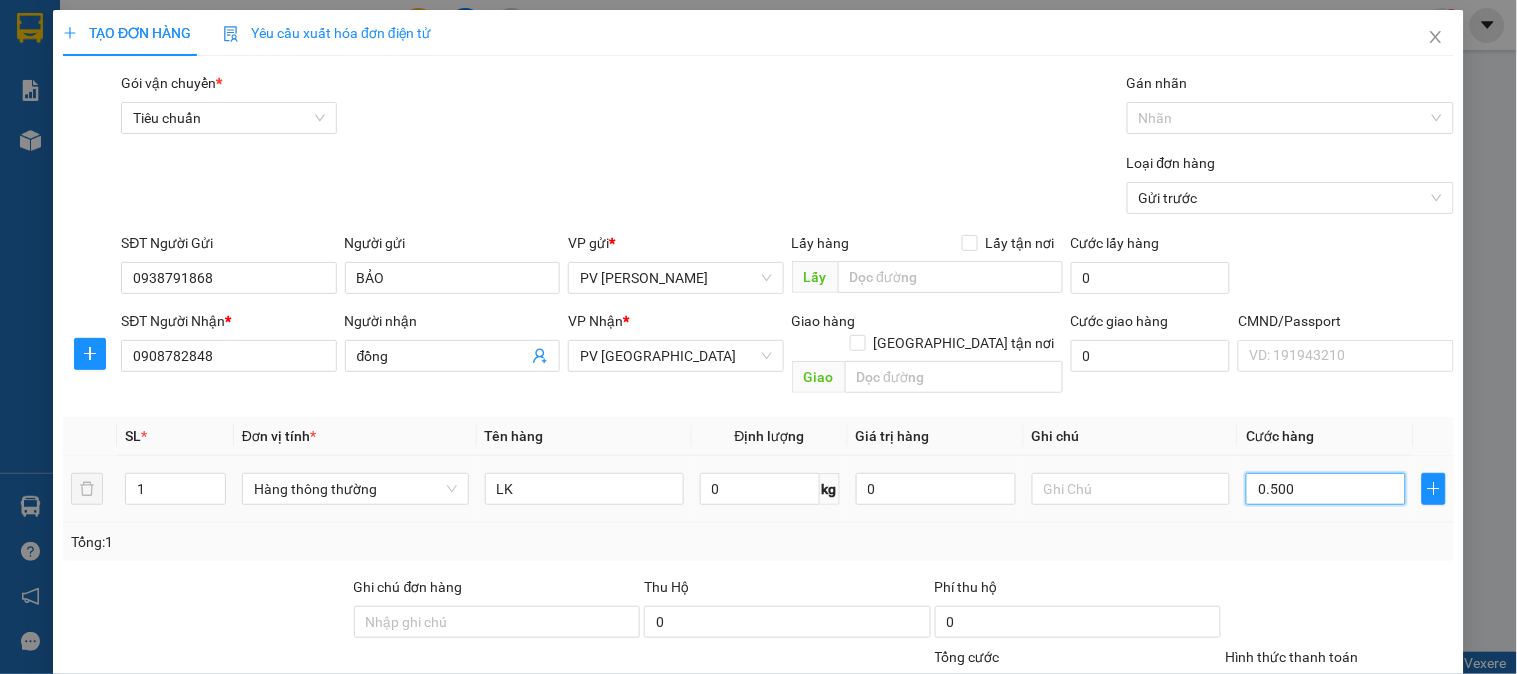 type on "05.000" 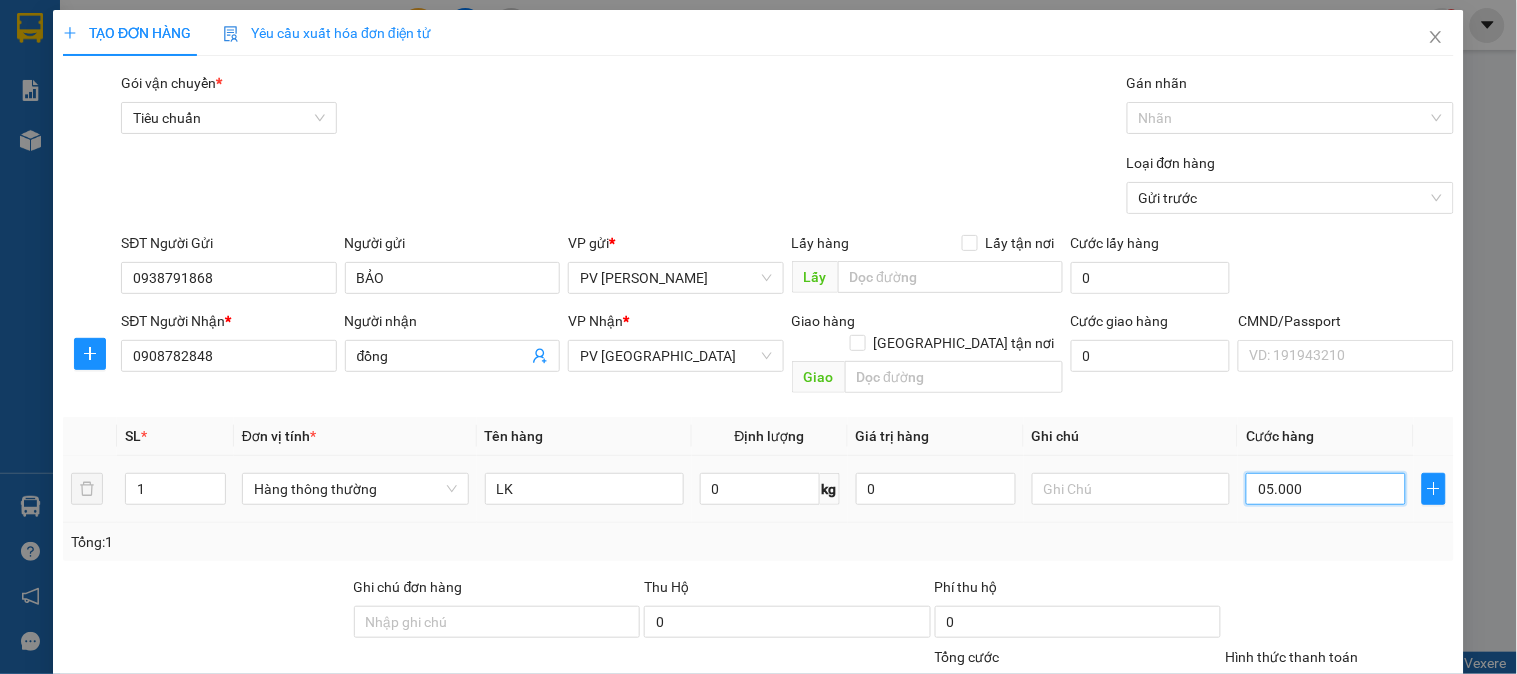 type on "0.500" 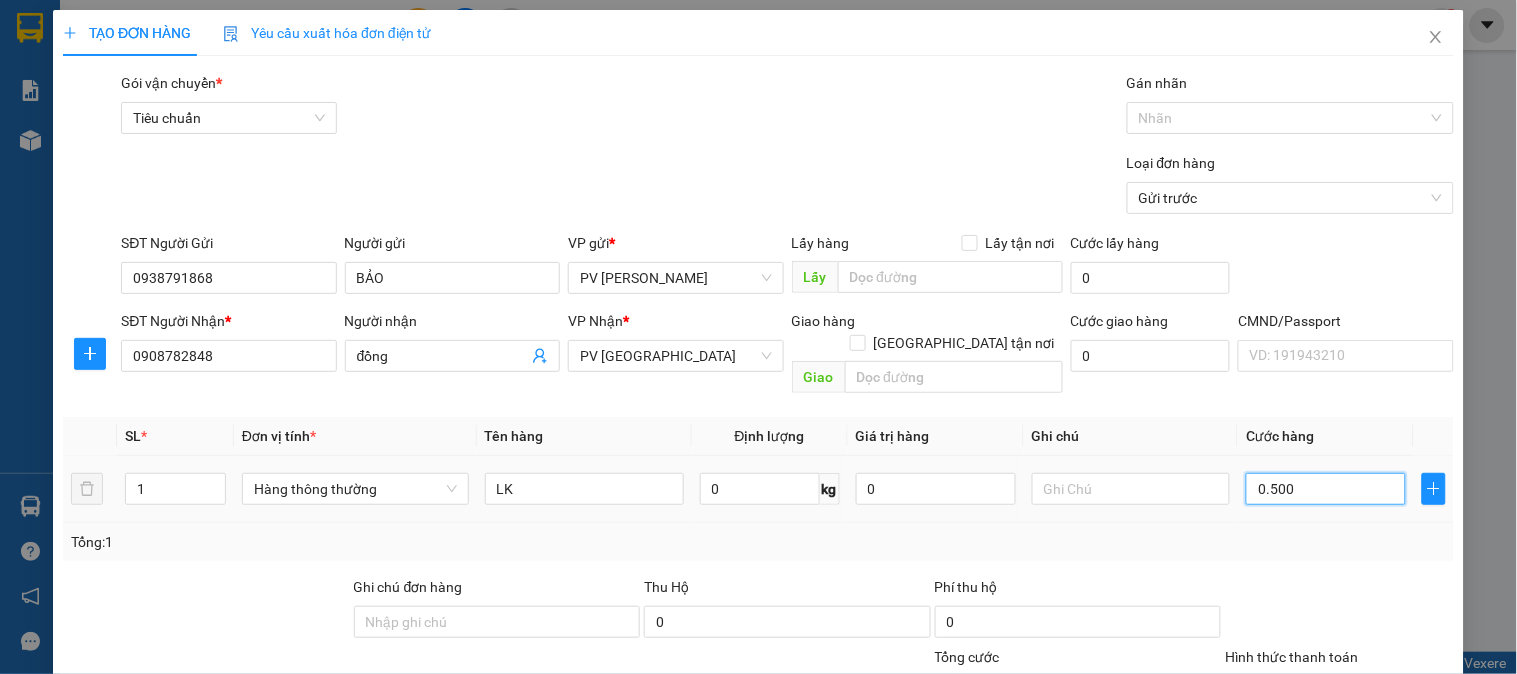 type on "050" 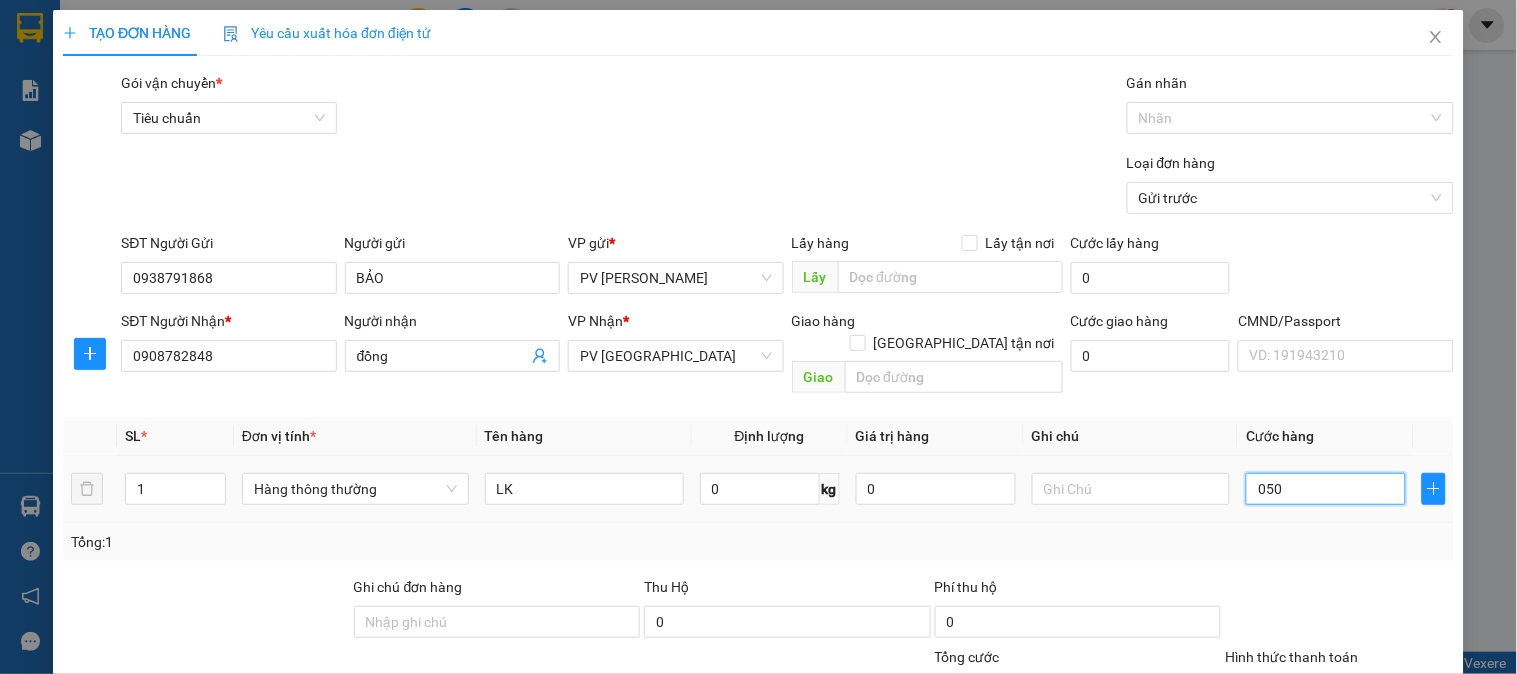 type on "05" 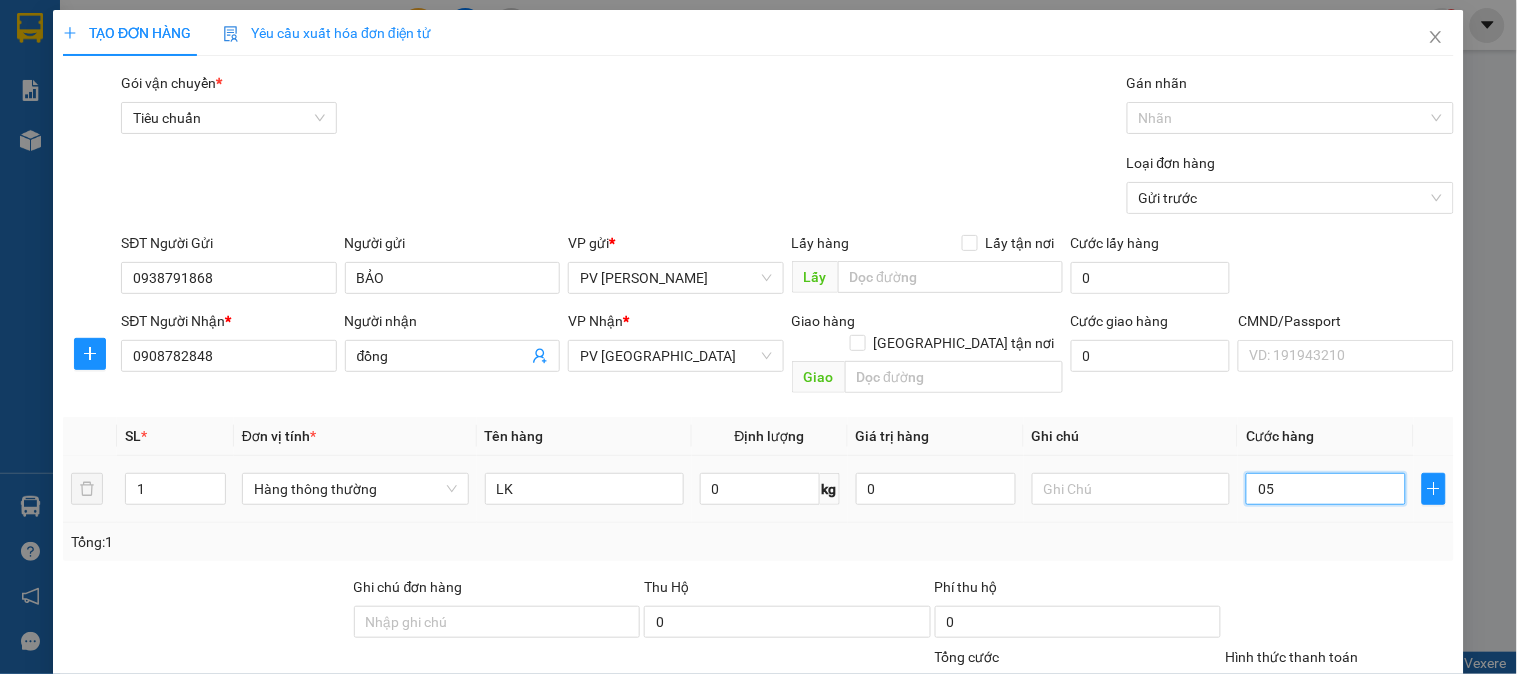 type on "0" 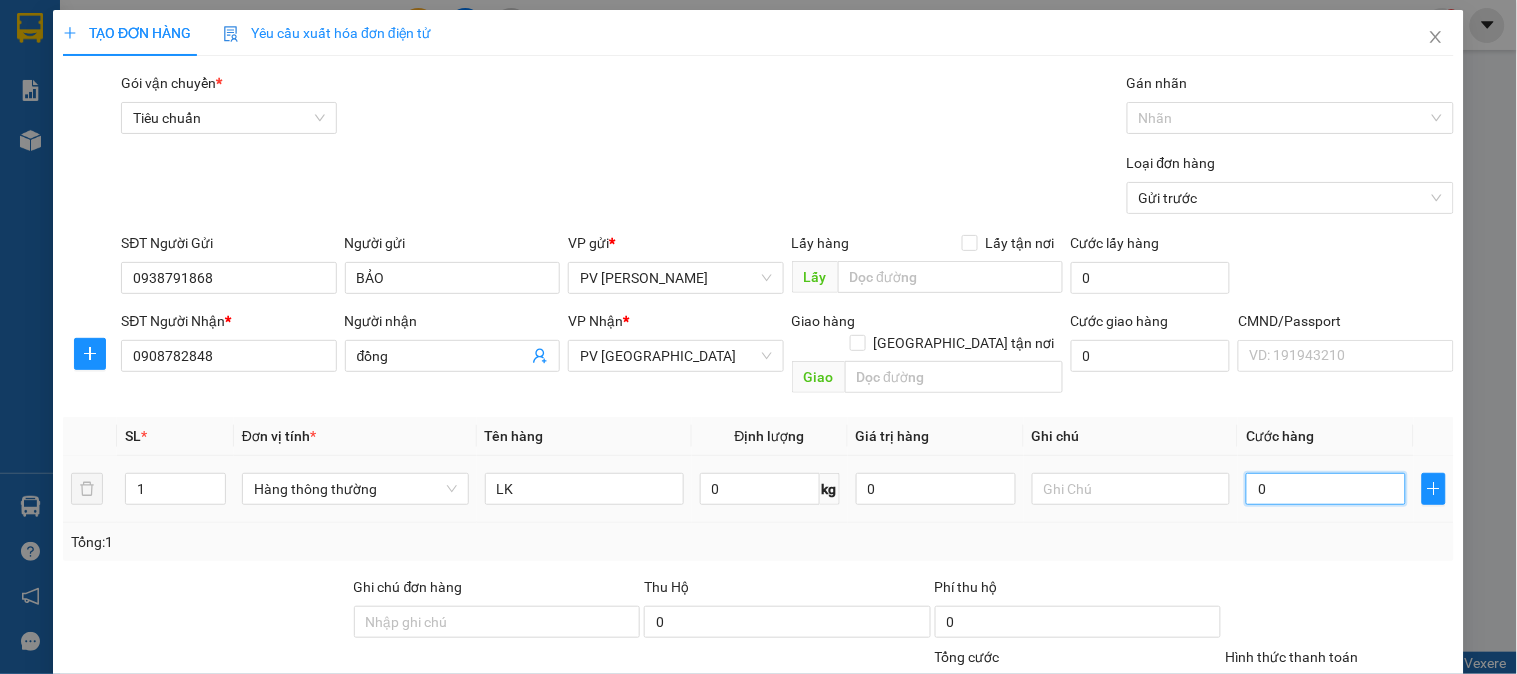 type on "50" 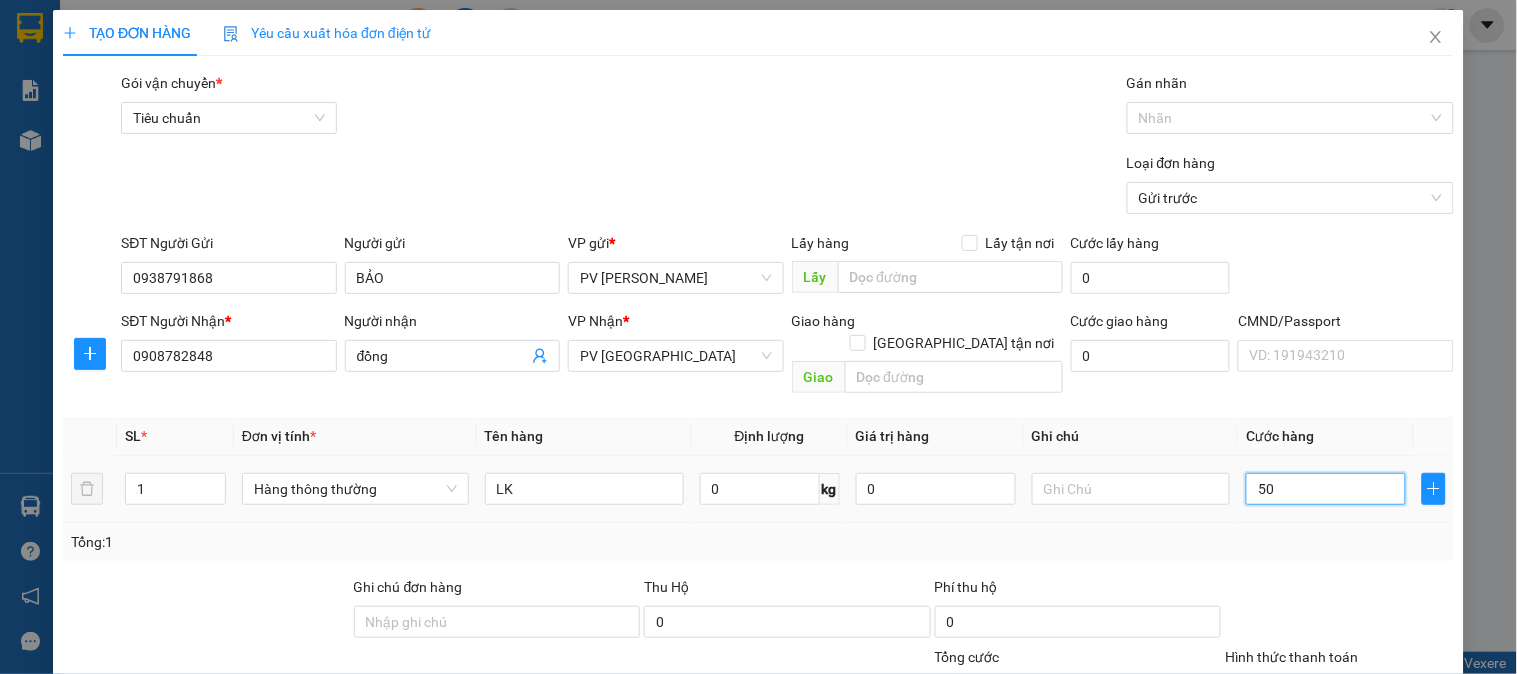 type on "500" 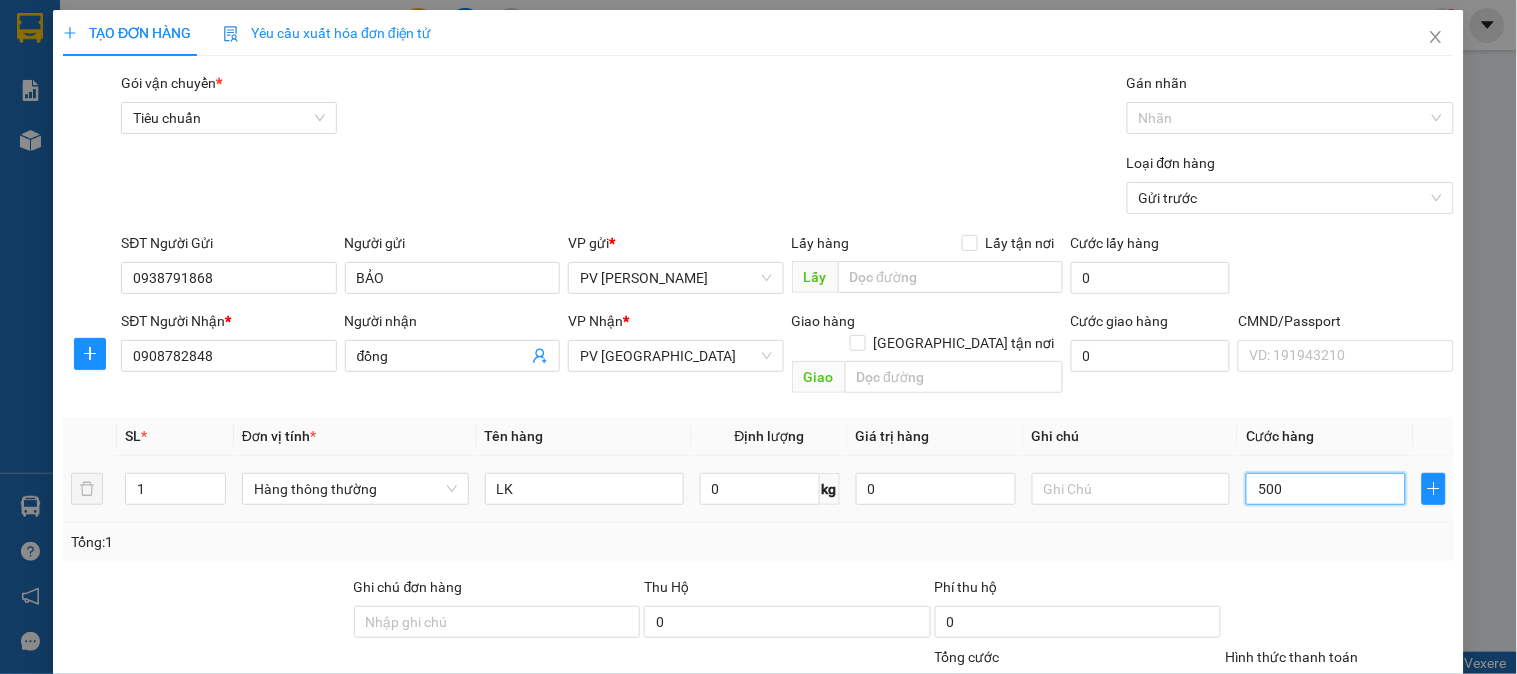 type on "5.000" 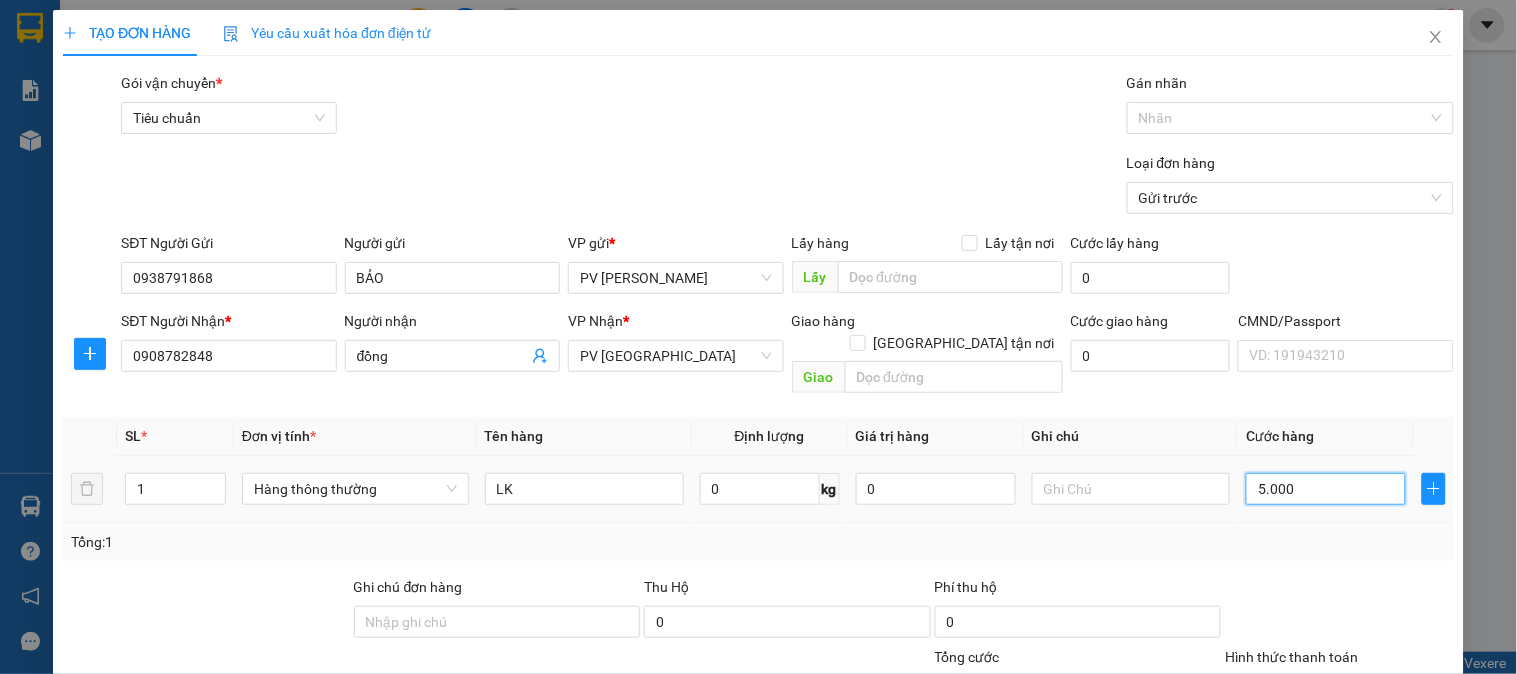 type on "50.000" 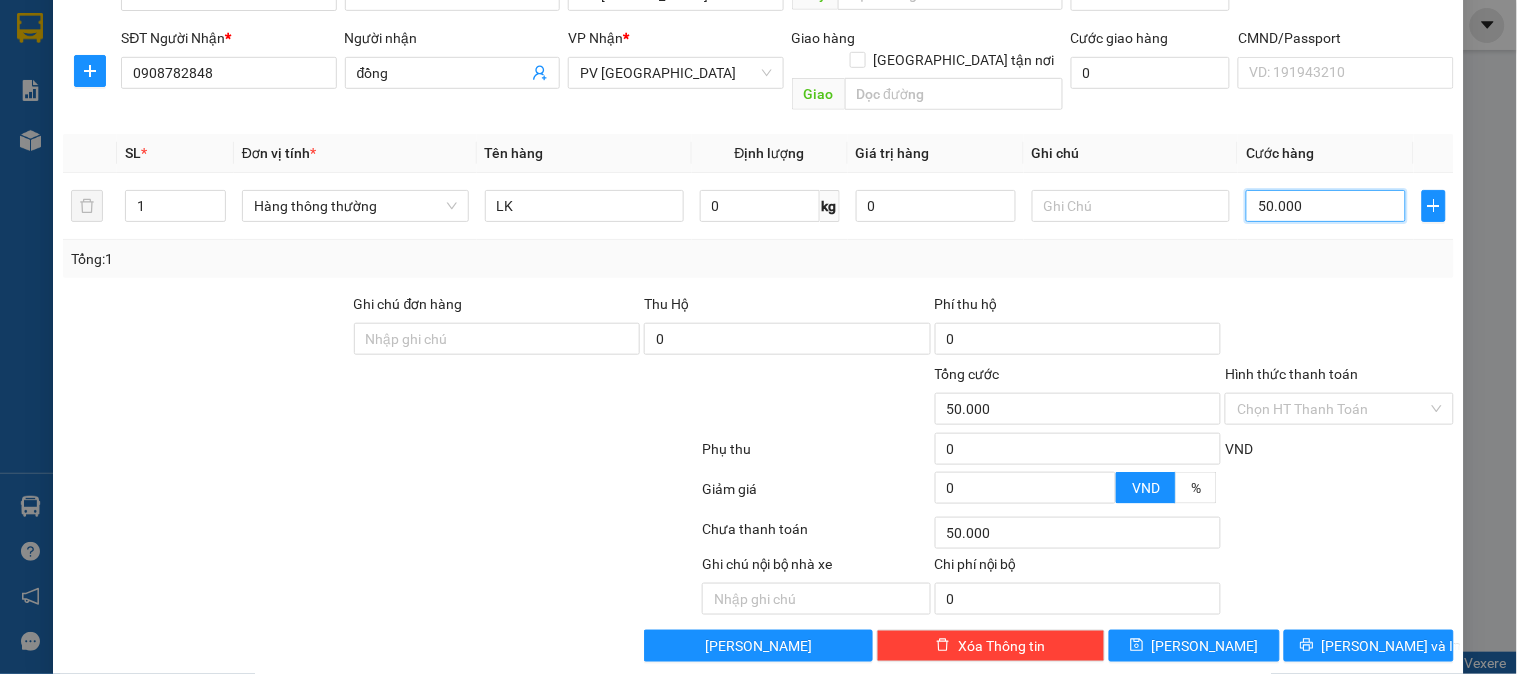 scroll, scrollTop: 287, scrollLeft: 0, axis: vertical 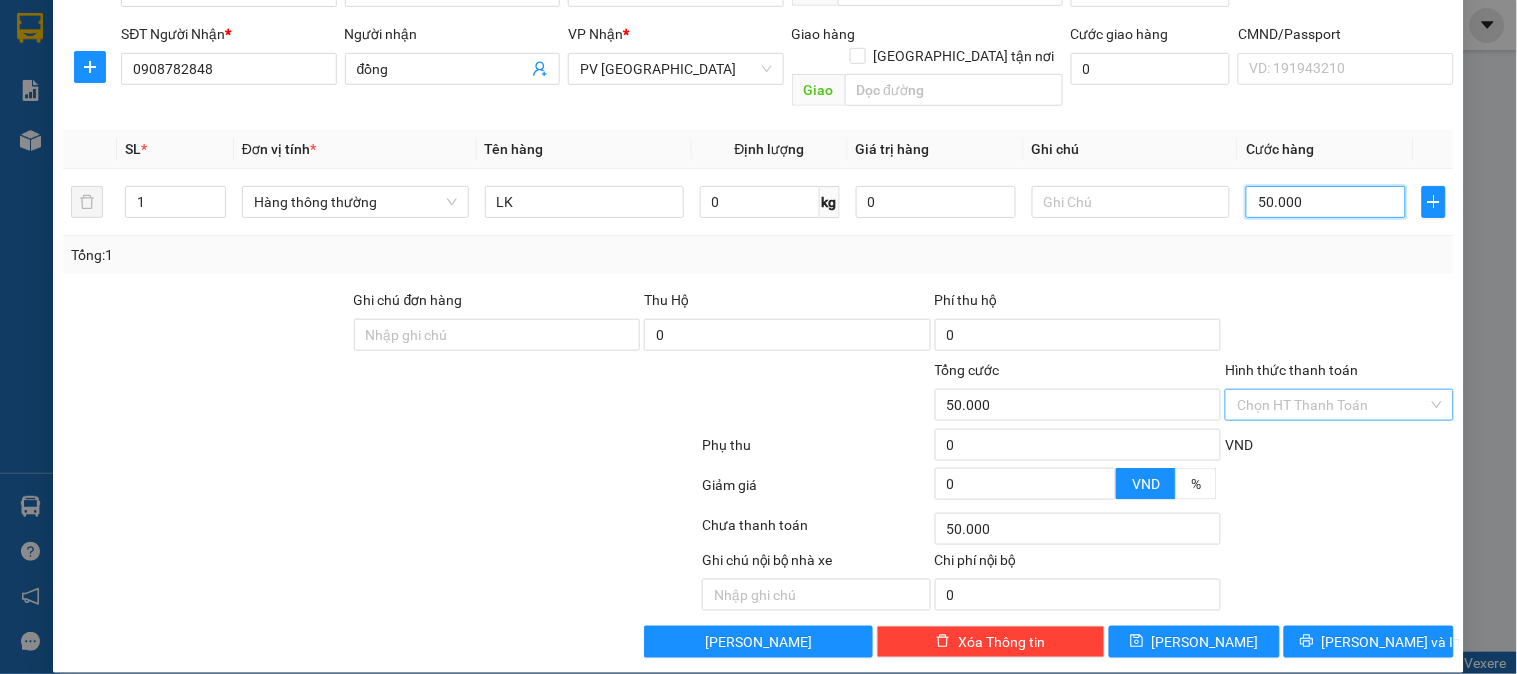 type on "50.000" 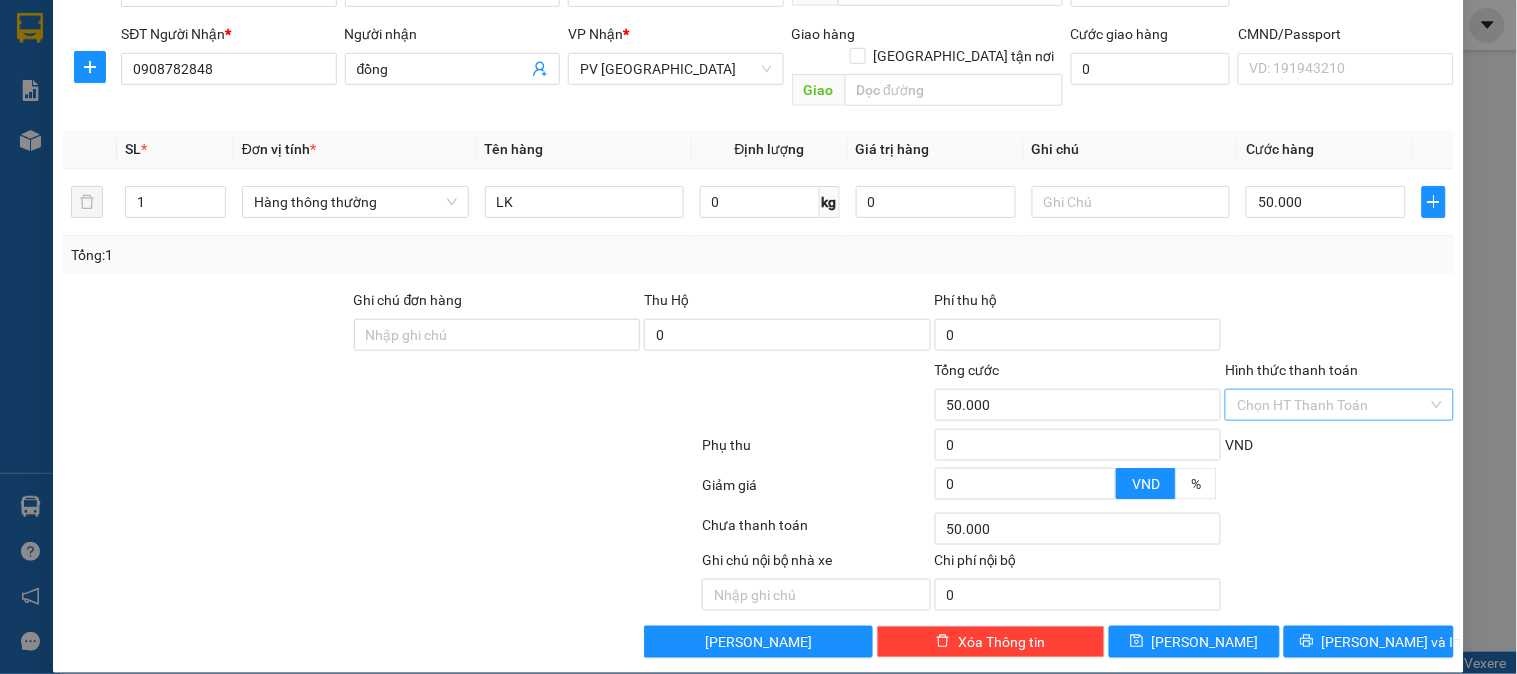 click on "Hình thức thanh toán" at bounding box center (1332, 405) 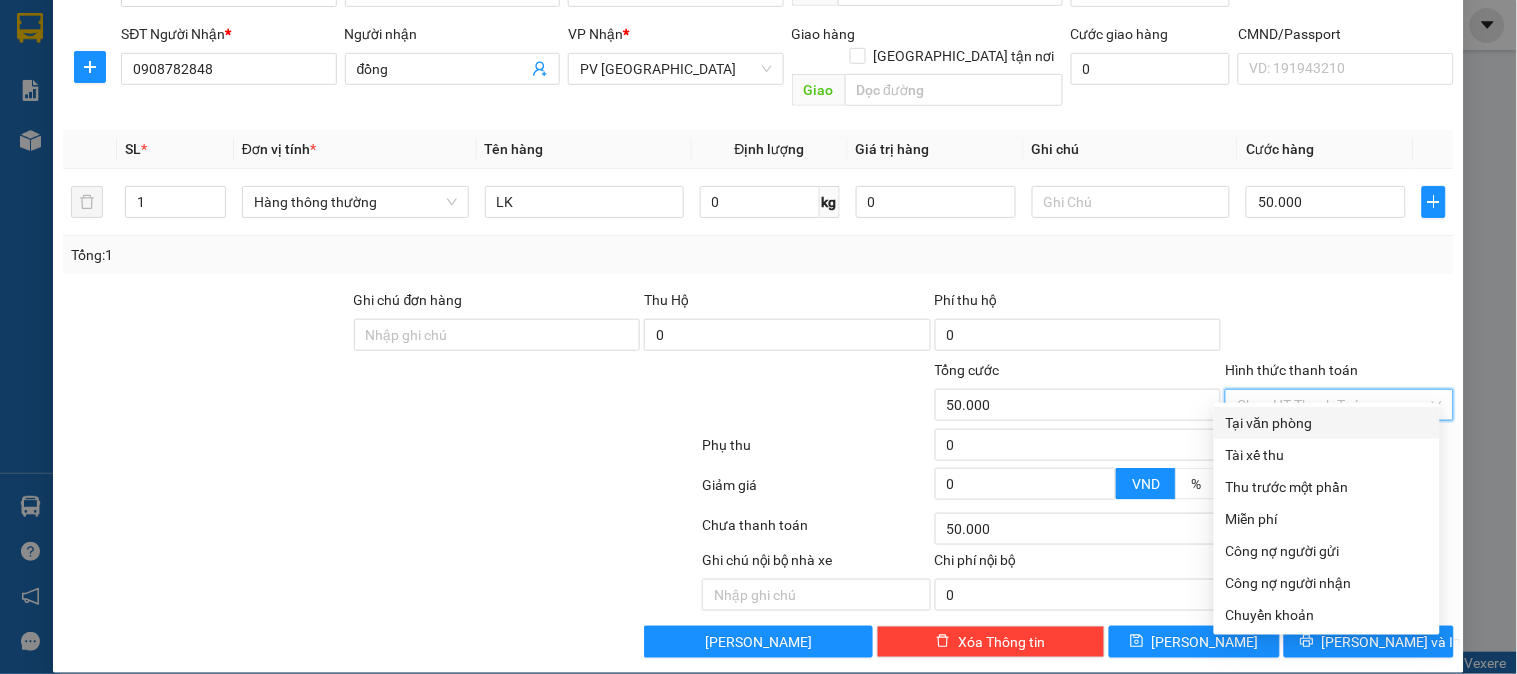 click on "Tại văn phòng" at bounding box center (1327, 423) 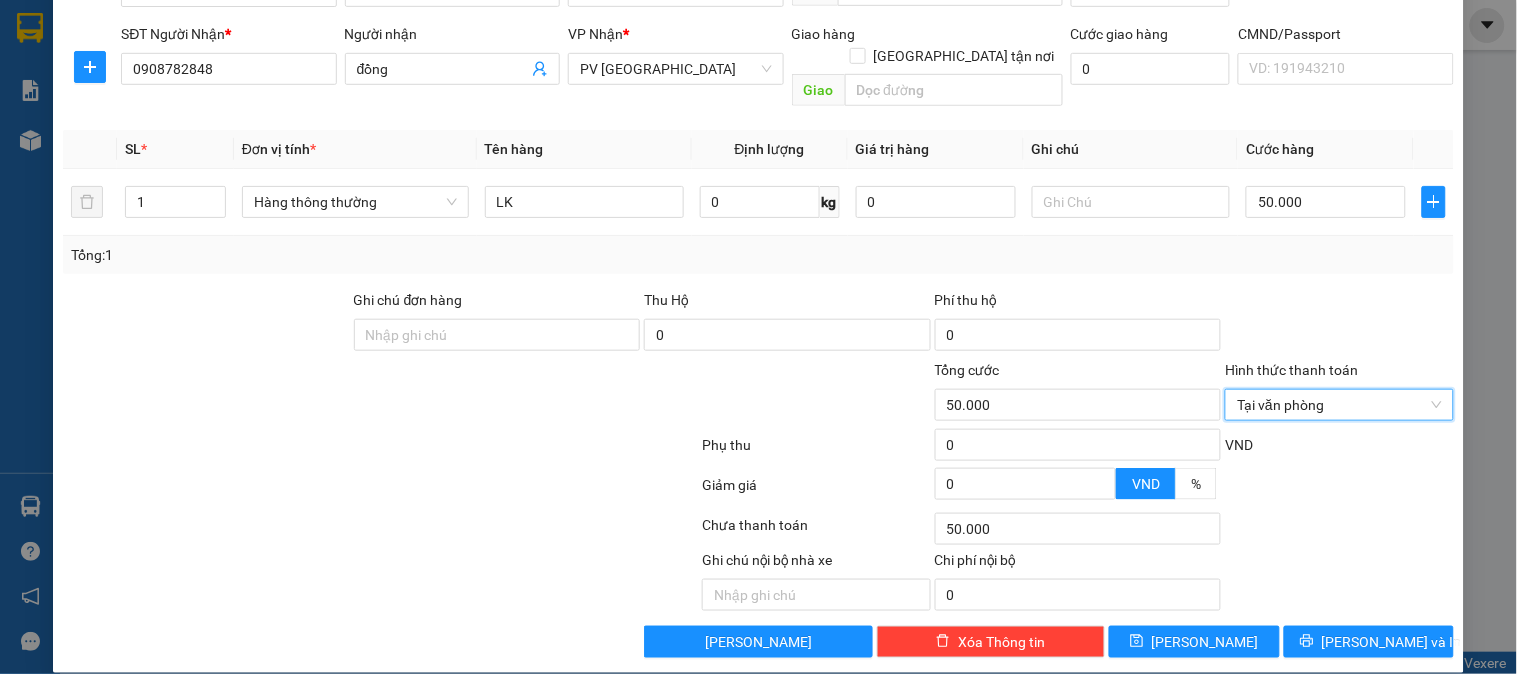 type on "0" 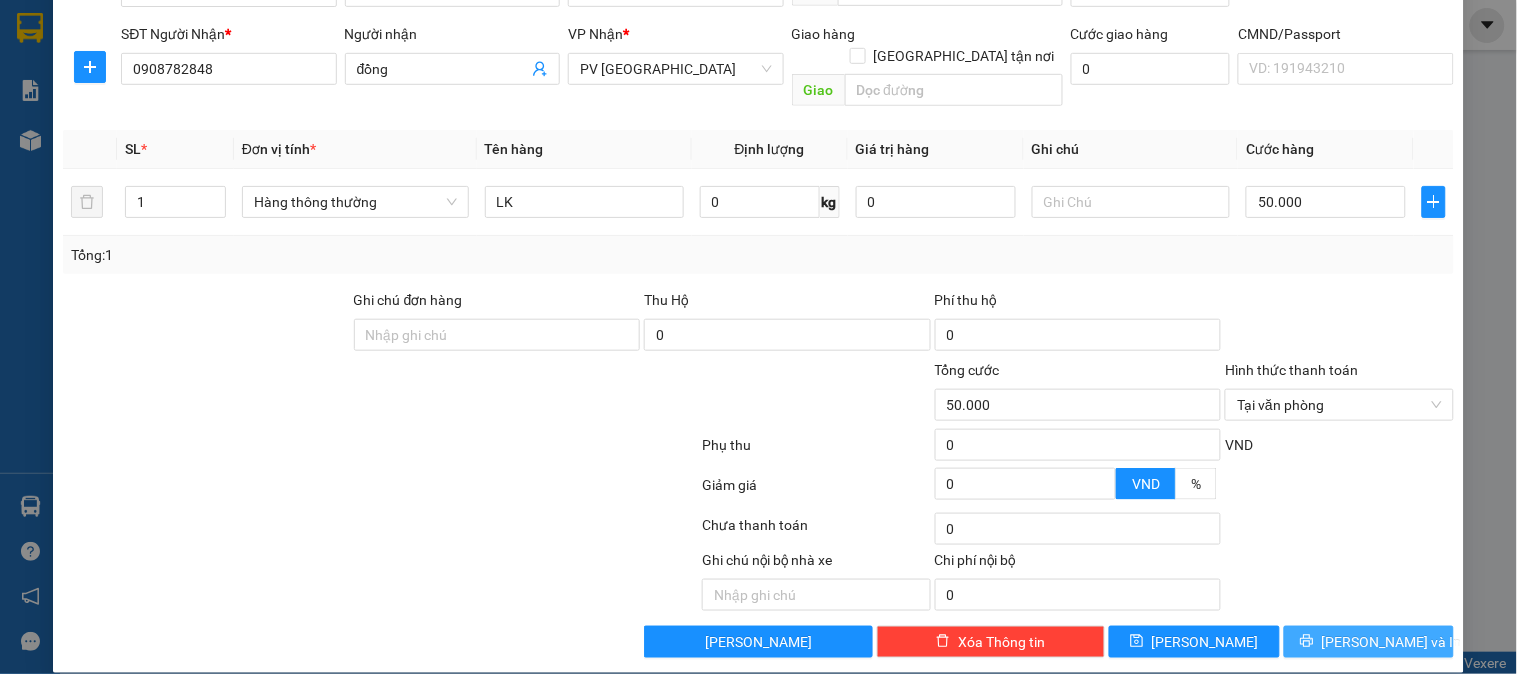 click on "[PERSON_NAME] và In" at bounding box center (1369, 642) 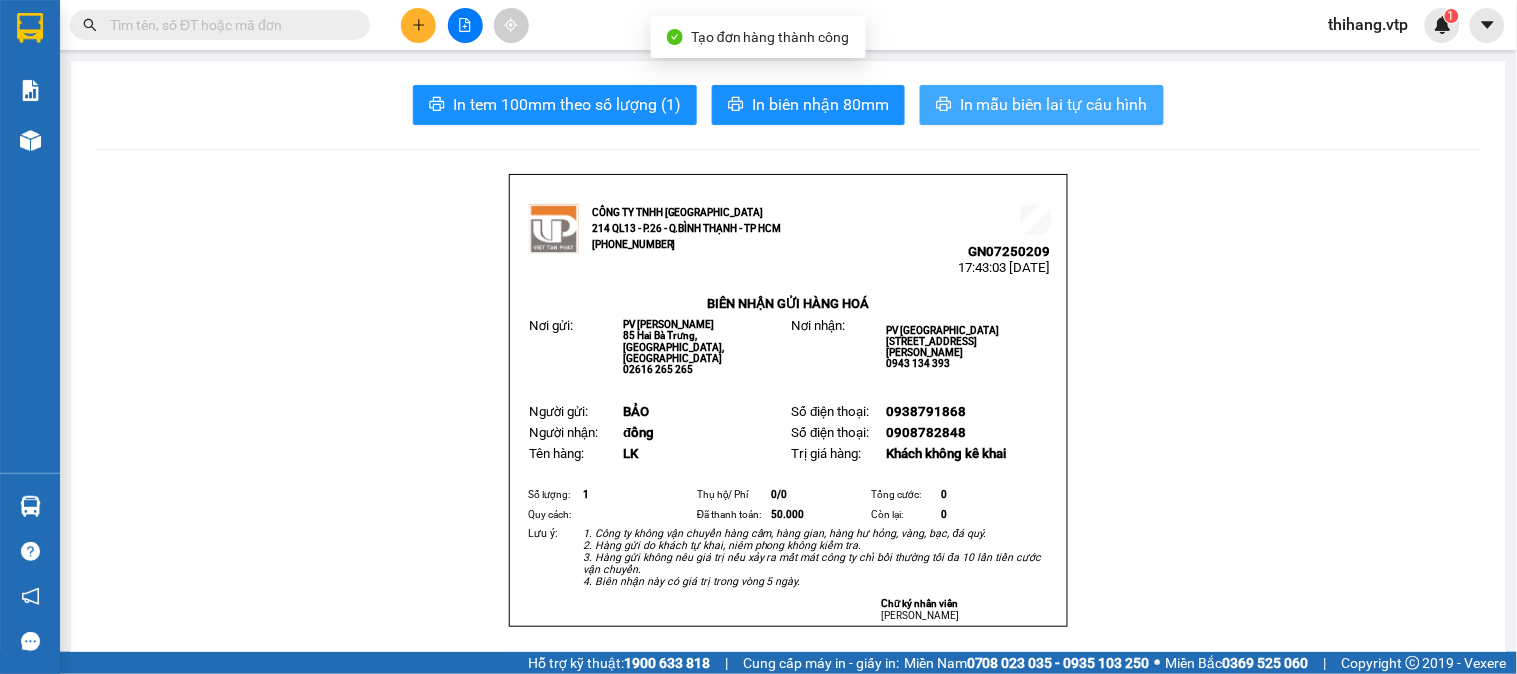 click on "In mẫu biên lai tự cấu hình" at bounding box center (1054, 104) 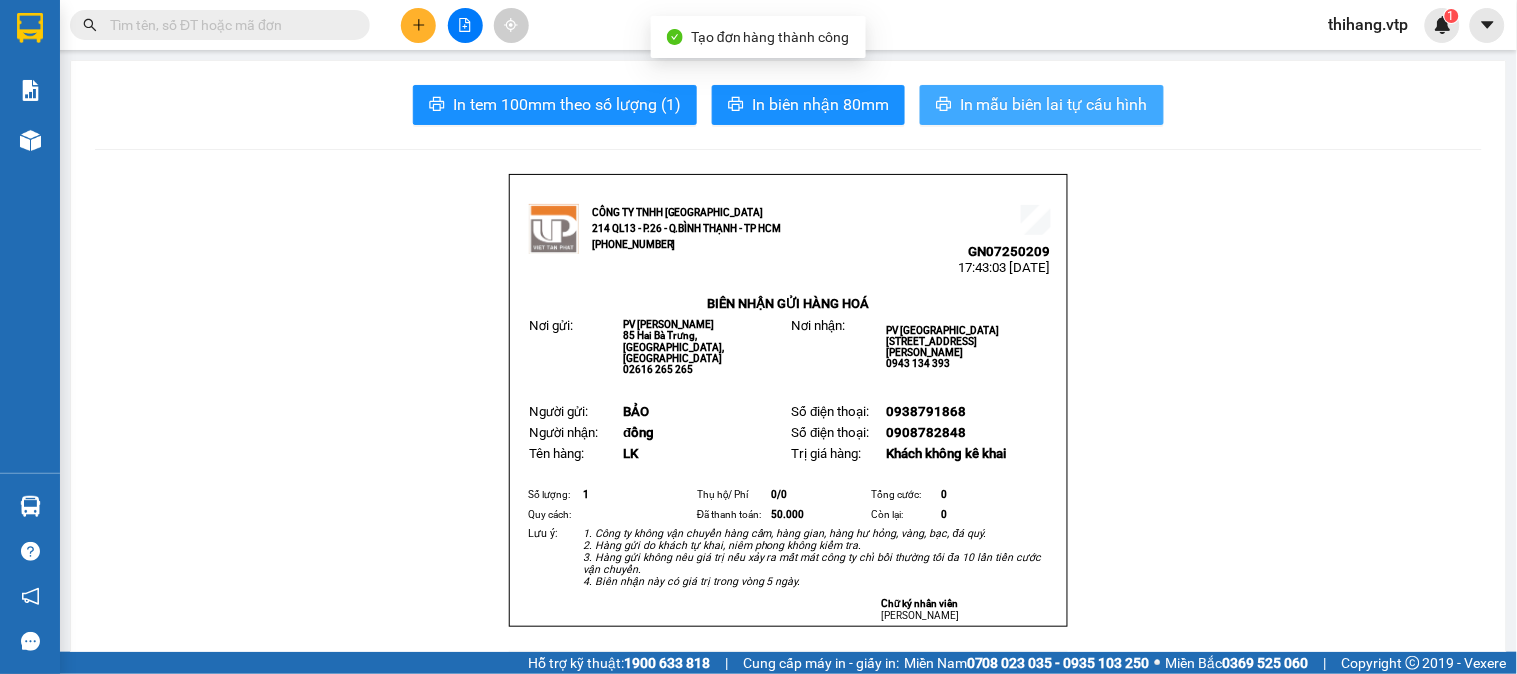 scroll, scrollTop: 0, scrollLeft: 0, axis: both 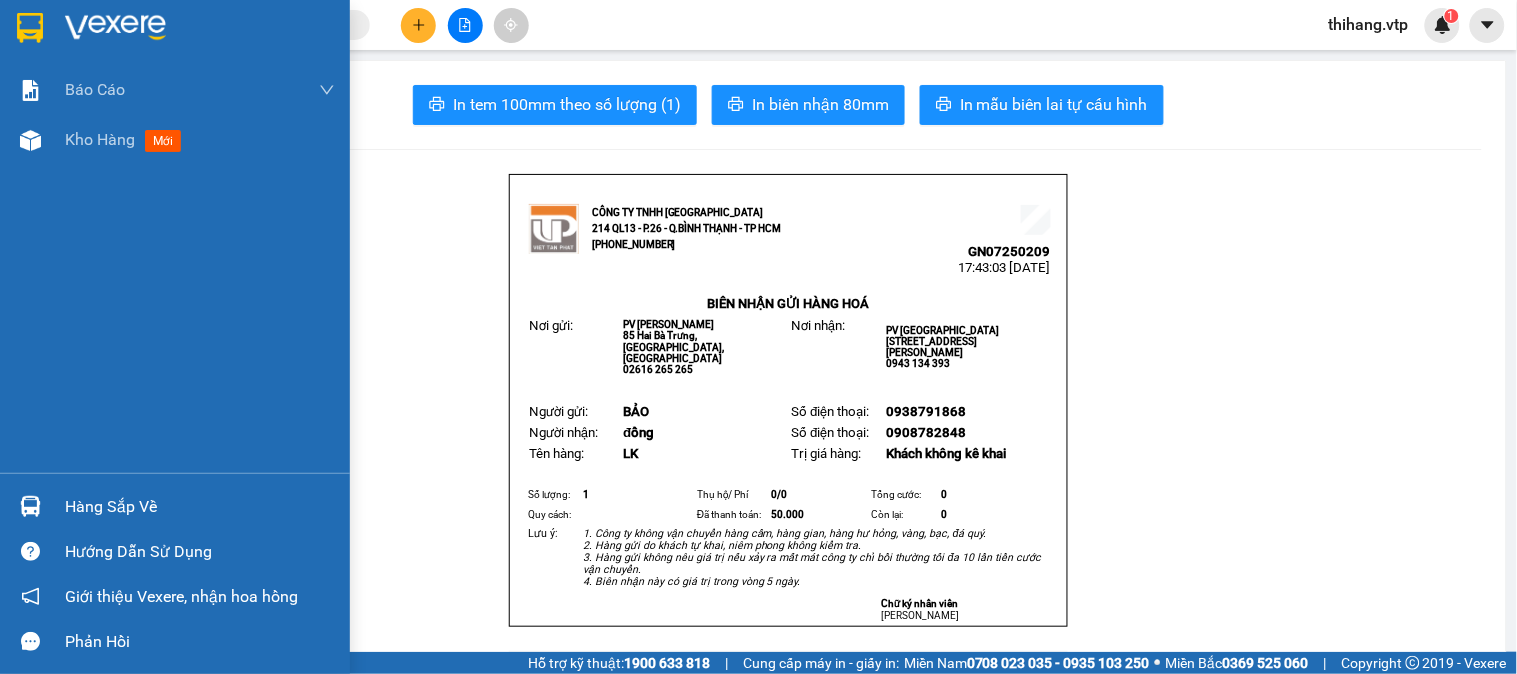 click at bounding box center (175, 32) 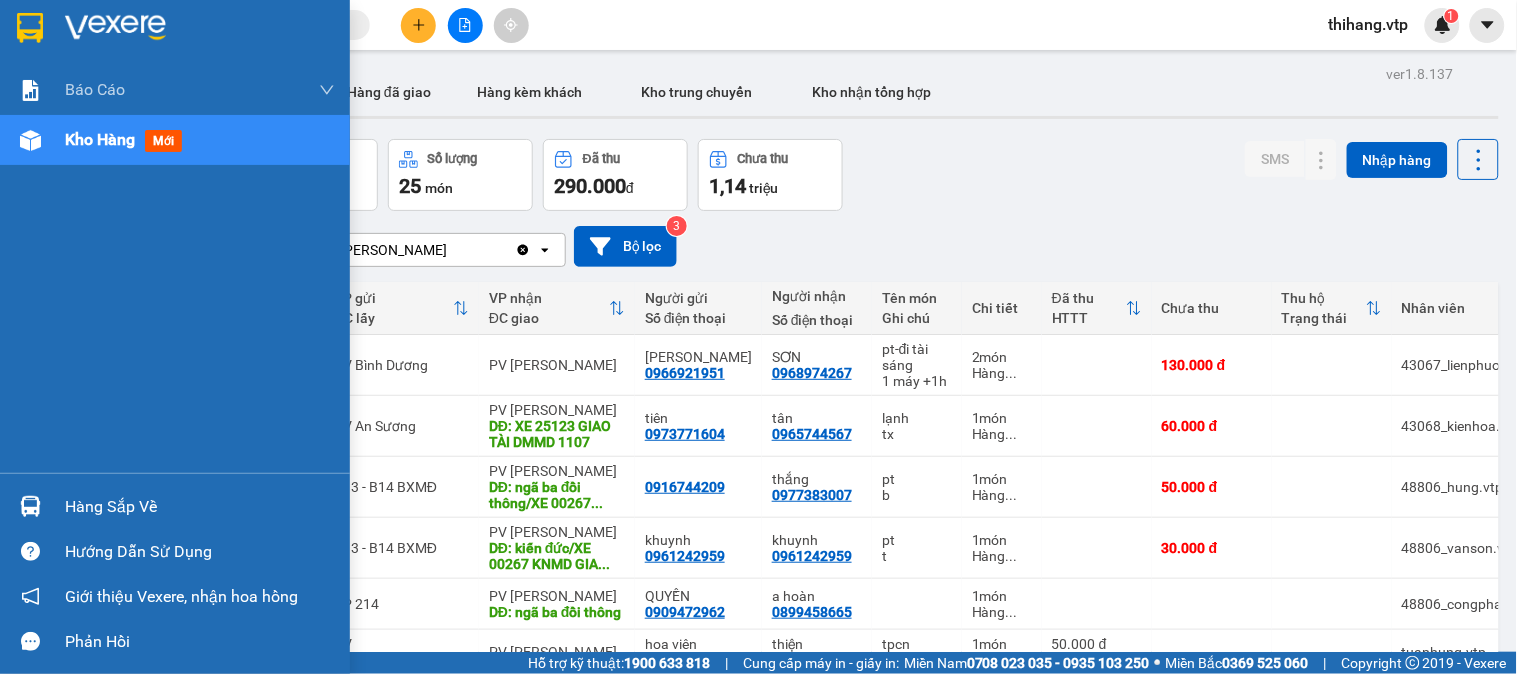click on "Hàng sắp về" at bounding box center [200, 507] 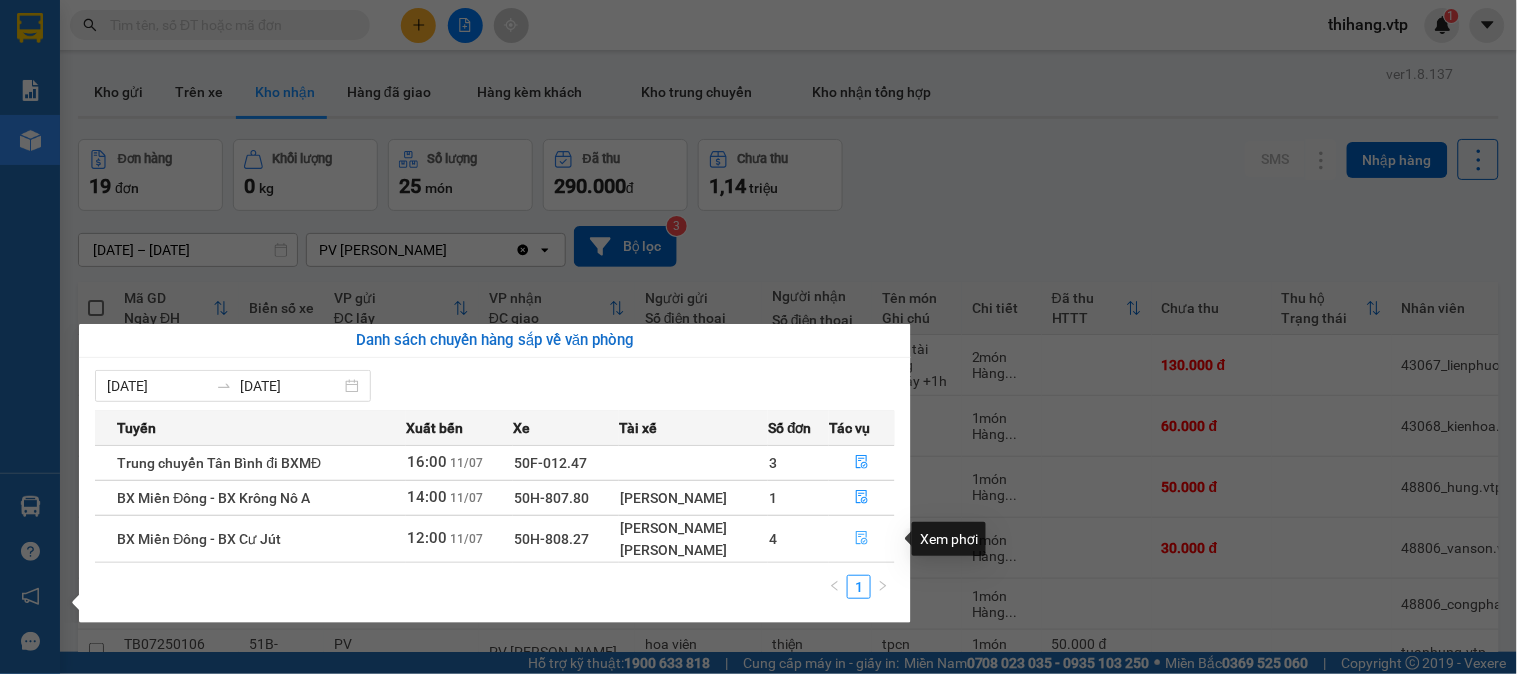 click 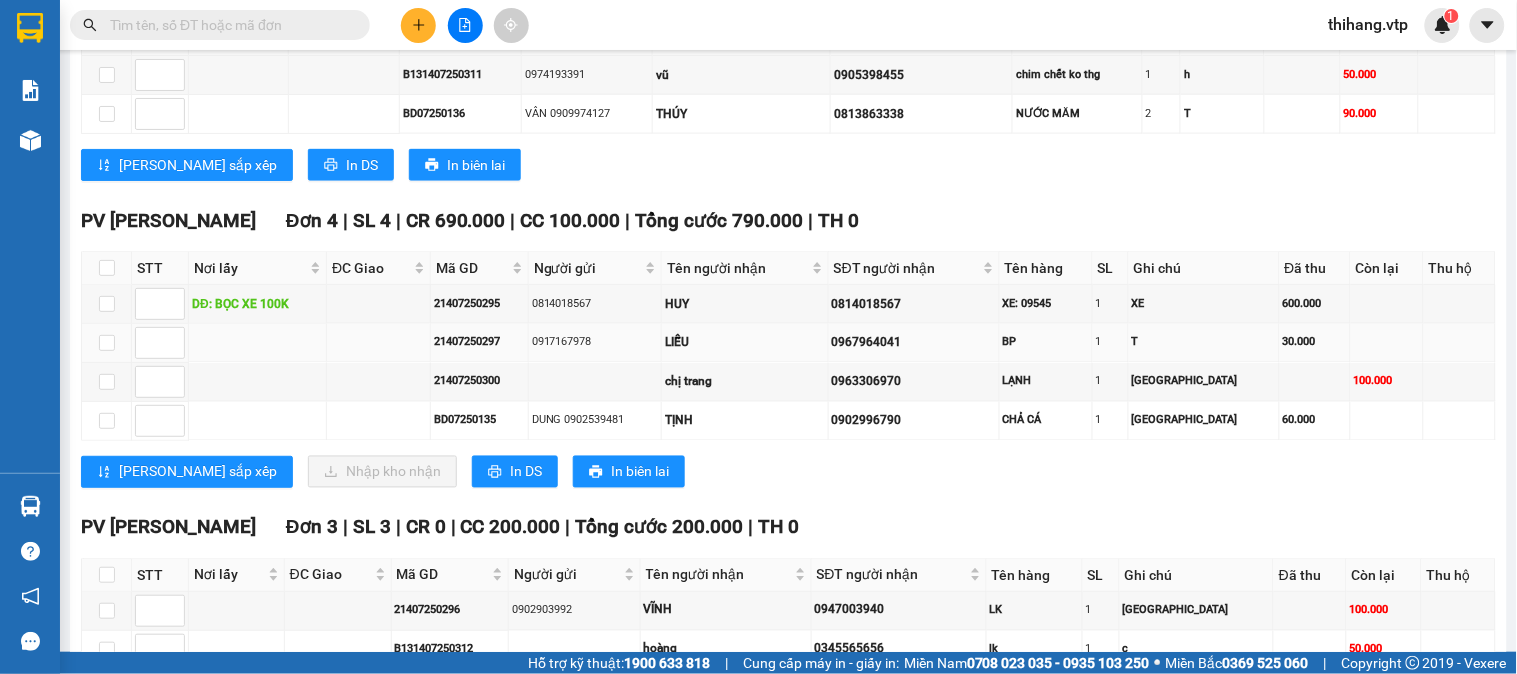 scroll, scrollTop: 666, scrollLeft: 0, axis: vertical 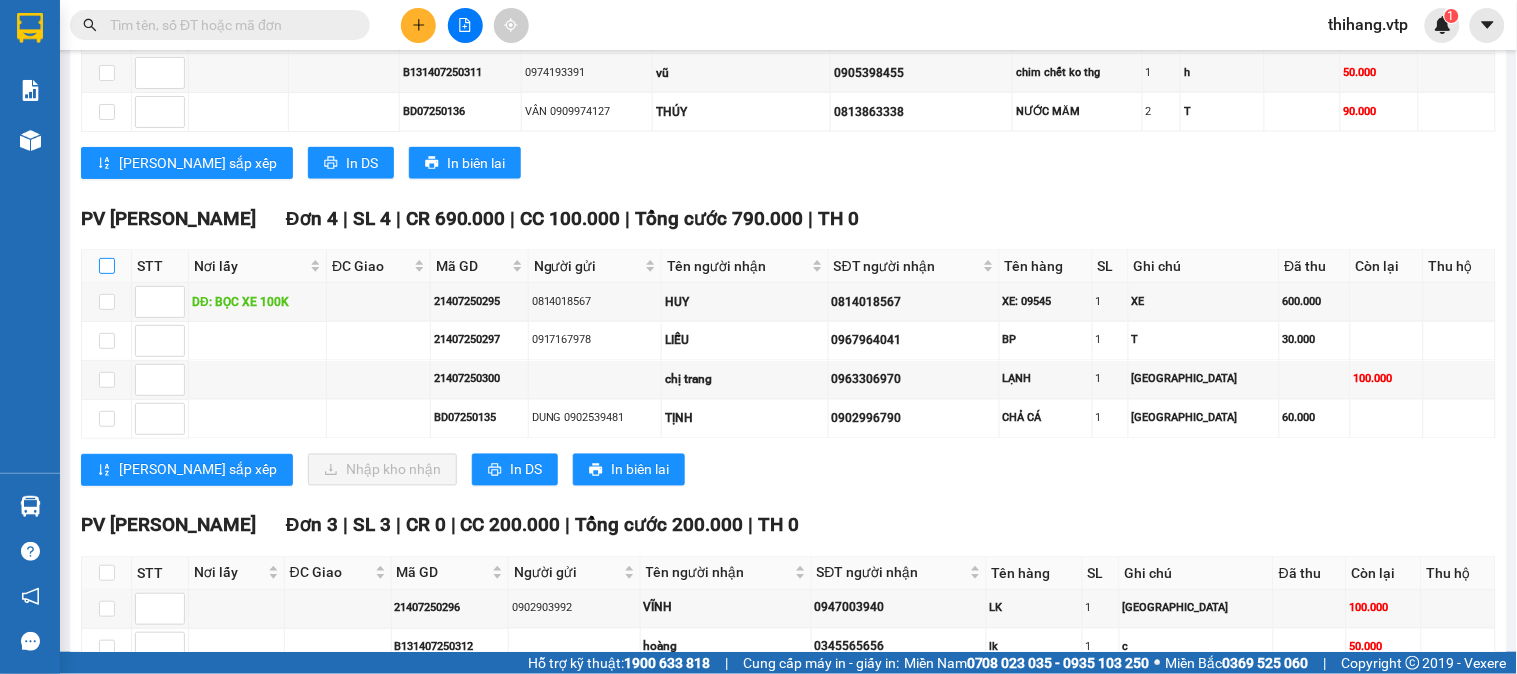 click at bounding box center (107, 266) 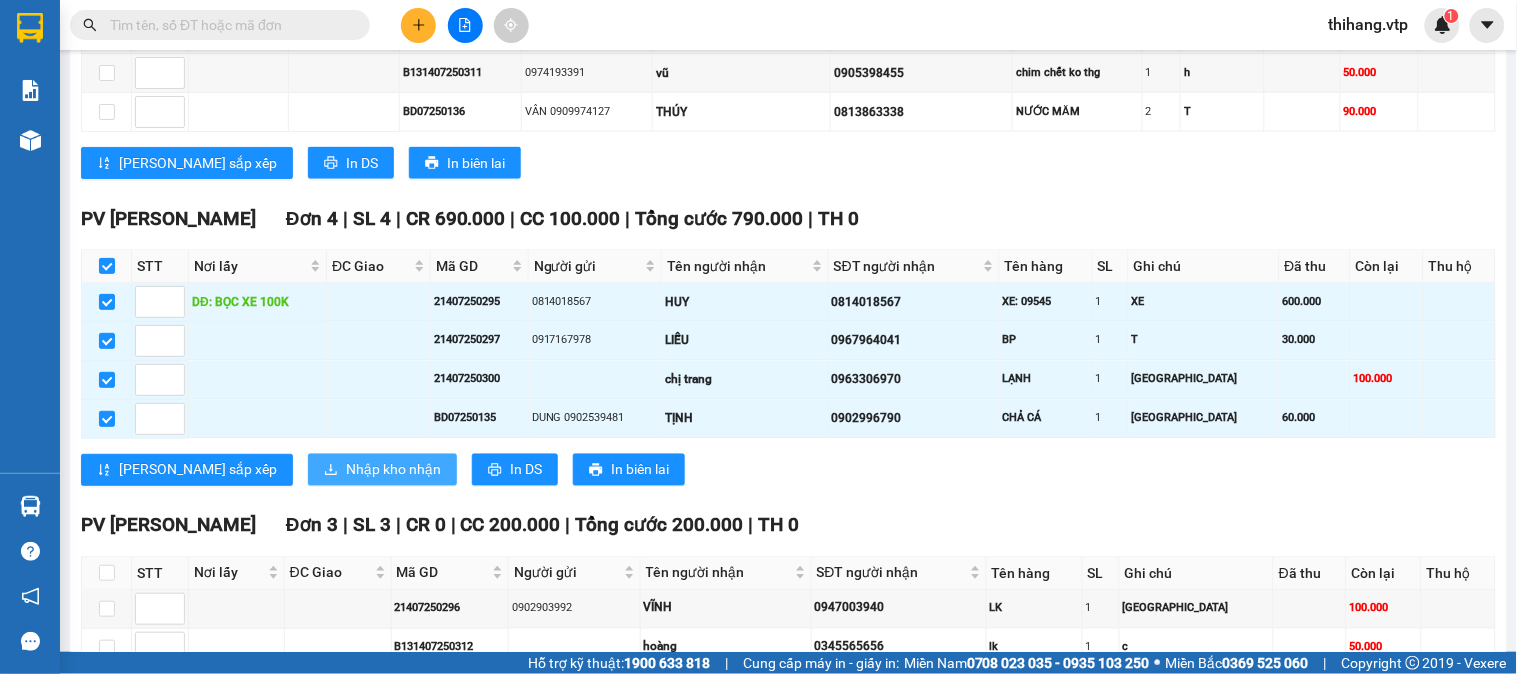 click on "Nhập kho nhận" at bounding box center (393, 470) 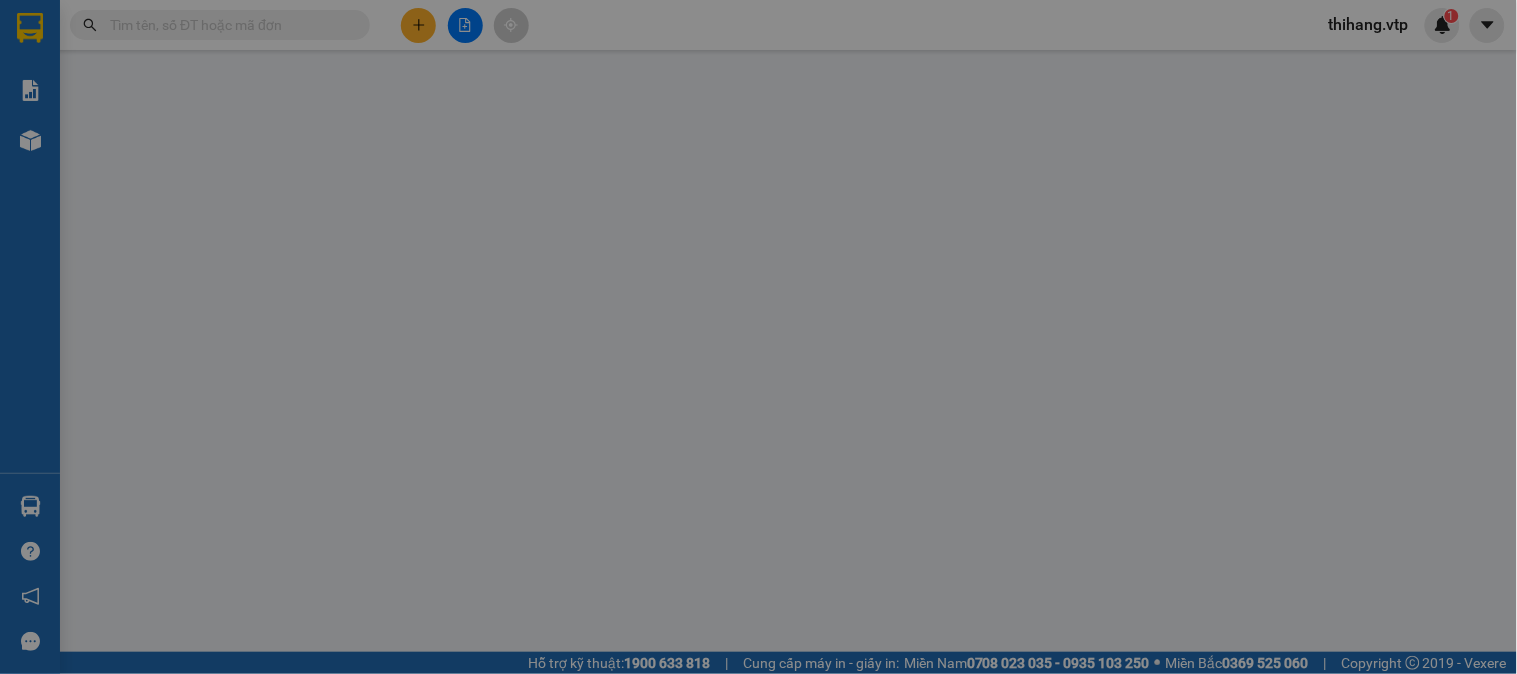 scroll, scrollTop: 0, scrollLeft: 0, axis: both 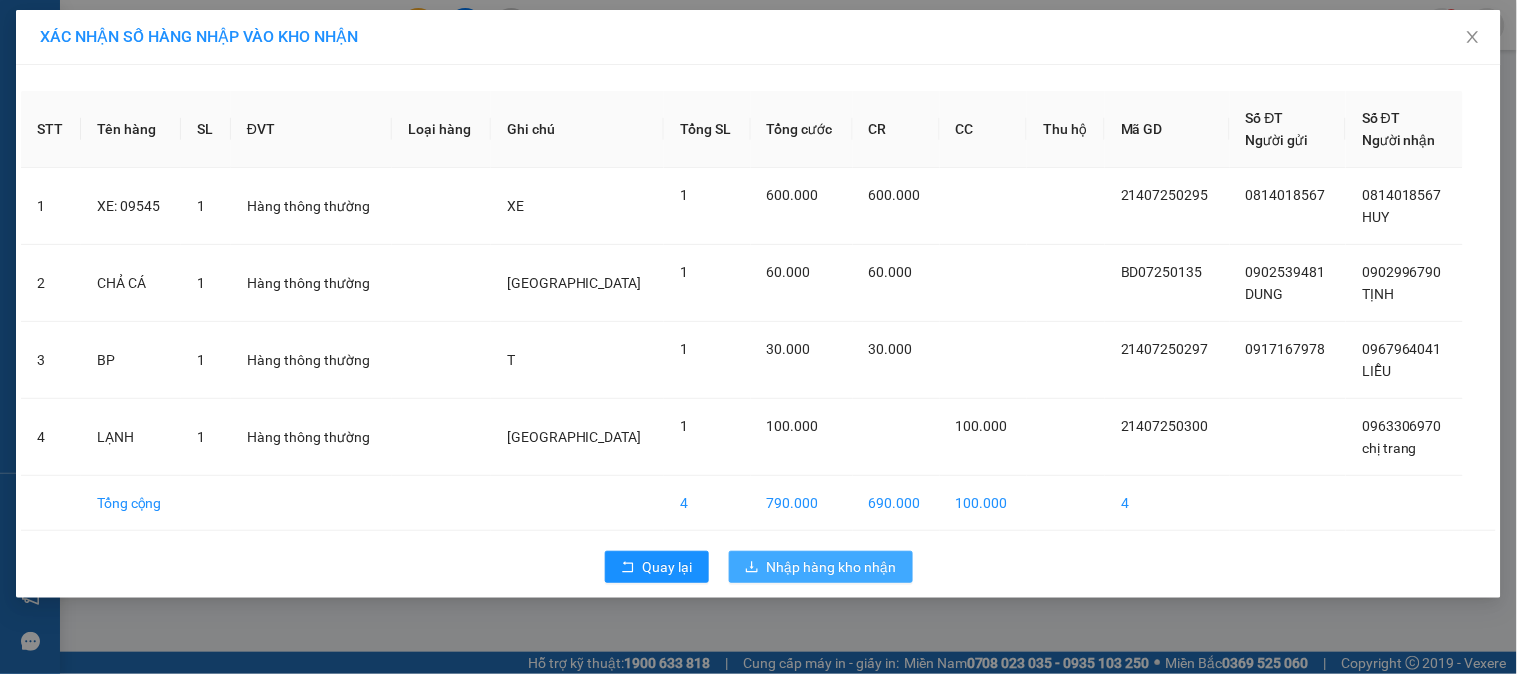 click on "Nhập hàng kho nhận" at bounding box center (832, 567) 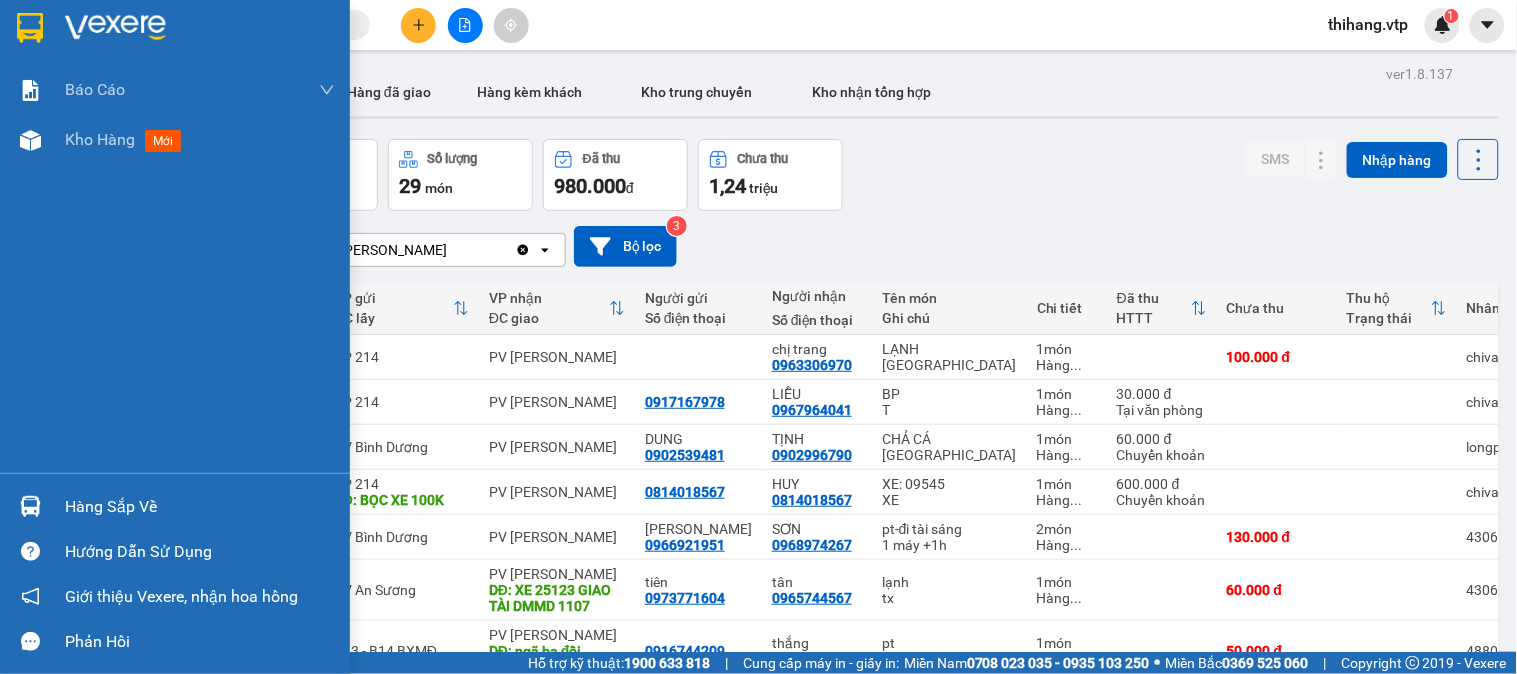 click on "Hàng sắp về" at bounding box center (200, 507) 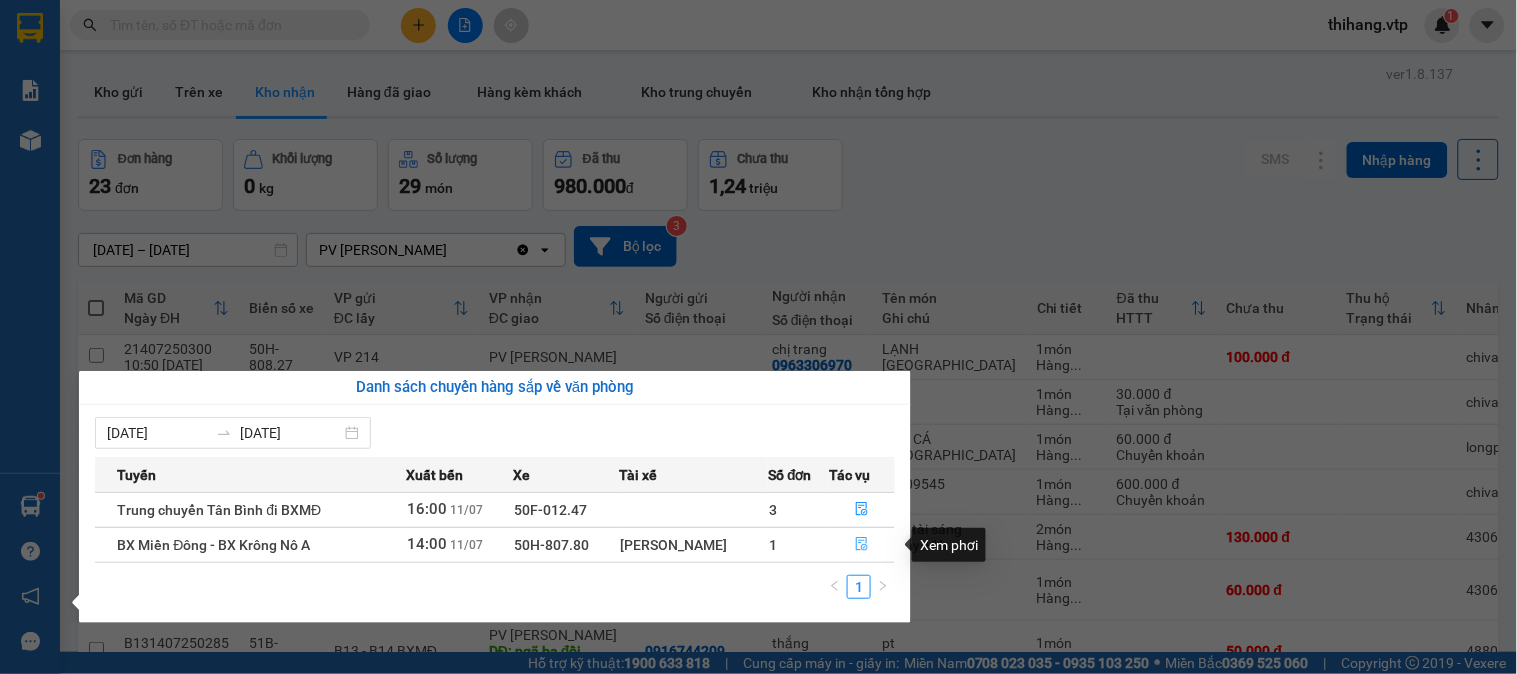 click 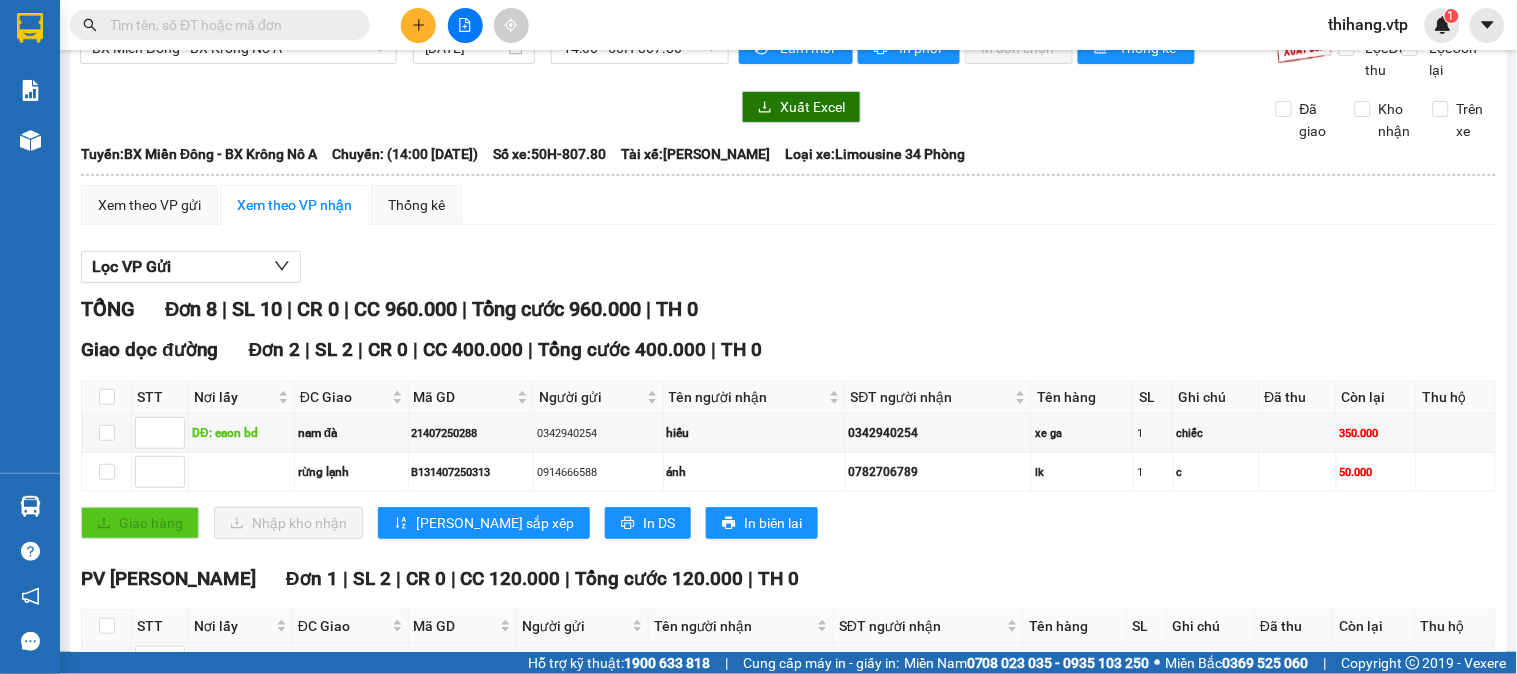 scroll, scrollTop: 0, scrollLeft: 0, axis: both 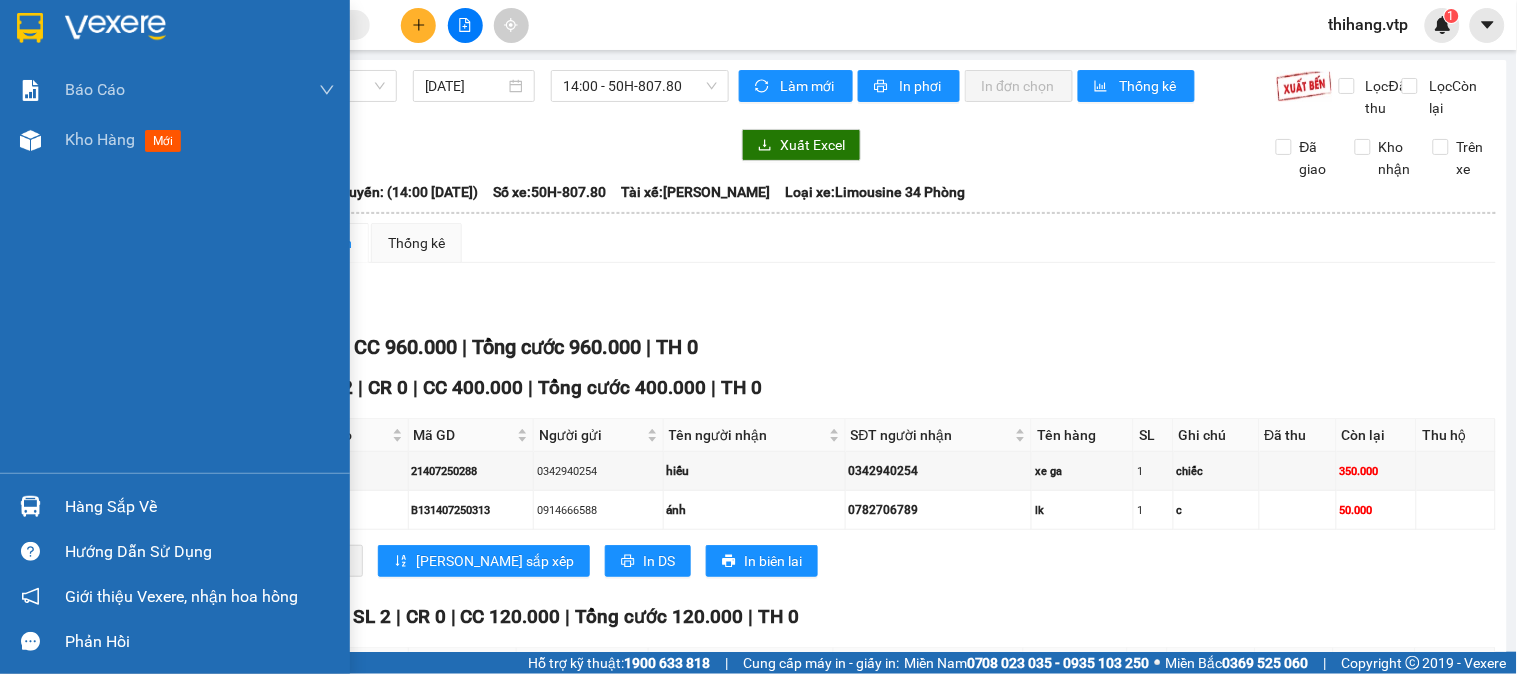 click at bounding box center (115, 28) 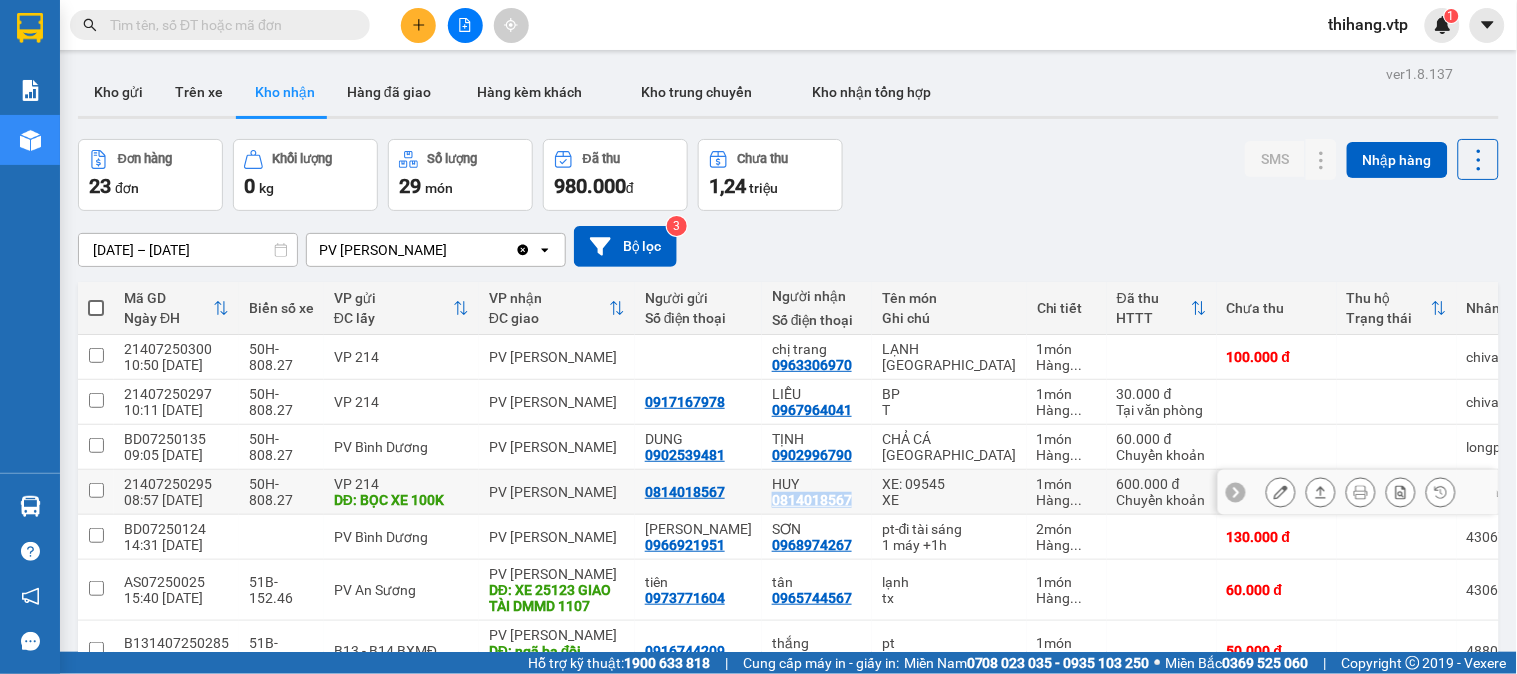 drag, startPoint x: 734, startPoint y: 506, endPoint x: 822, endPoint y: 510, distance: 88.09086 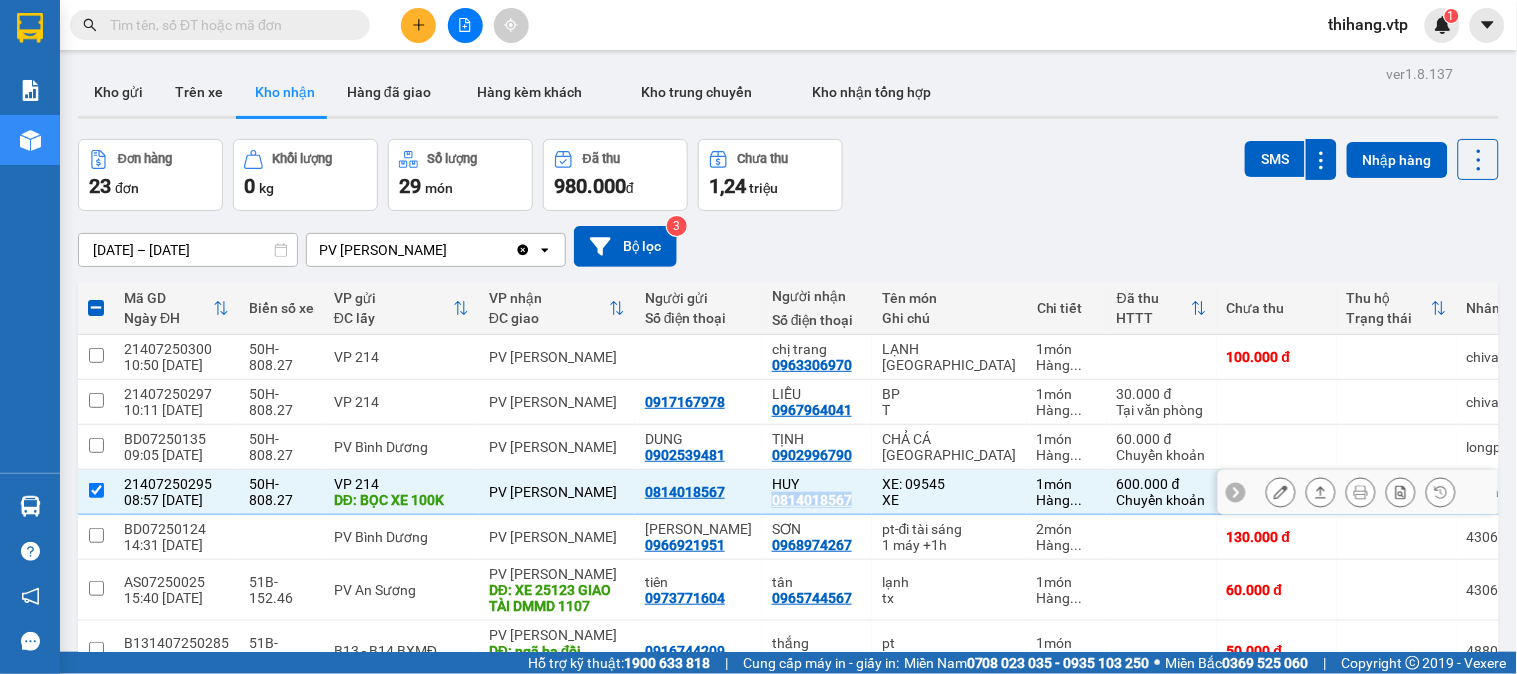 copy on "0814018567" 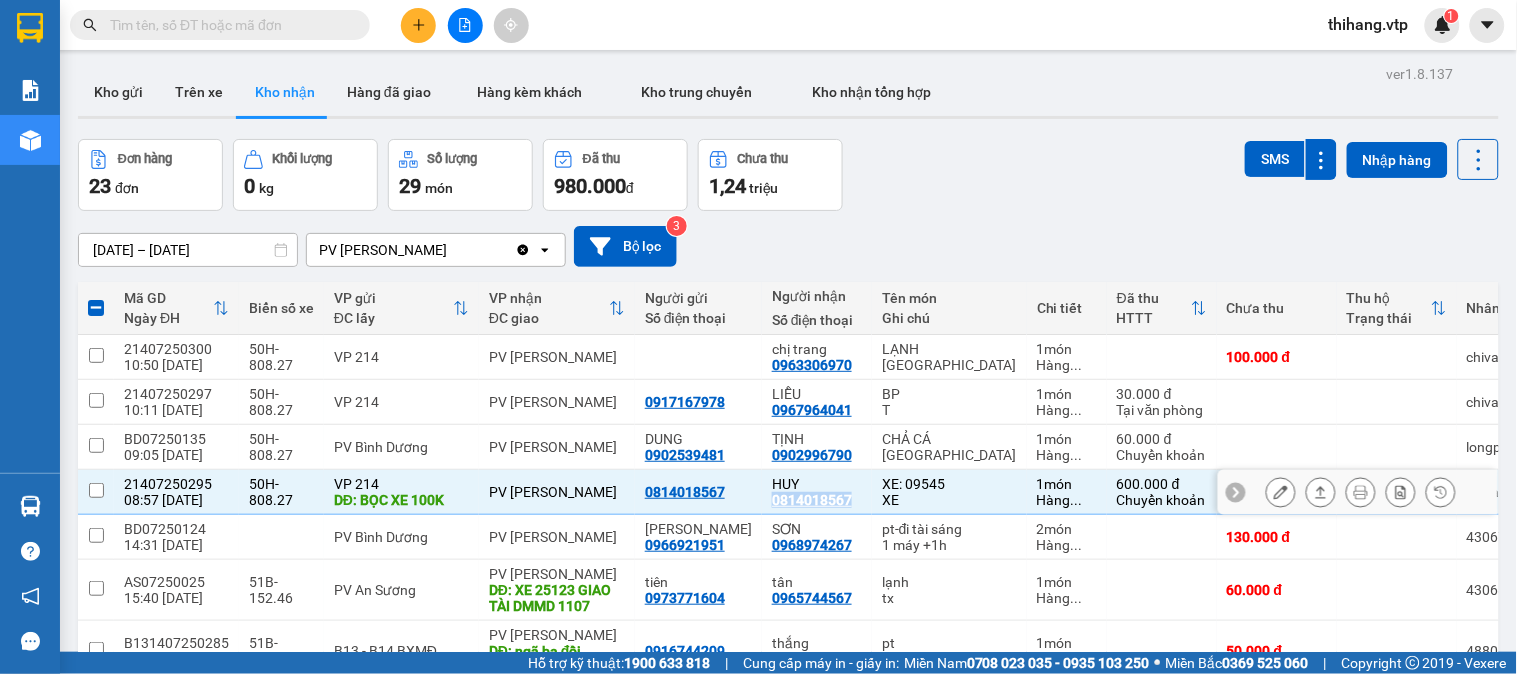 checkbox on "false" 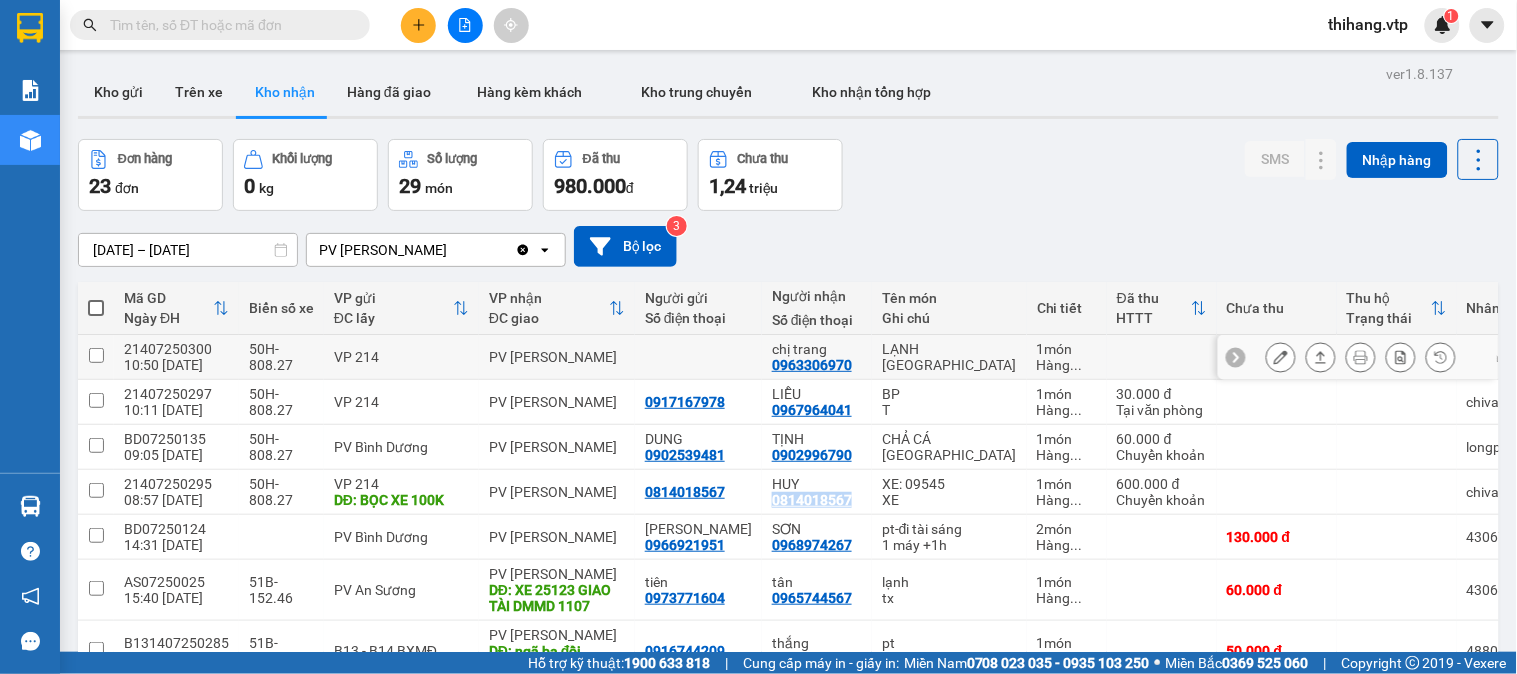 click at bounding box center (96, 355) 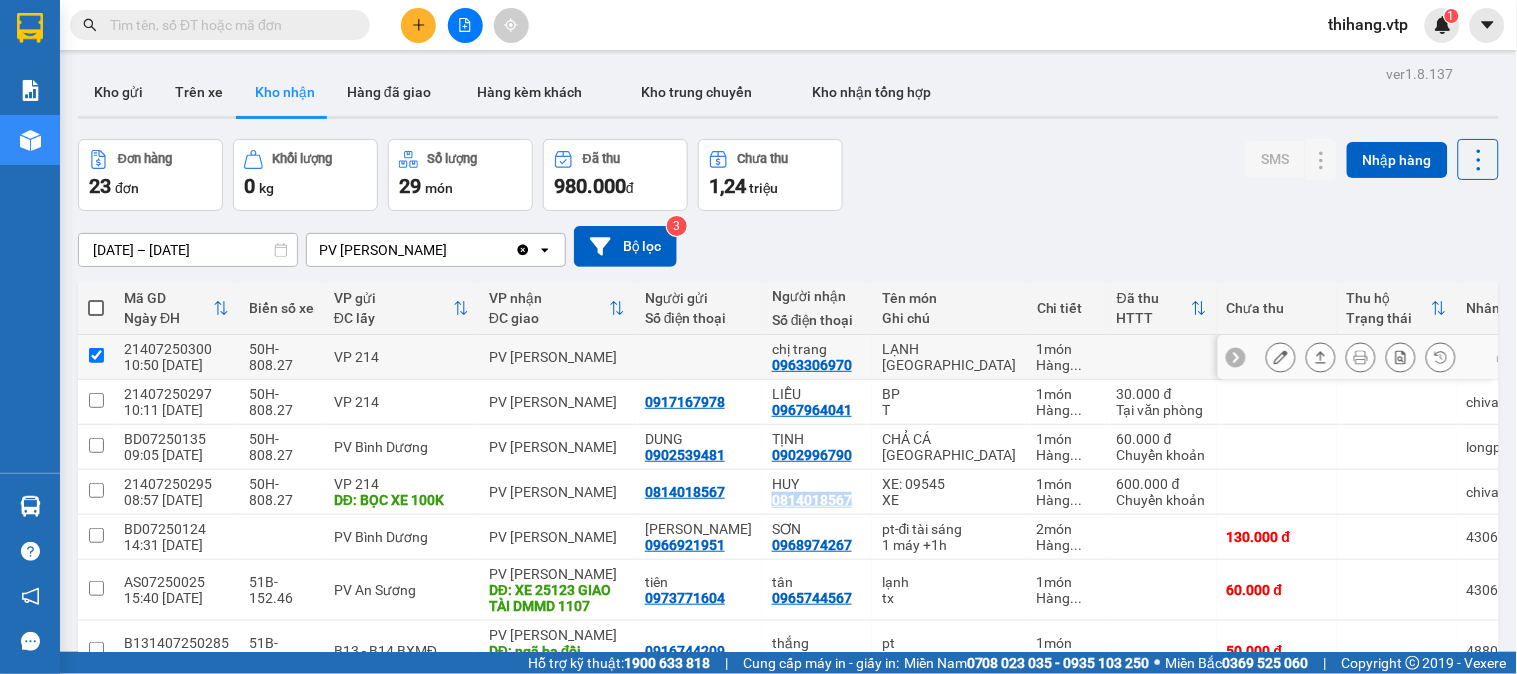 checkbox on "true" 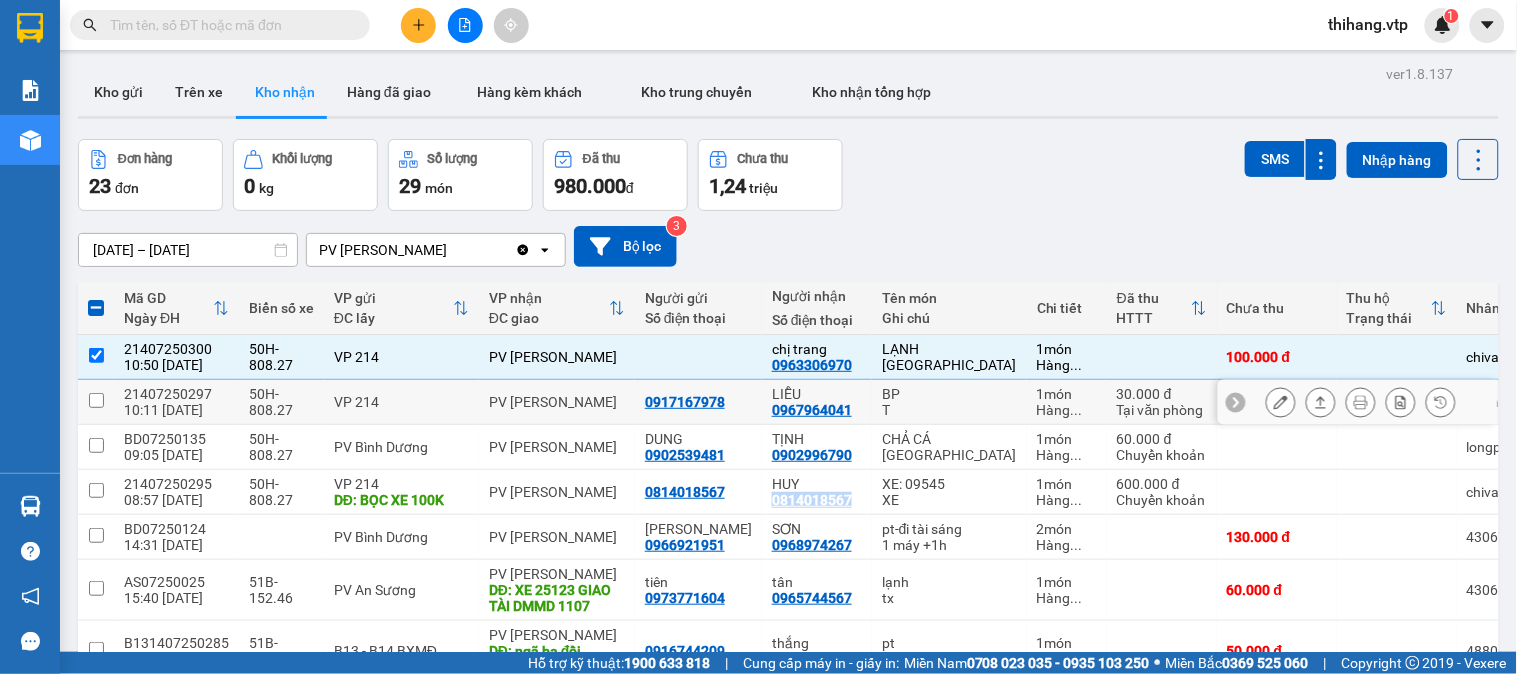 click at bounding box center [96, 400] 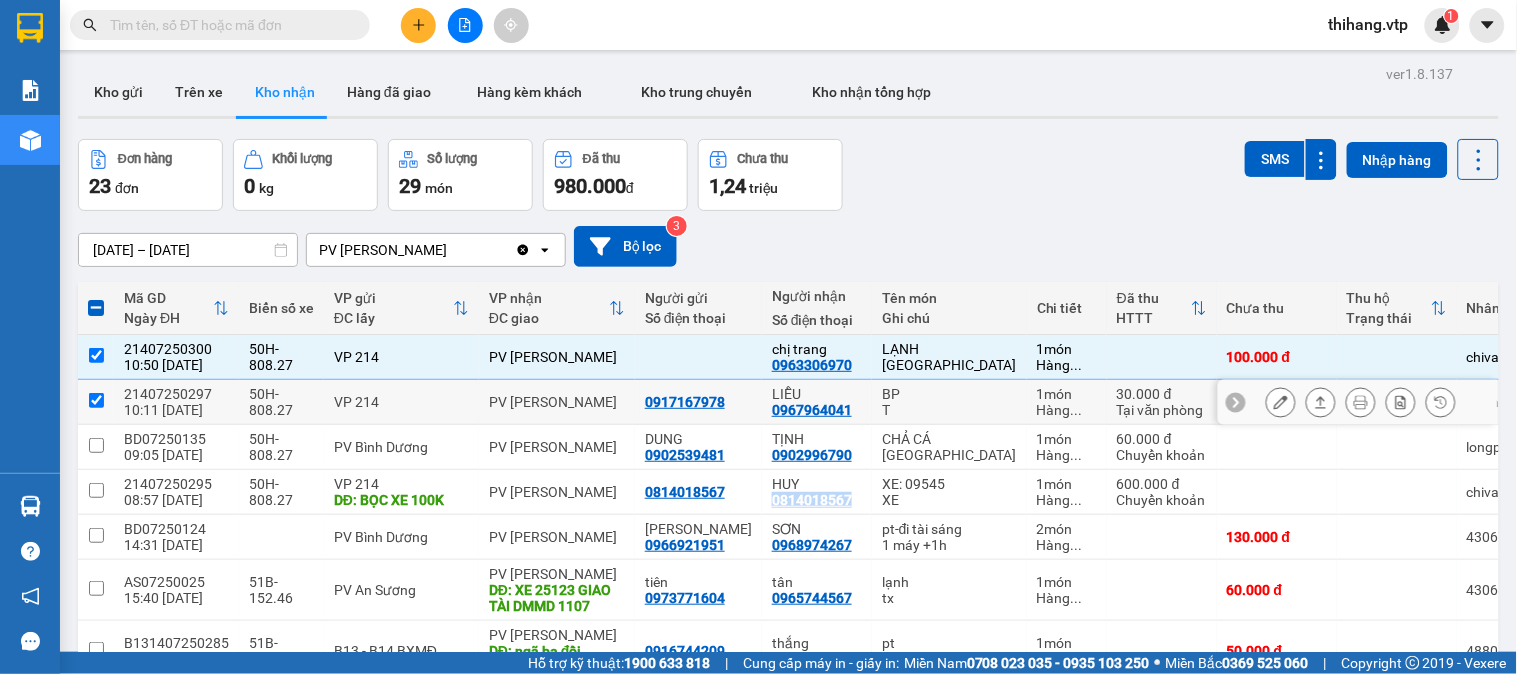 checkbox on "true" 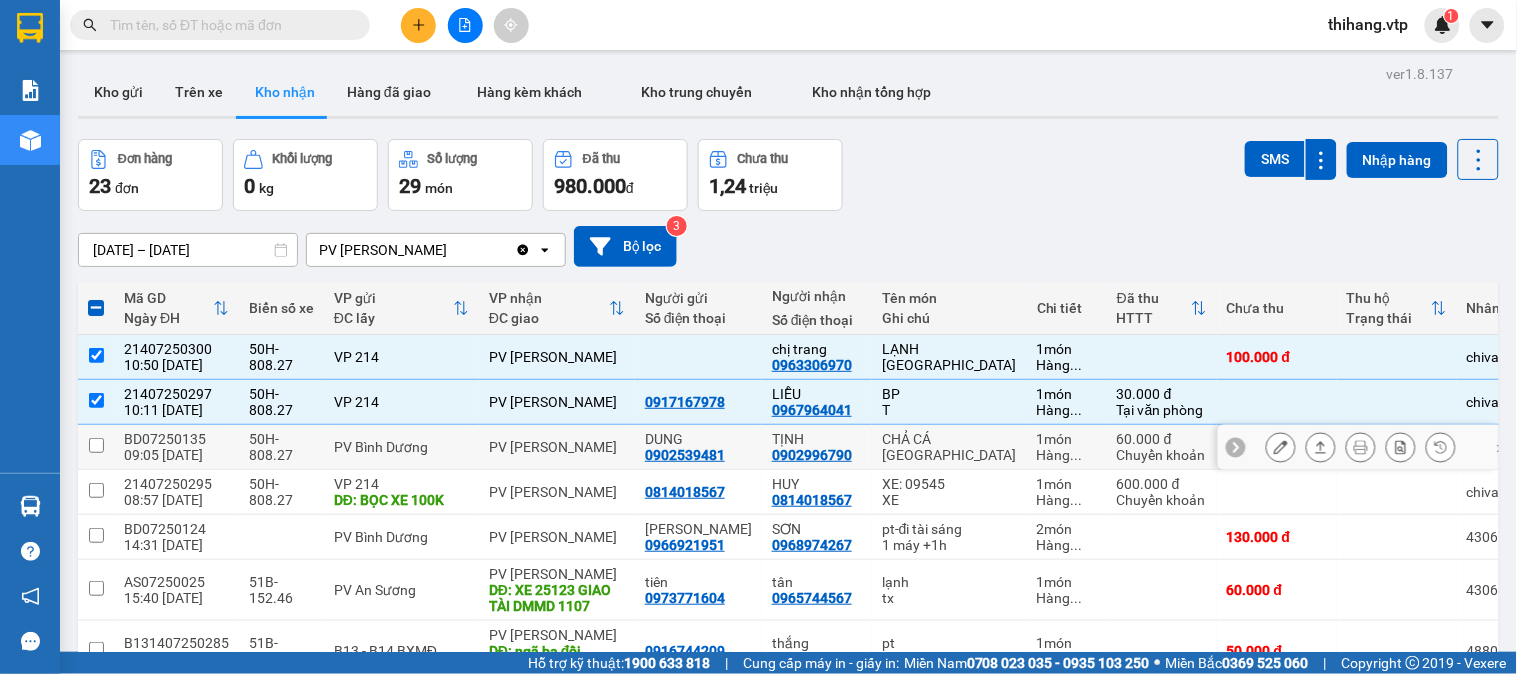 click at bounding box center (96, 447) 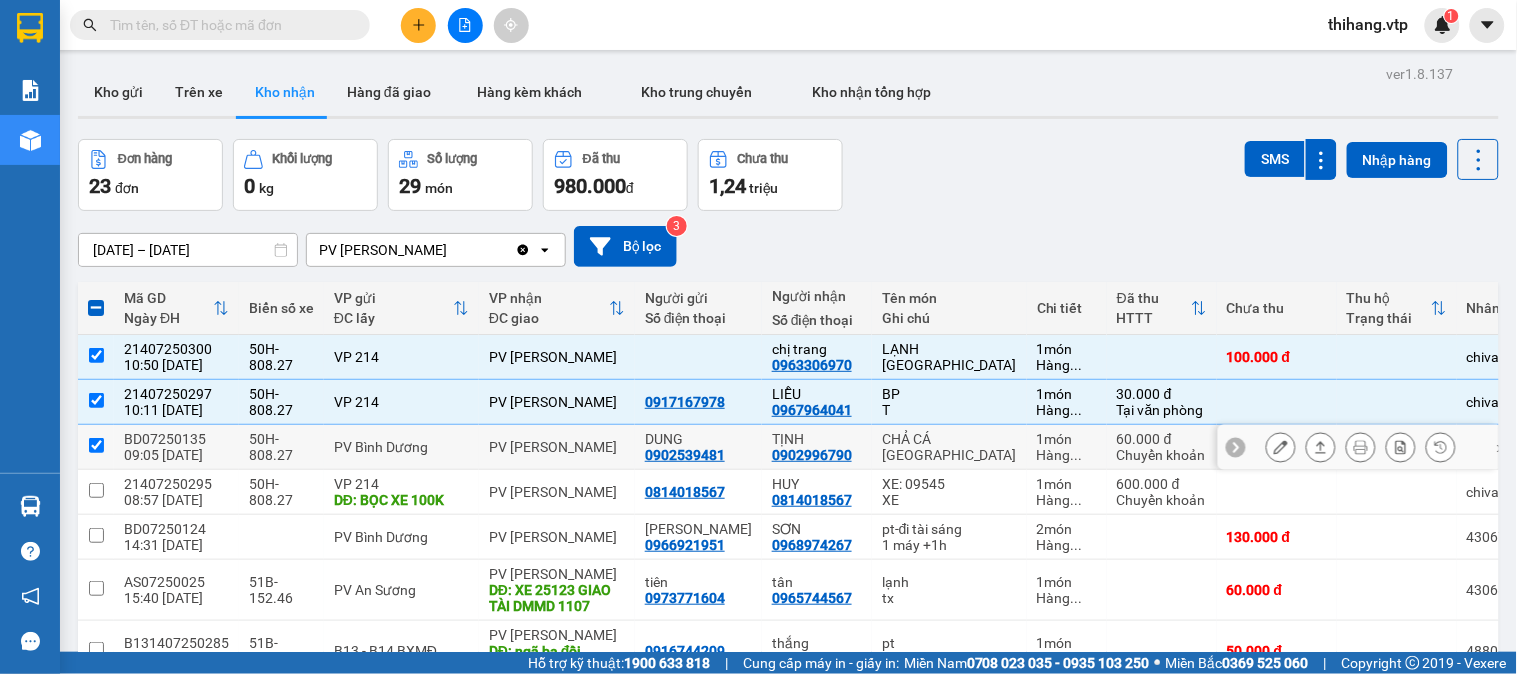 checkbox on "true" 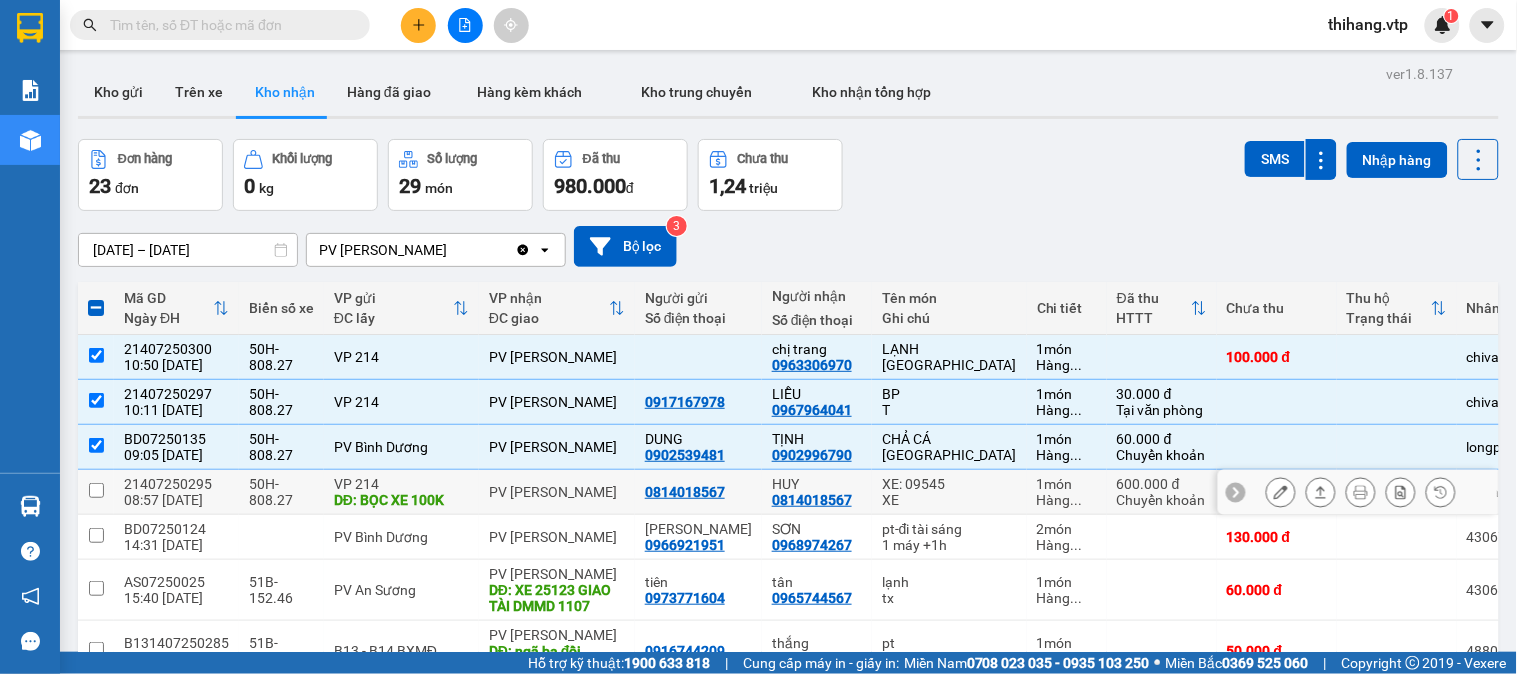 click at bounding box center [96, 492] 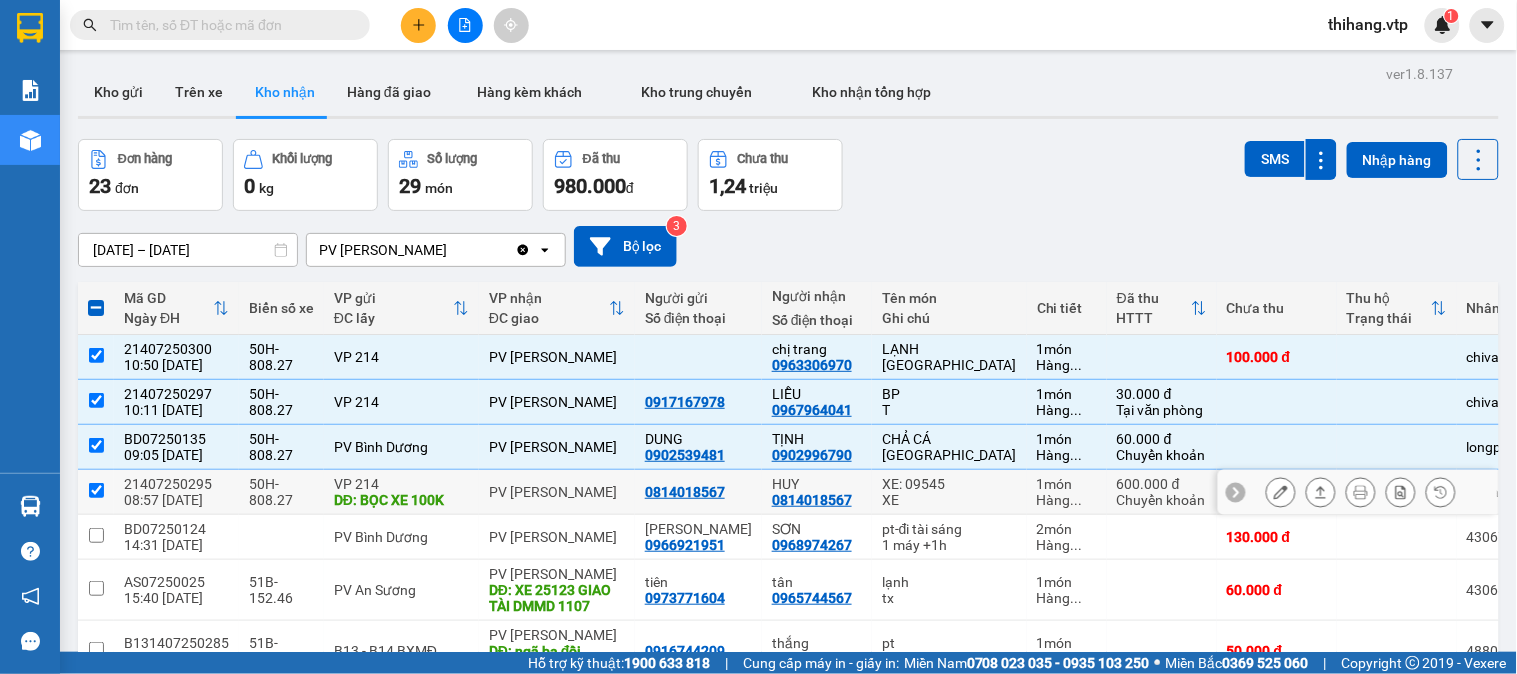 checkbox on "true" 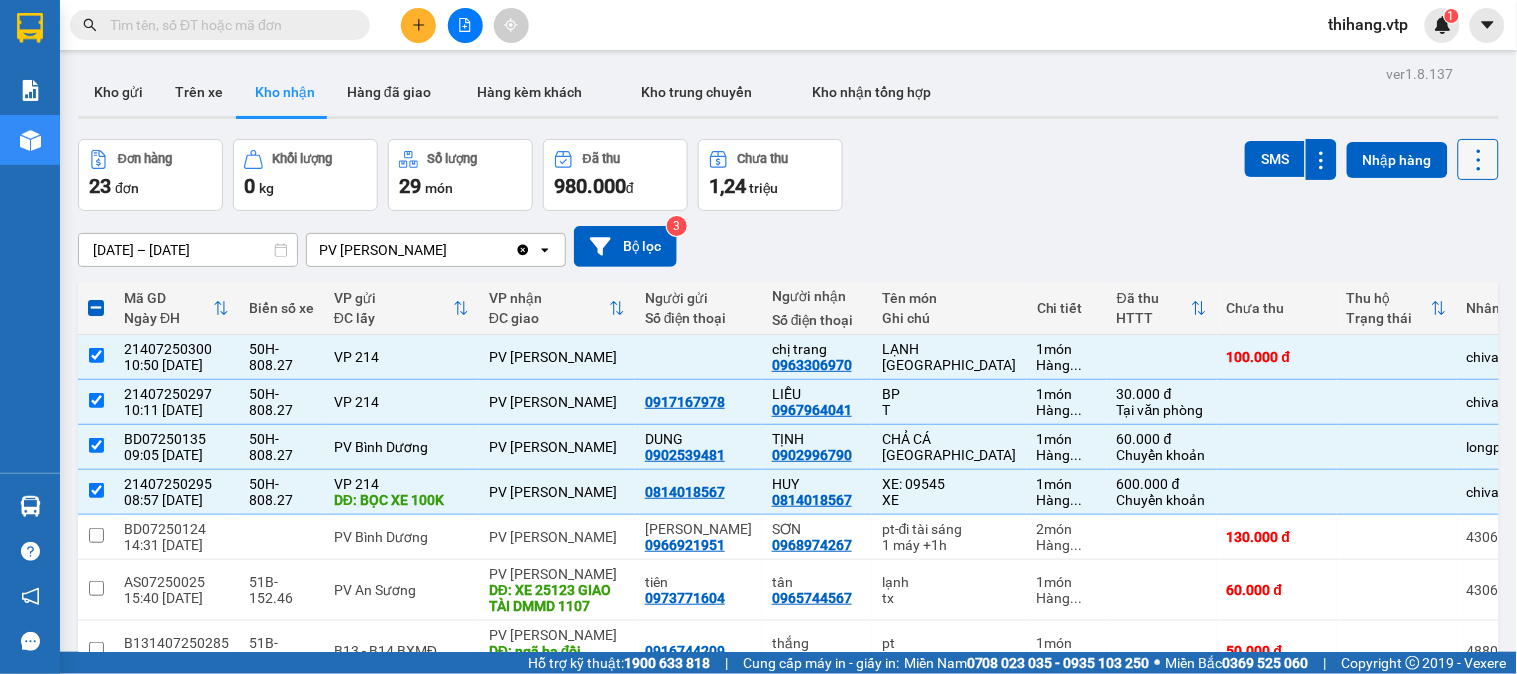 click 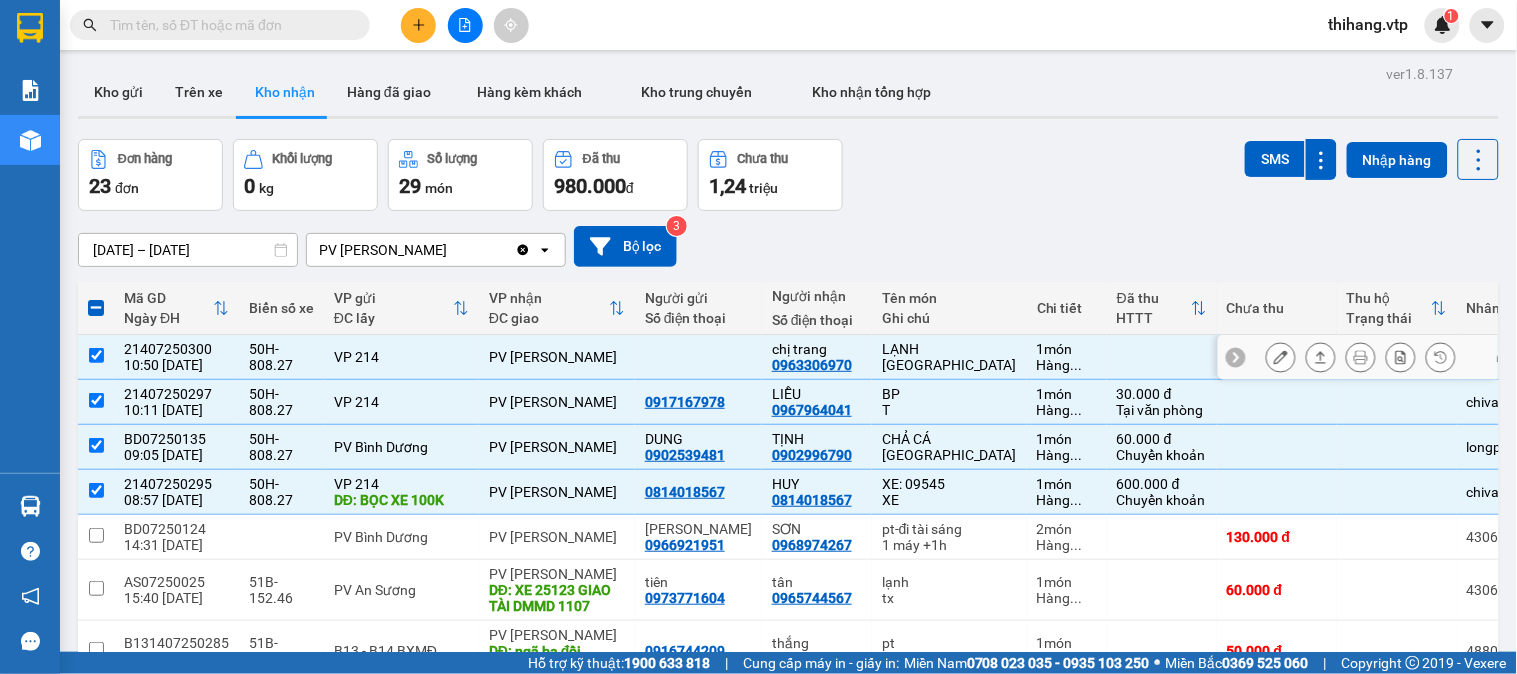 click at bounding box center [96, 355] 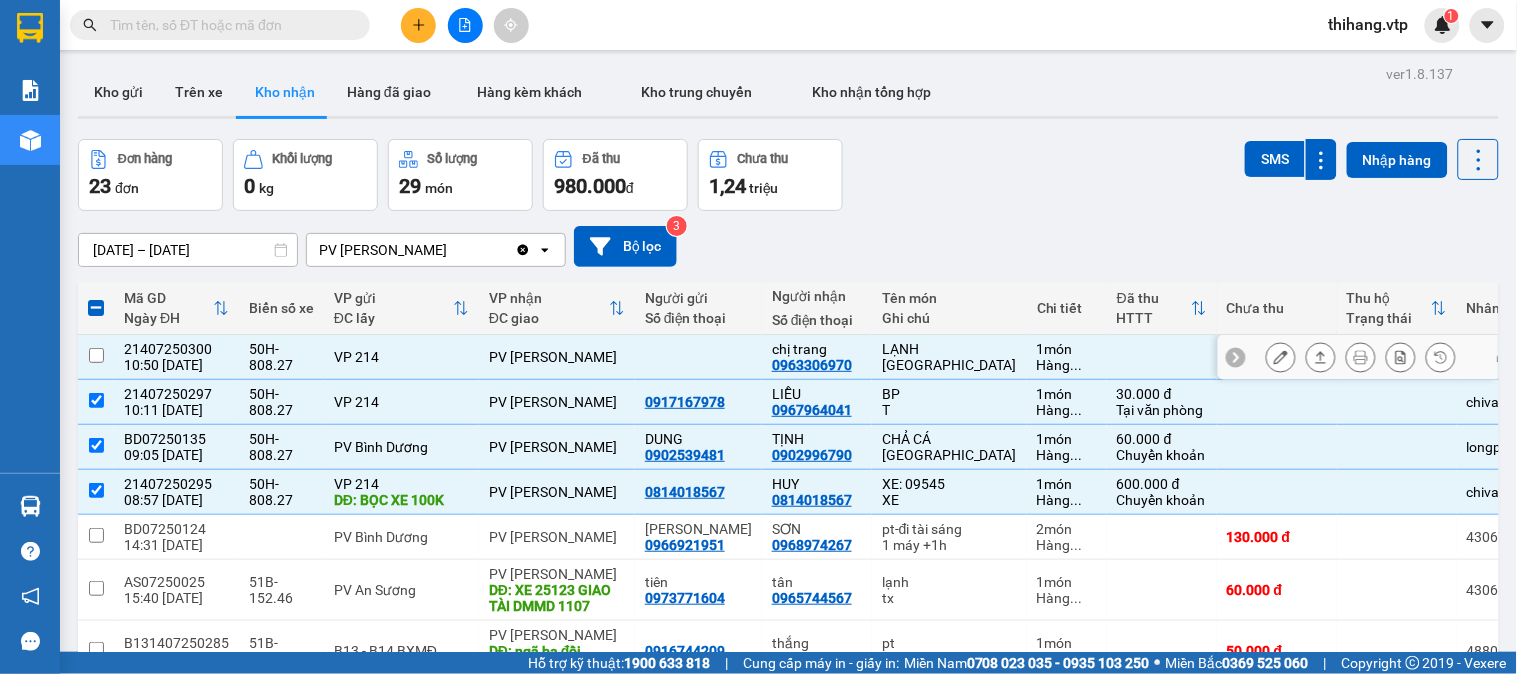 checkbox on "false" 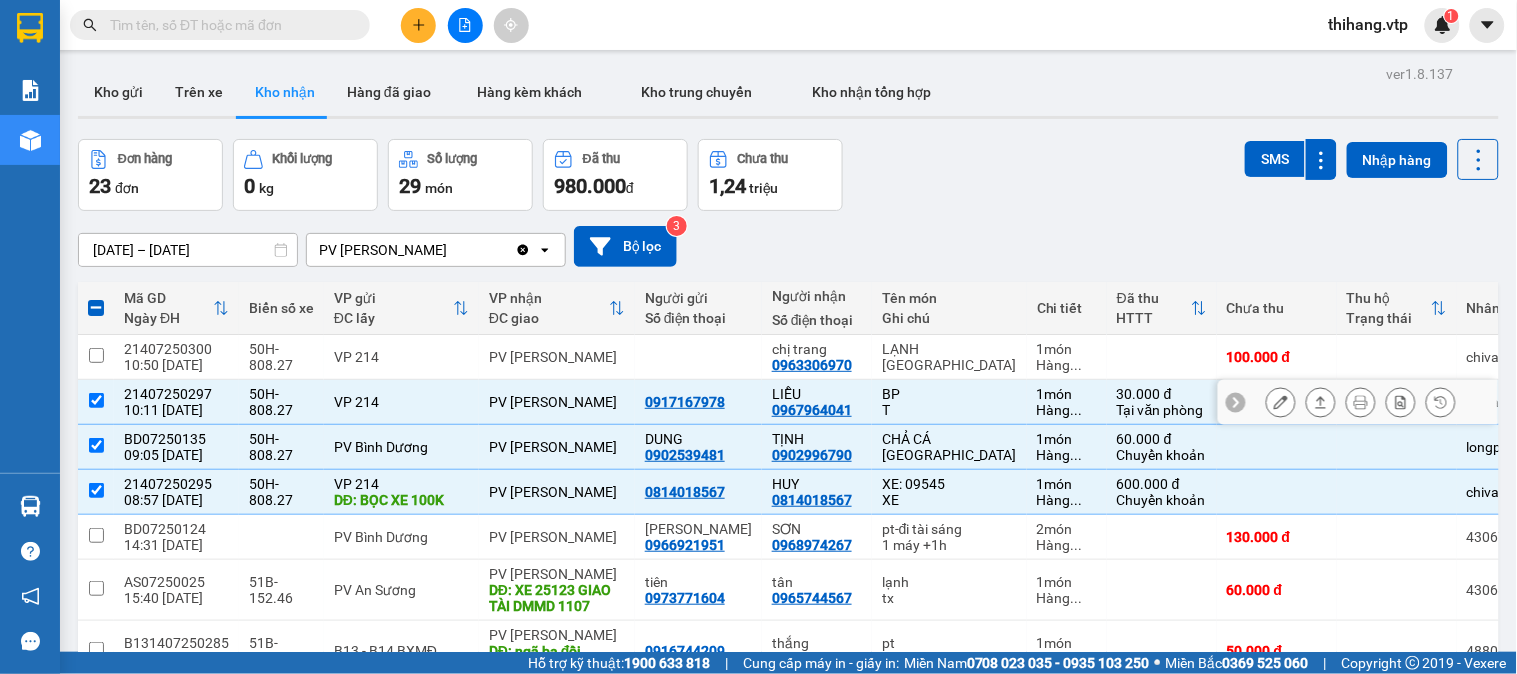 click at bounding box center [96, 402] 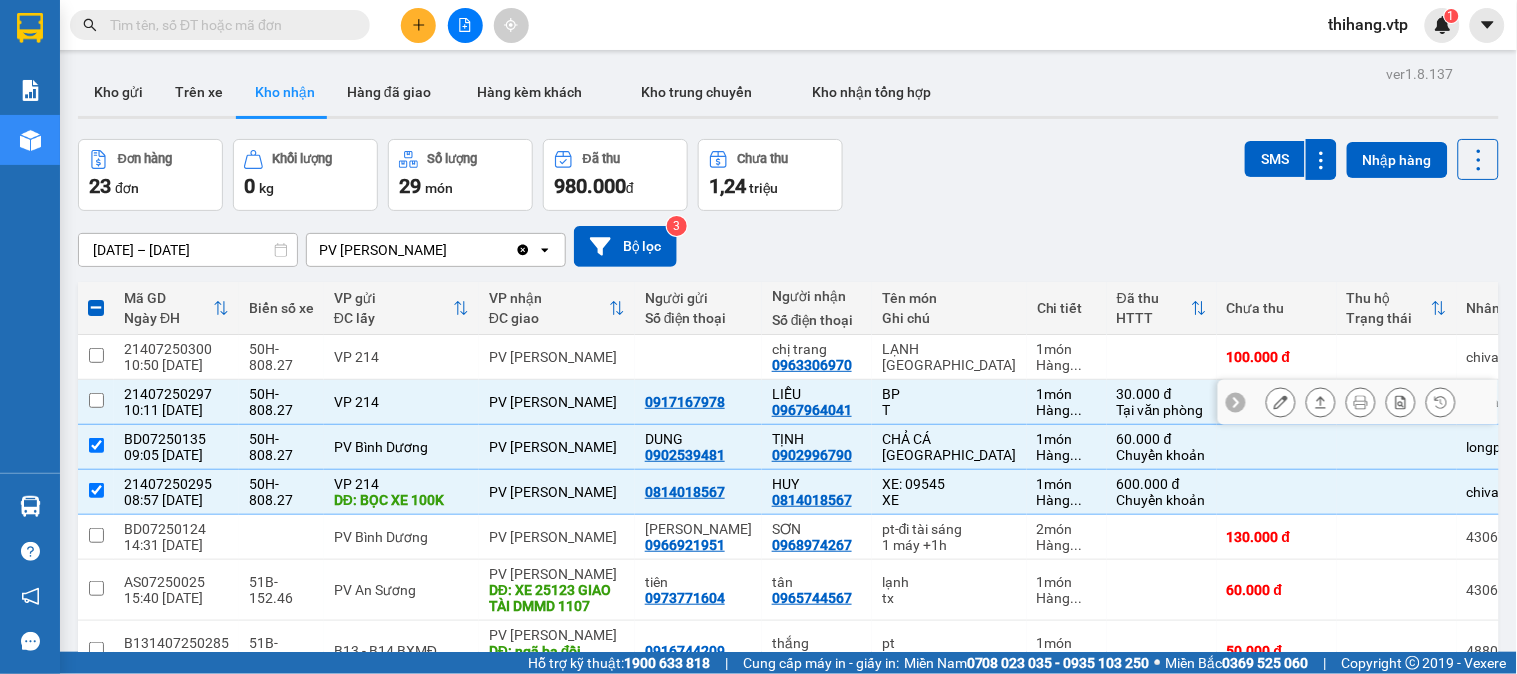 checkbox on "false" 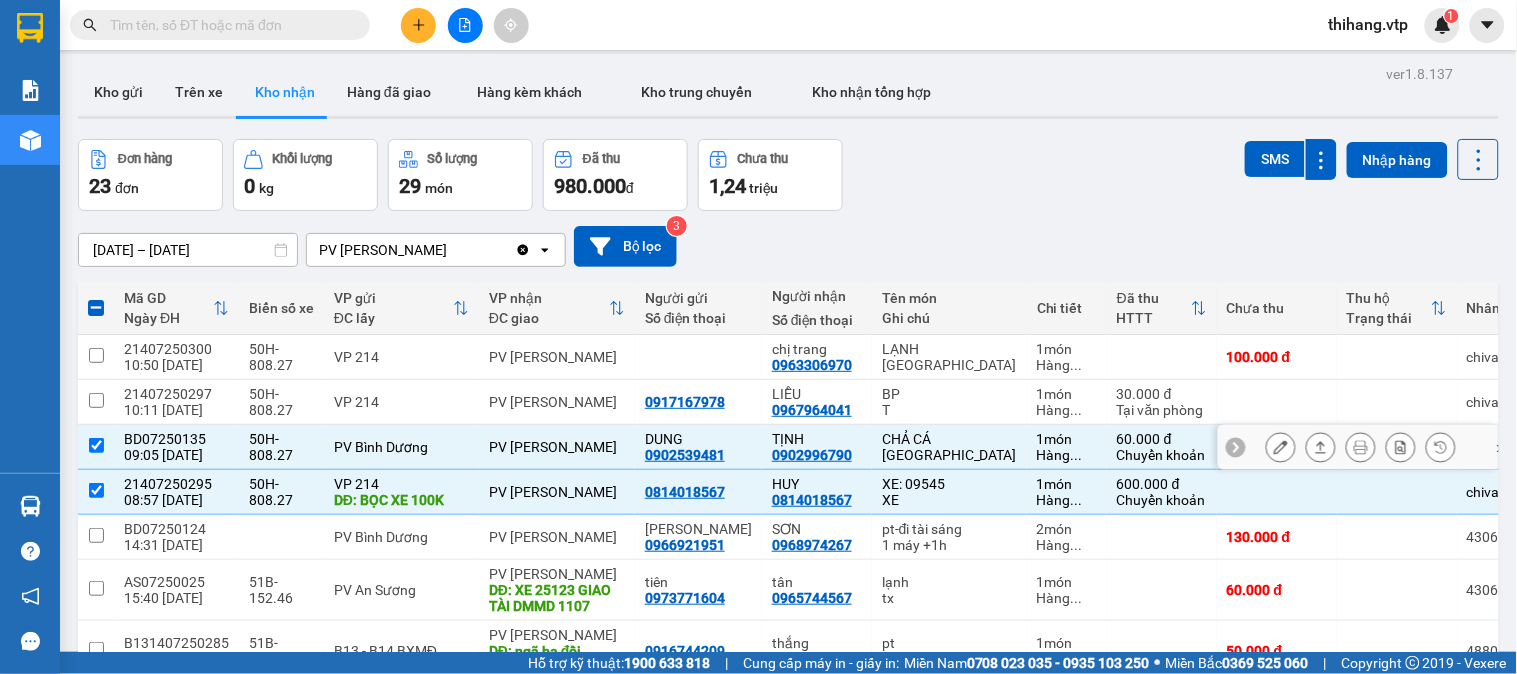 click at bounding box center [96, 447] 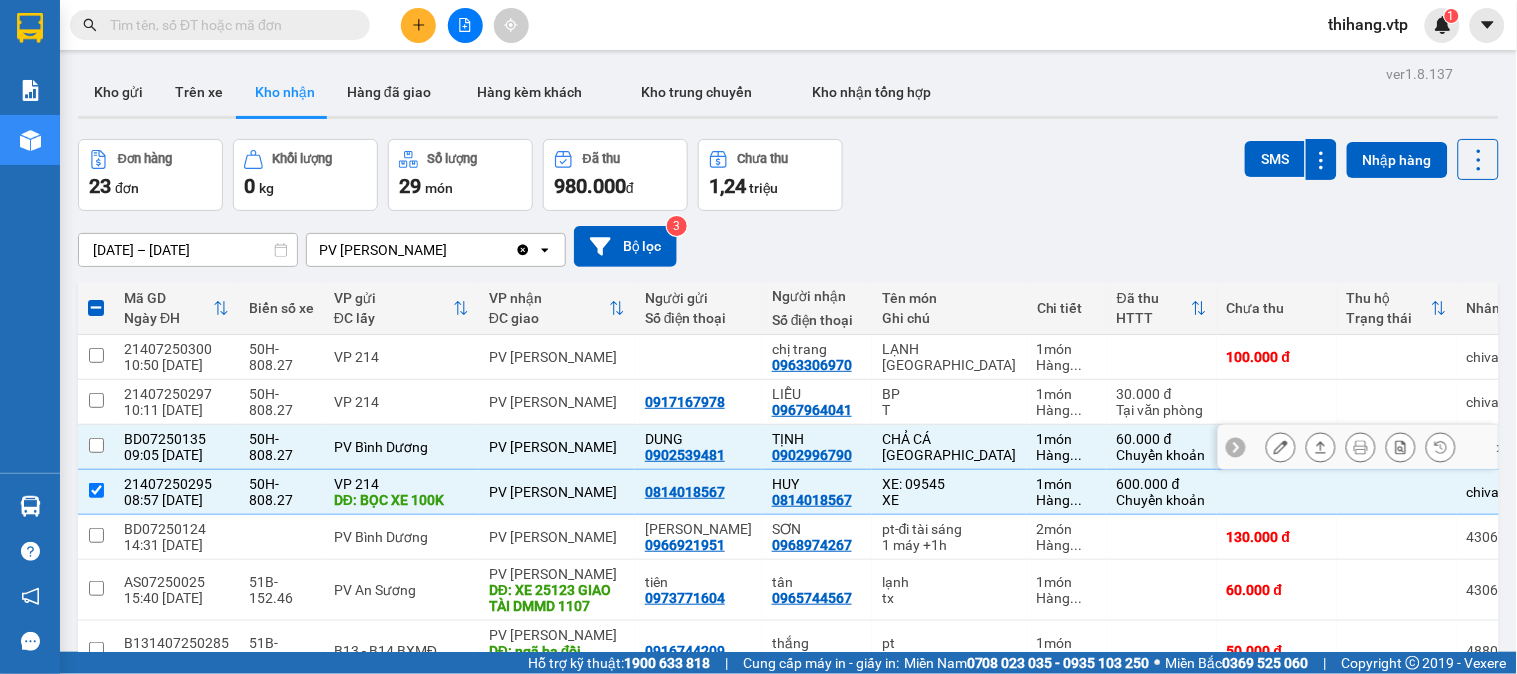 checkbox on "false" 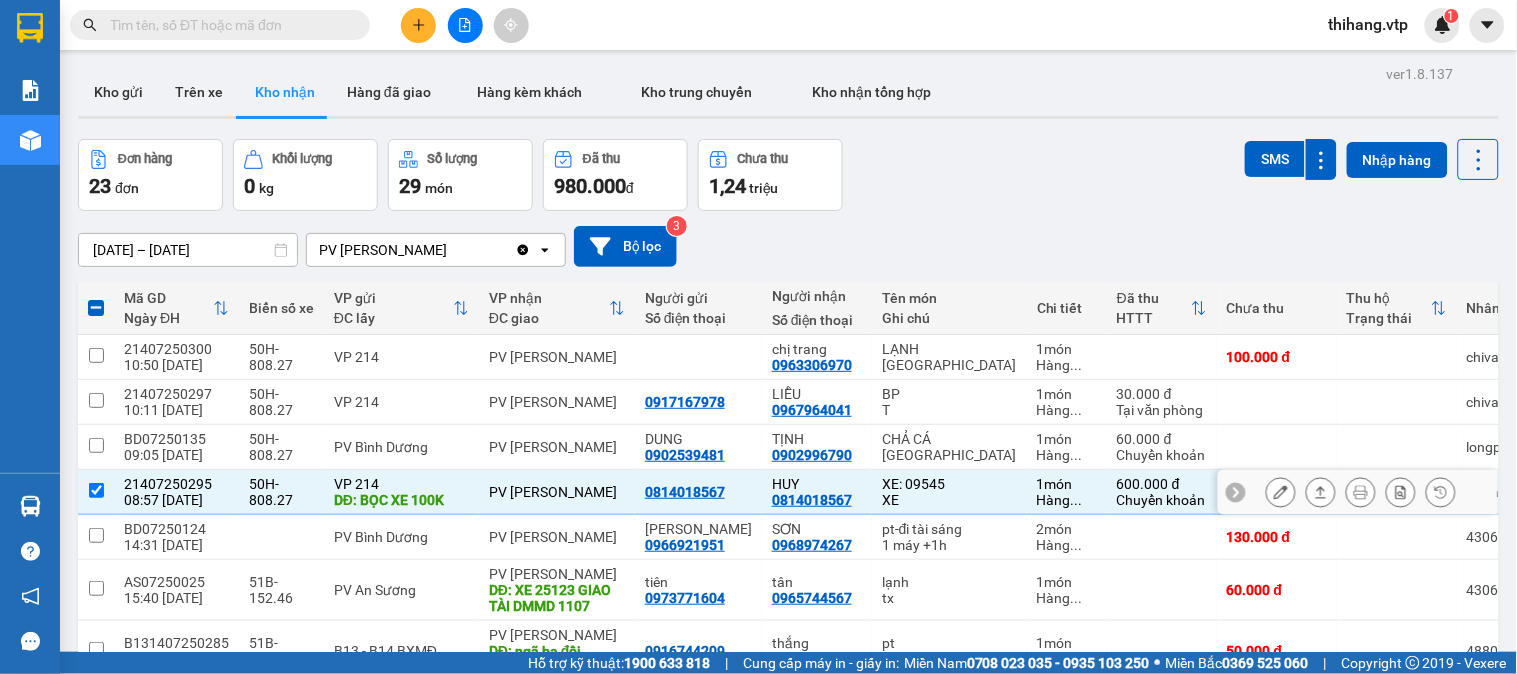 click at bounding box center [96, 492] 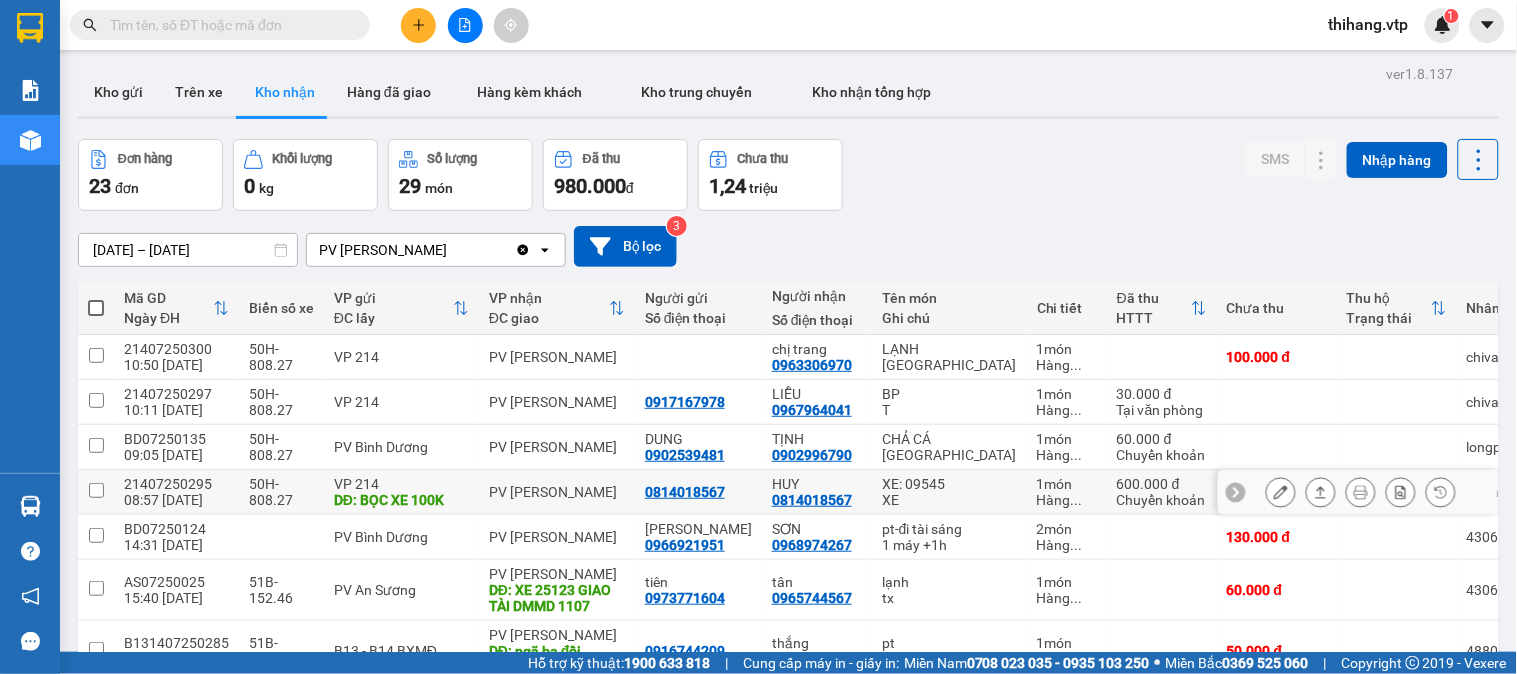 click at bounding box center (96, 490) 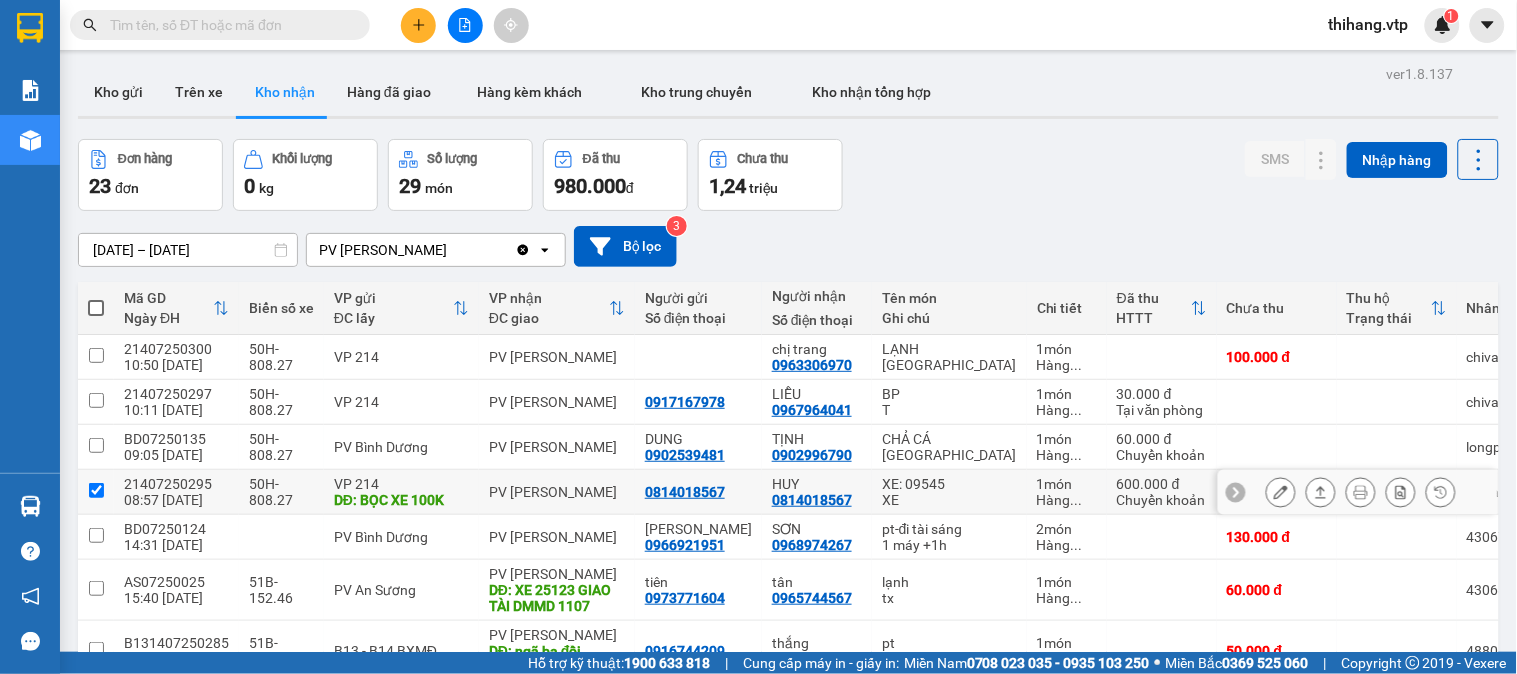 checkbox on "true" 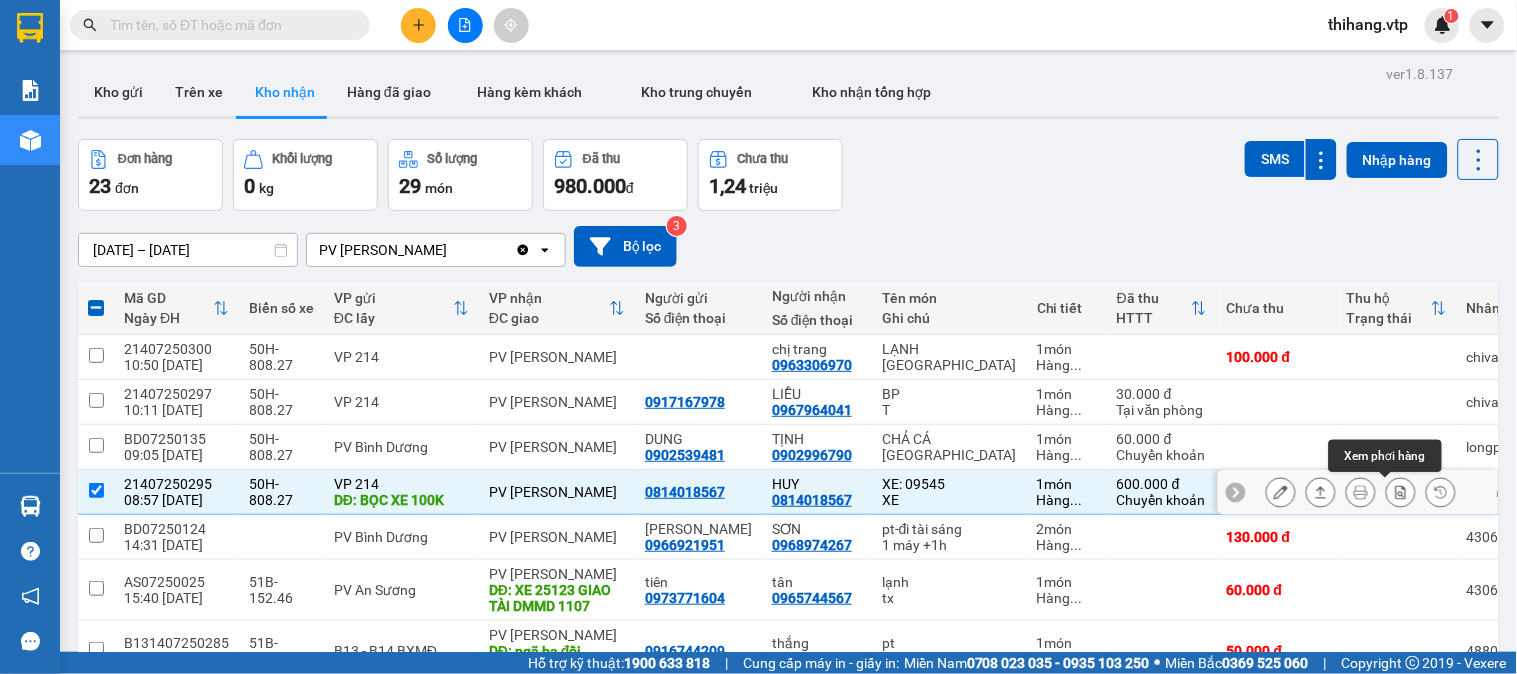 click 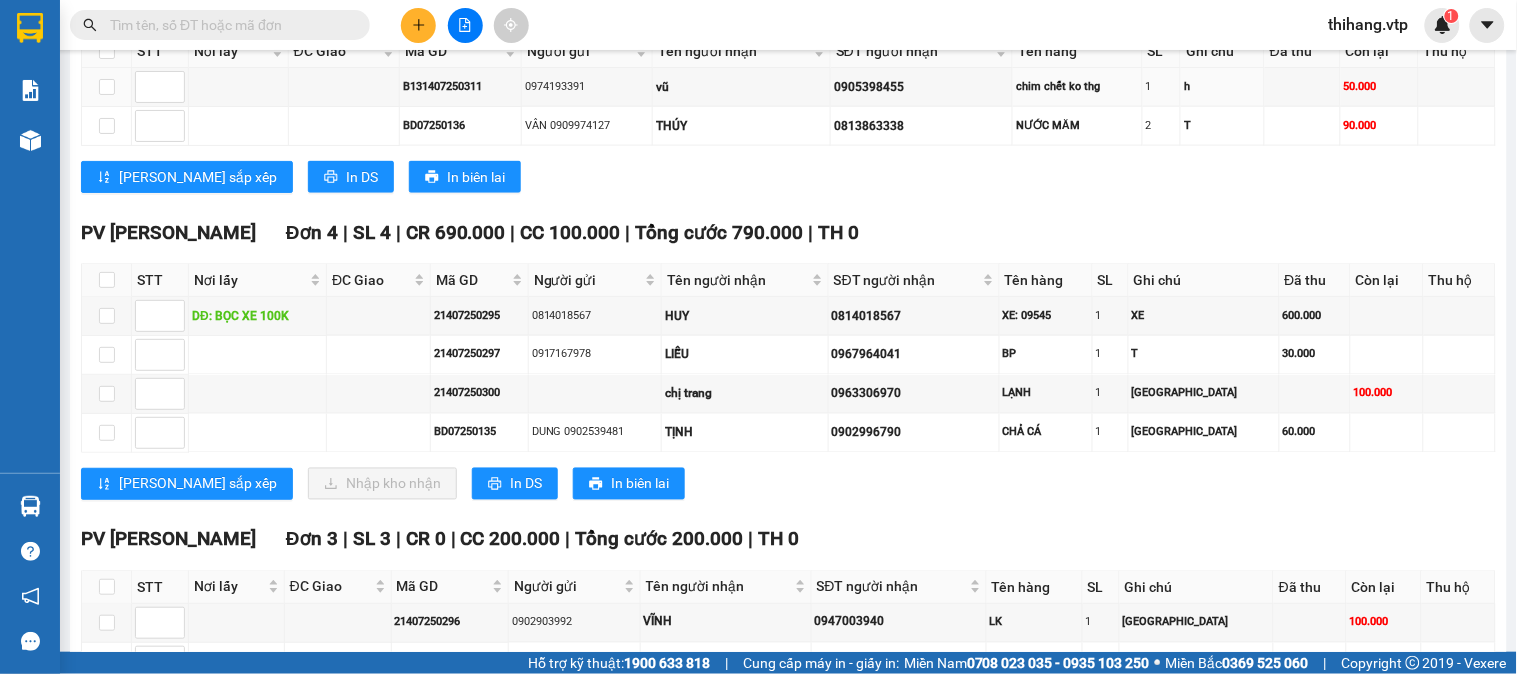 scroll, scrollTop: 666, scrollLeft: 0, axis: vertical 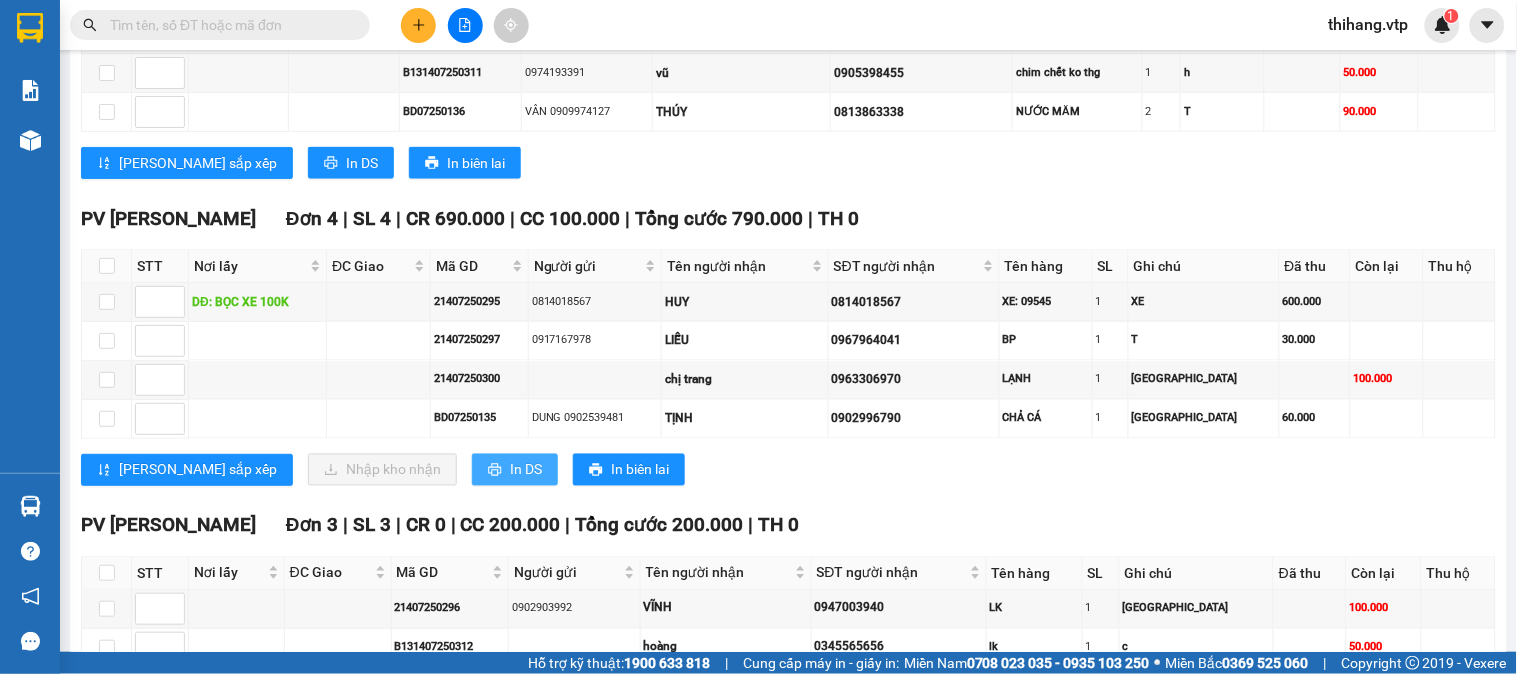 click on "In DS" at bounding box center [526, 470] 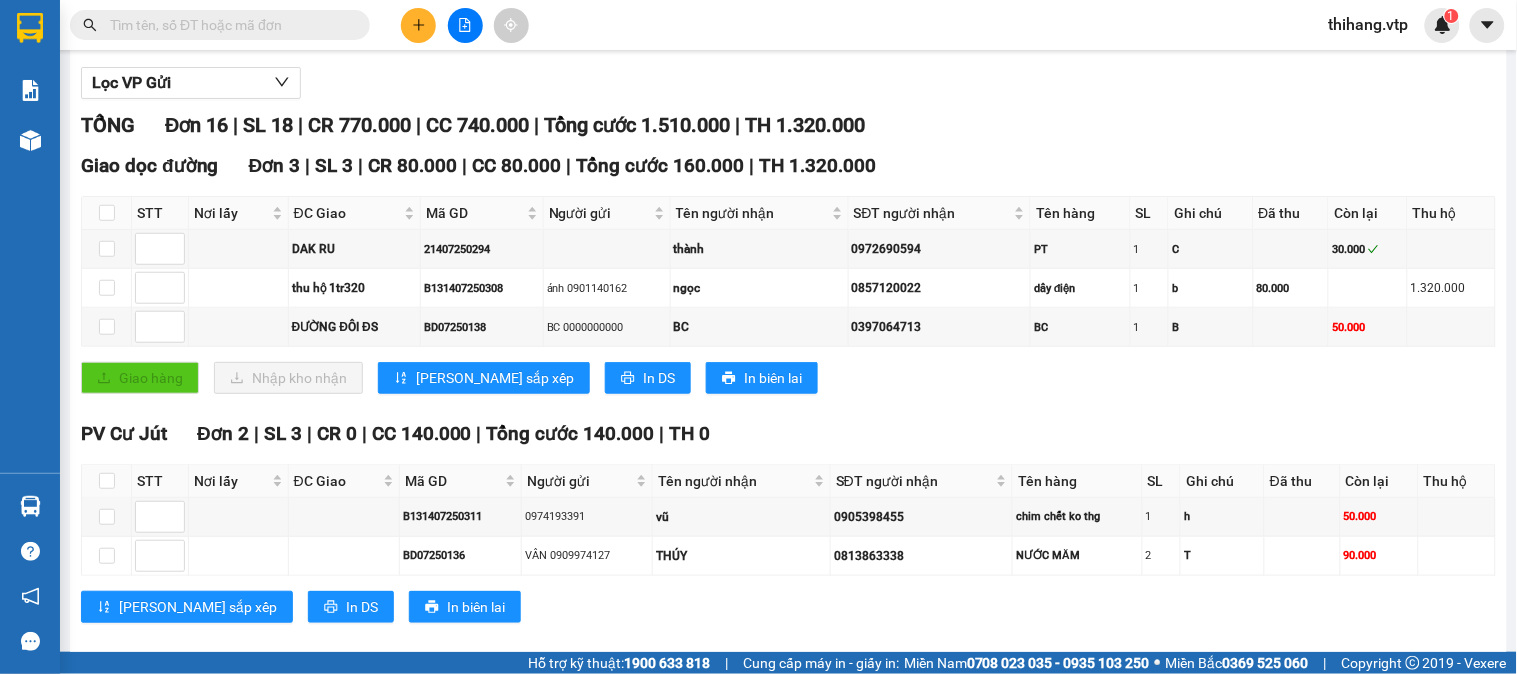 scroll, scrollTop: 0, scrollLeft: 0, axis: both 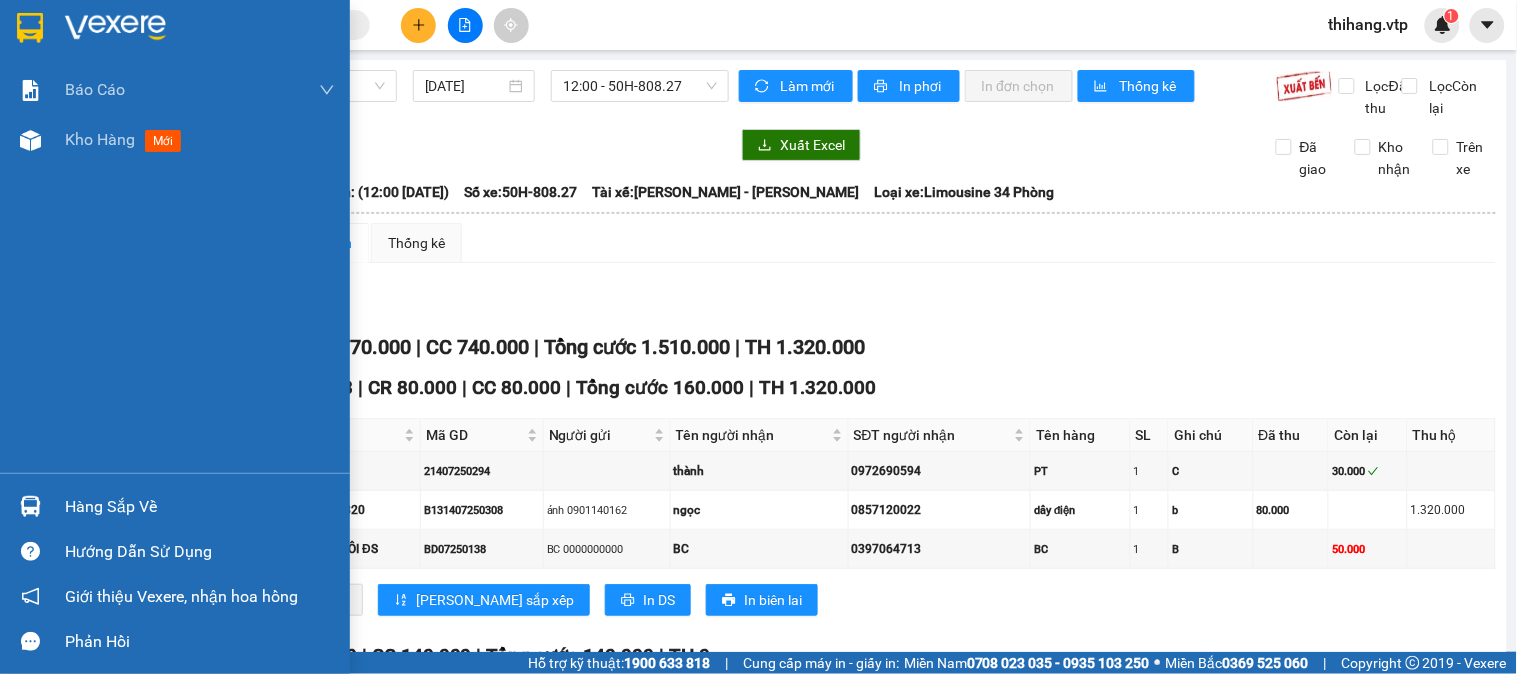 click at bounding box center (115, 28) 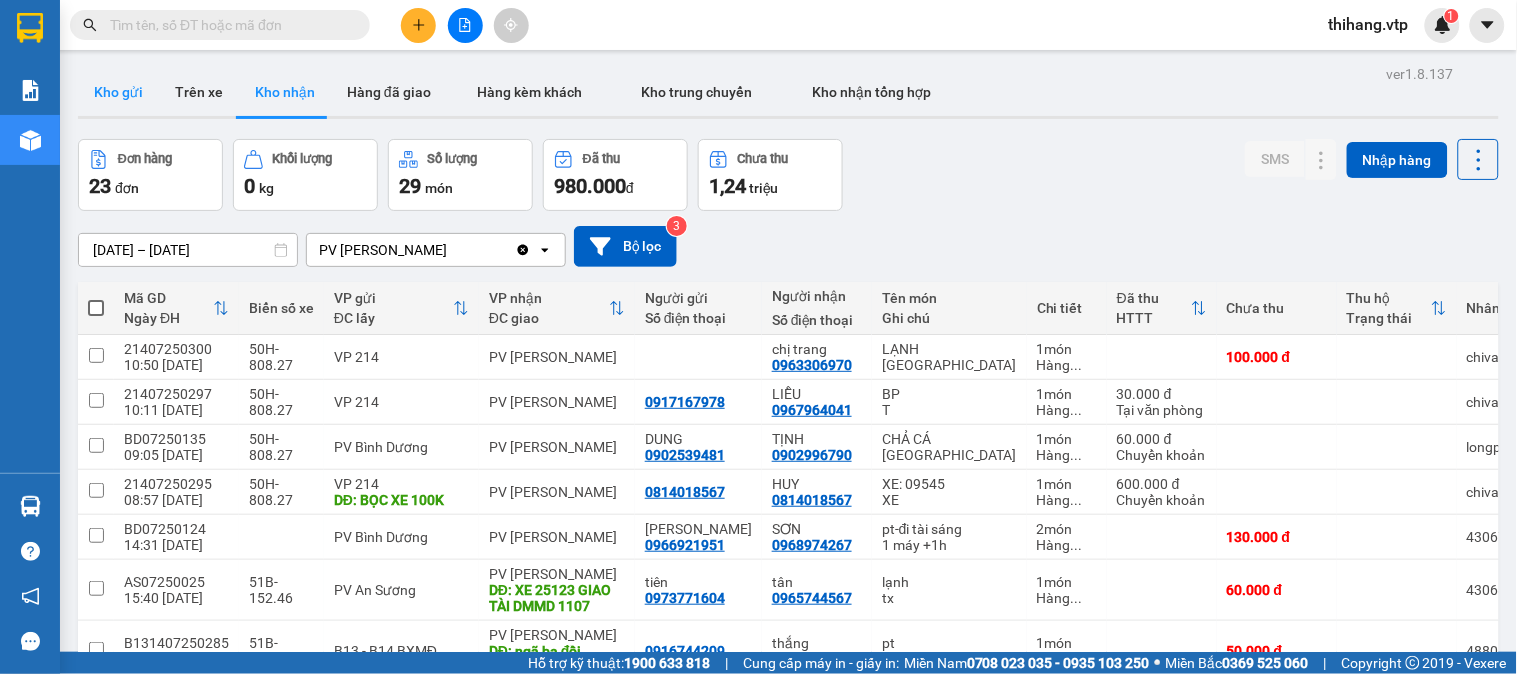 click on "Kho gửi" at bounding box center (118, 92) 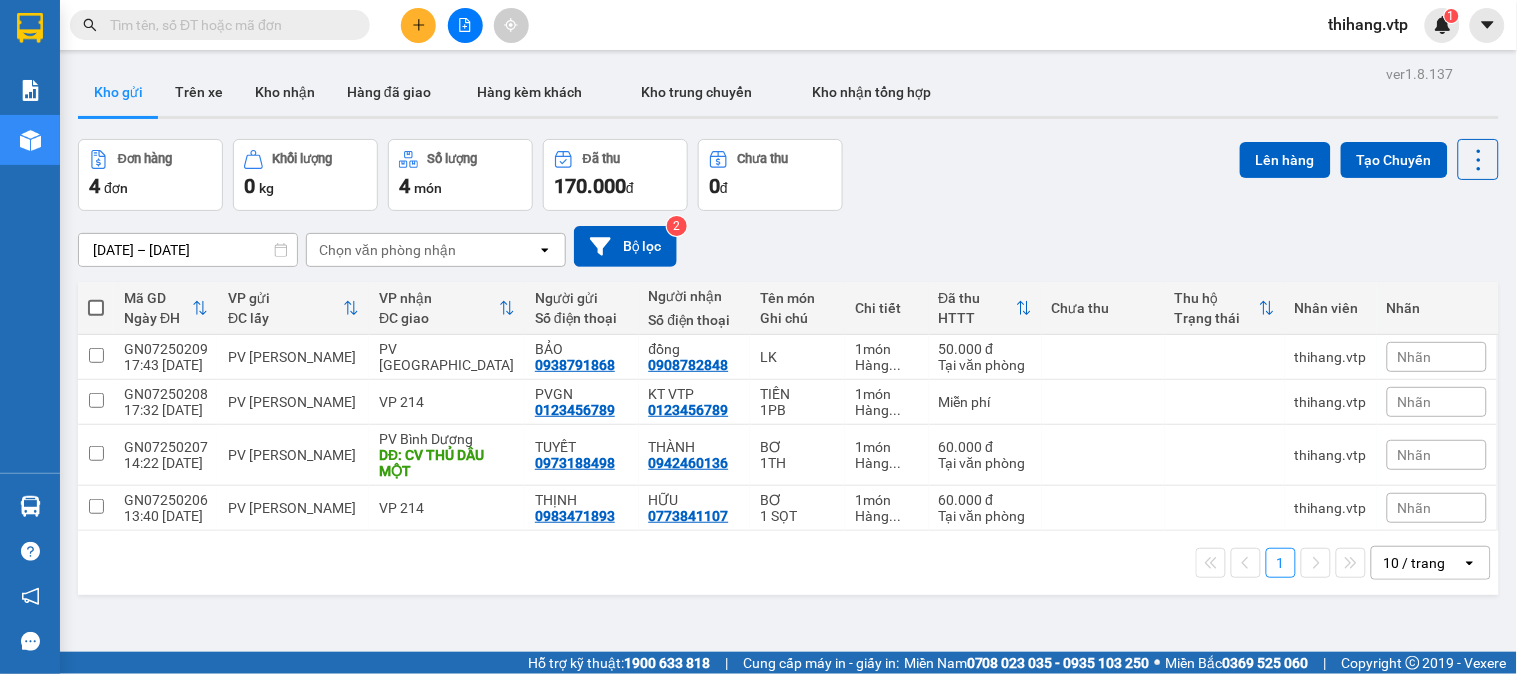click at bounding box center [96, 308] 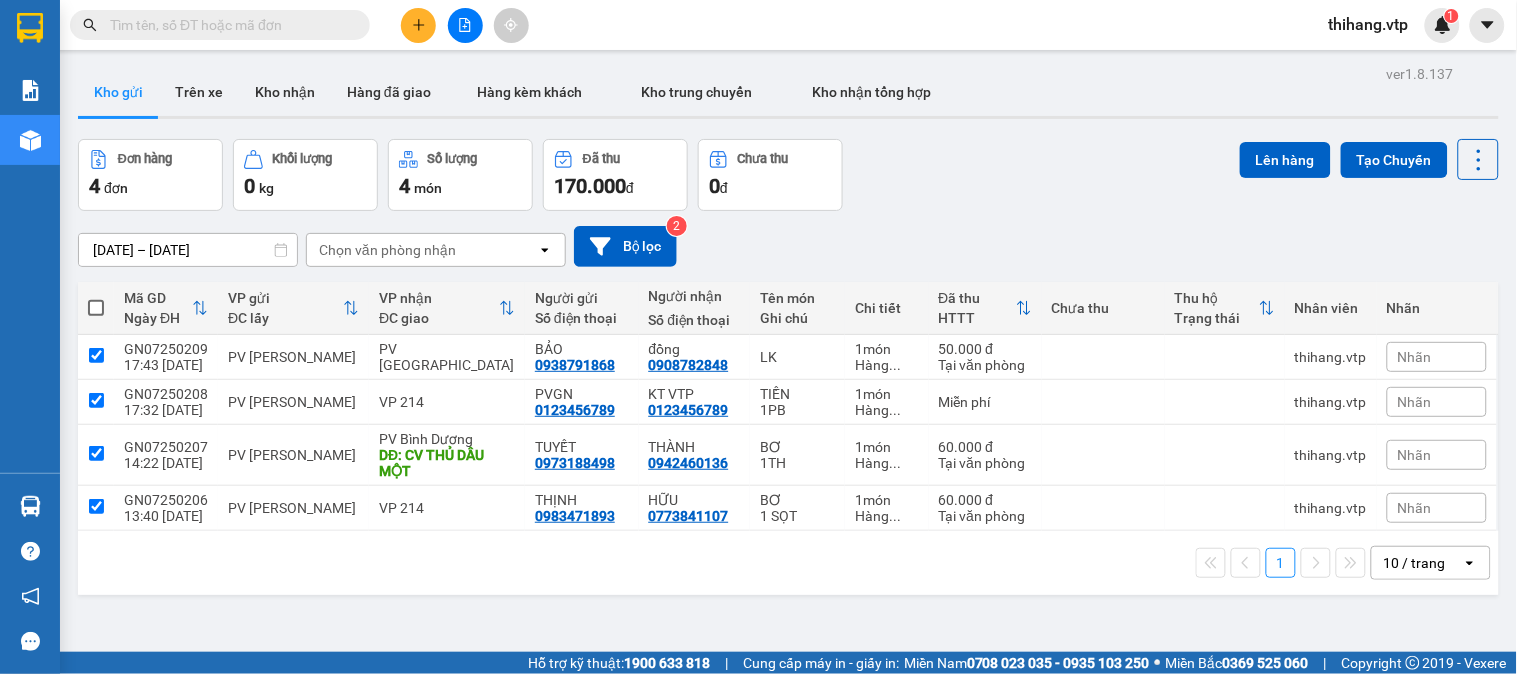 checkbox on "true" 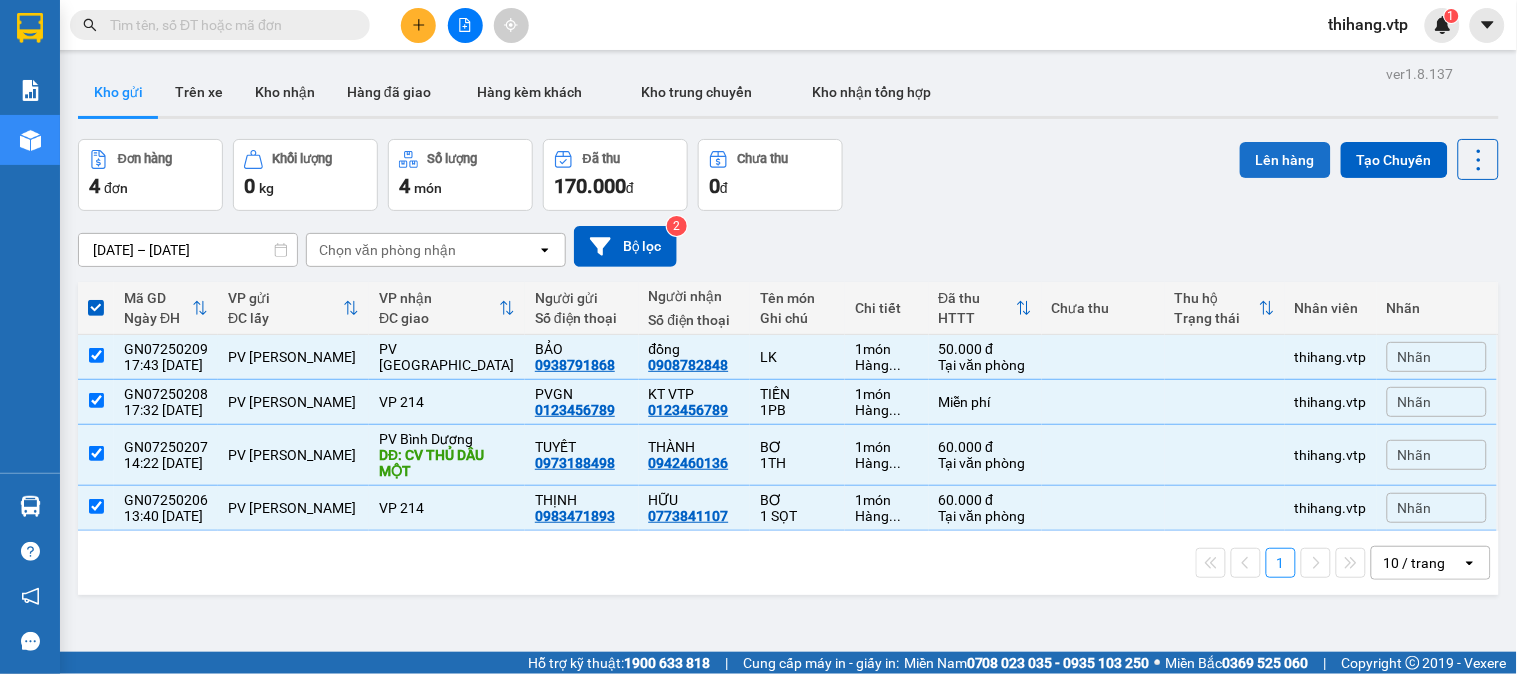 click on "Lên hàng" at bounding box center [1285, 160] 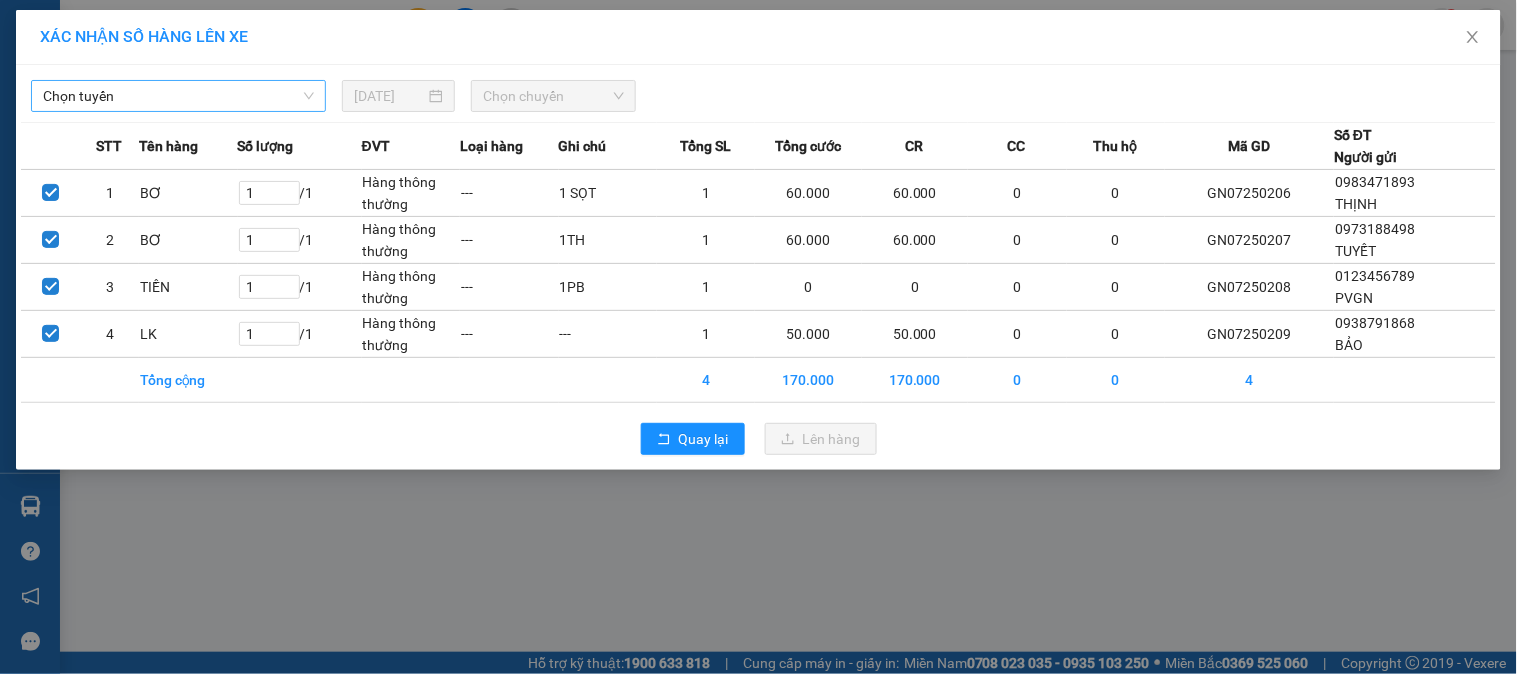 click on "Chọn tuyến" at bounding box center [178, 96] 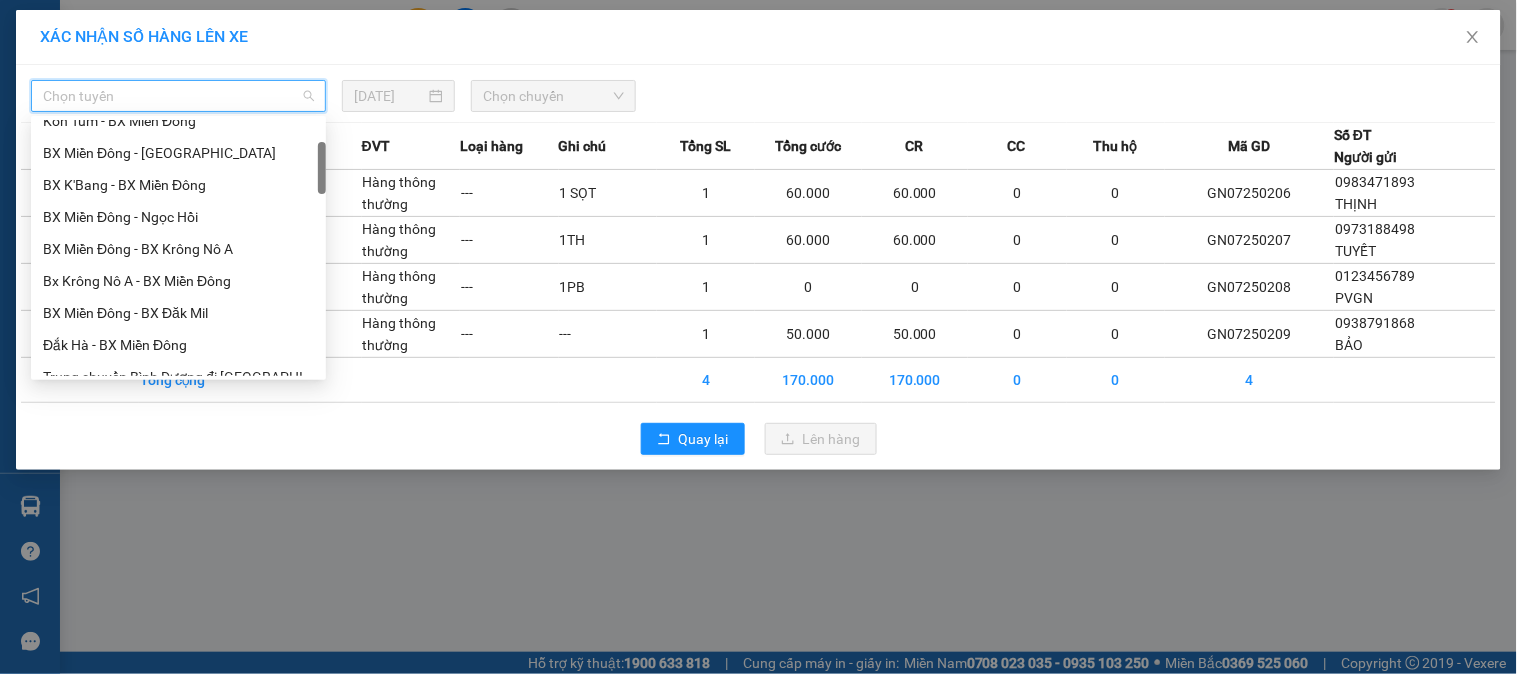 scroll, scrollTop: 222, scrollLeft: 0, axis: vertical 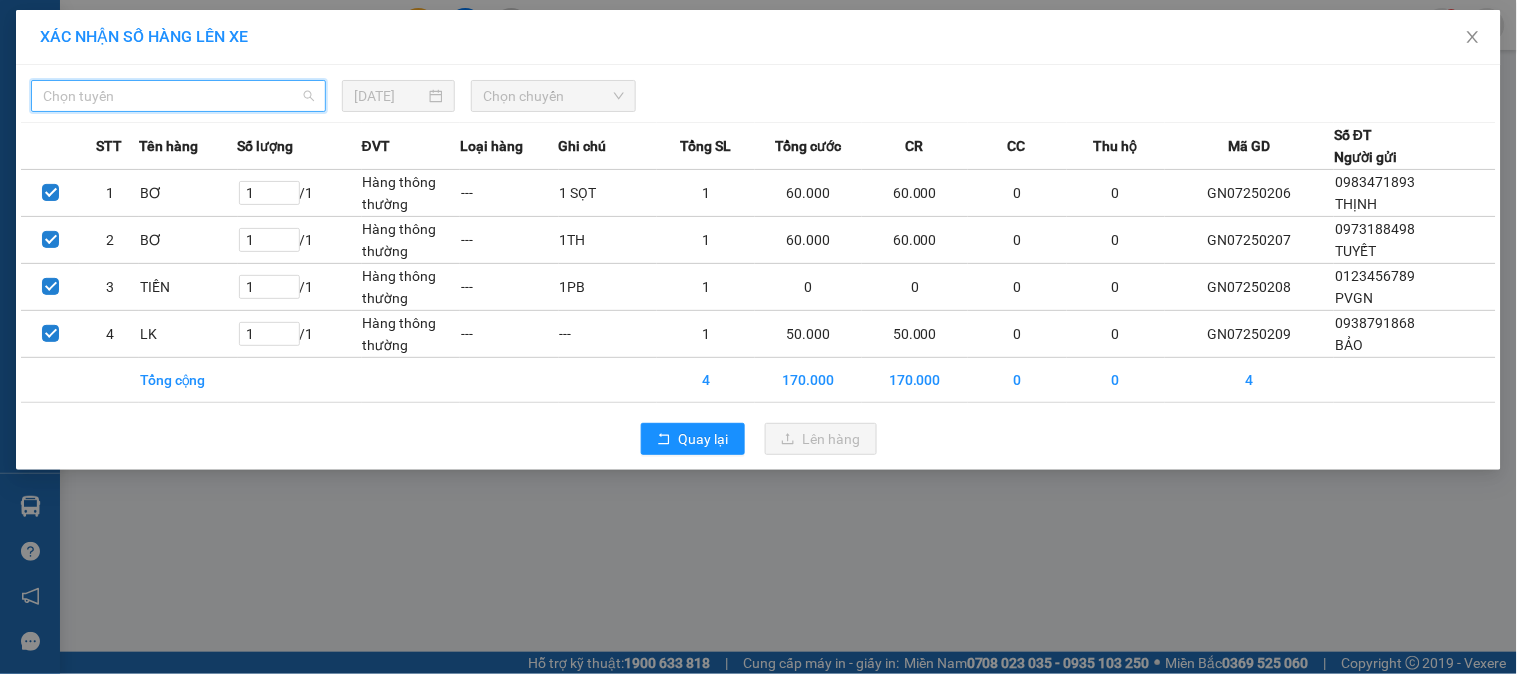 click on "Chọn tuyến" at bounding box center (178, 96) 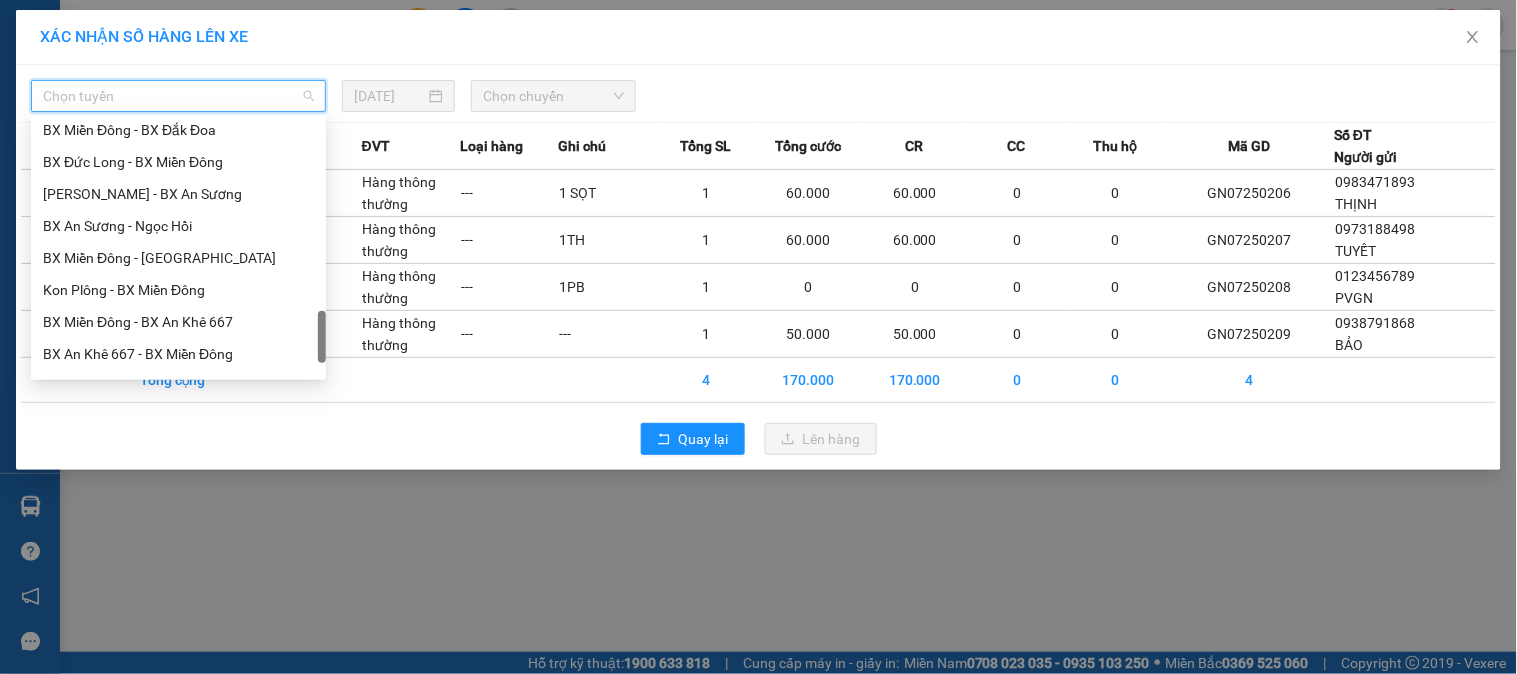 scroll, scrollTop: 1312, scrollLeft: 0, axis: vertical 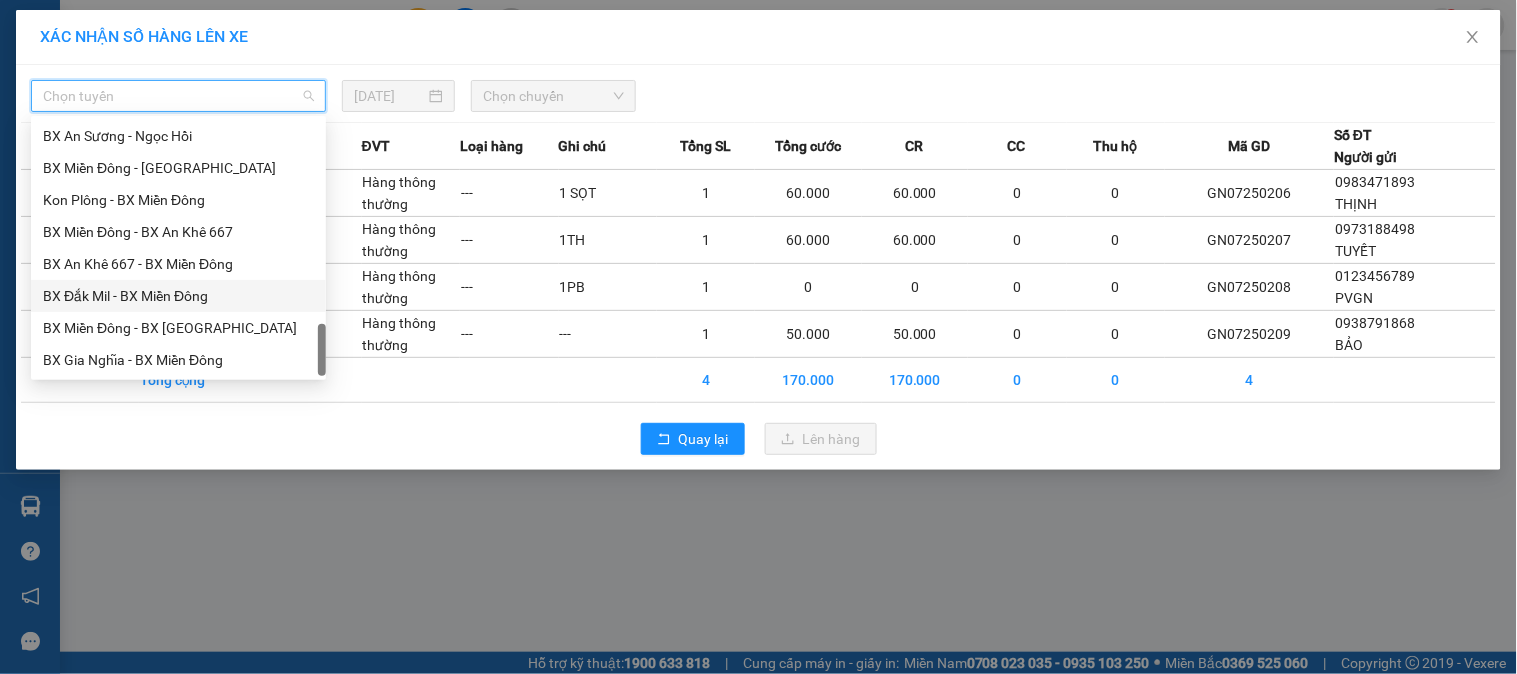 click on "BX Đắk Mil - BX Miền Đông" at bounding box center (178, 296) 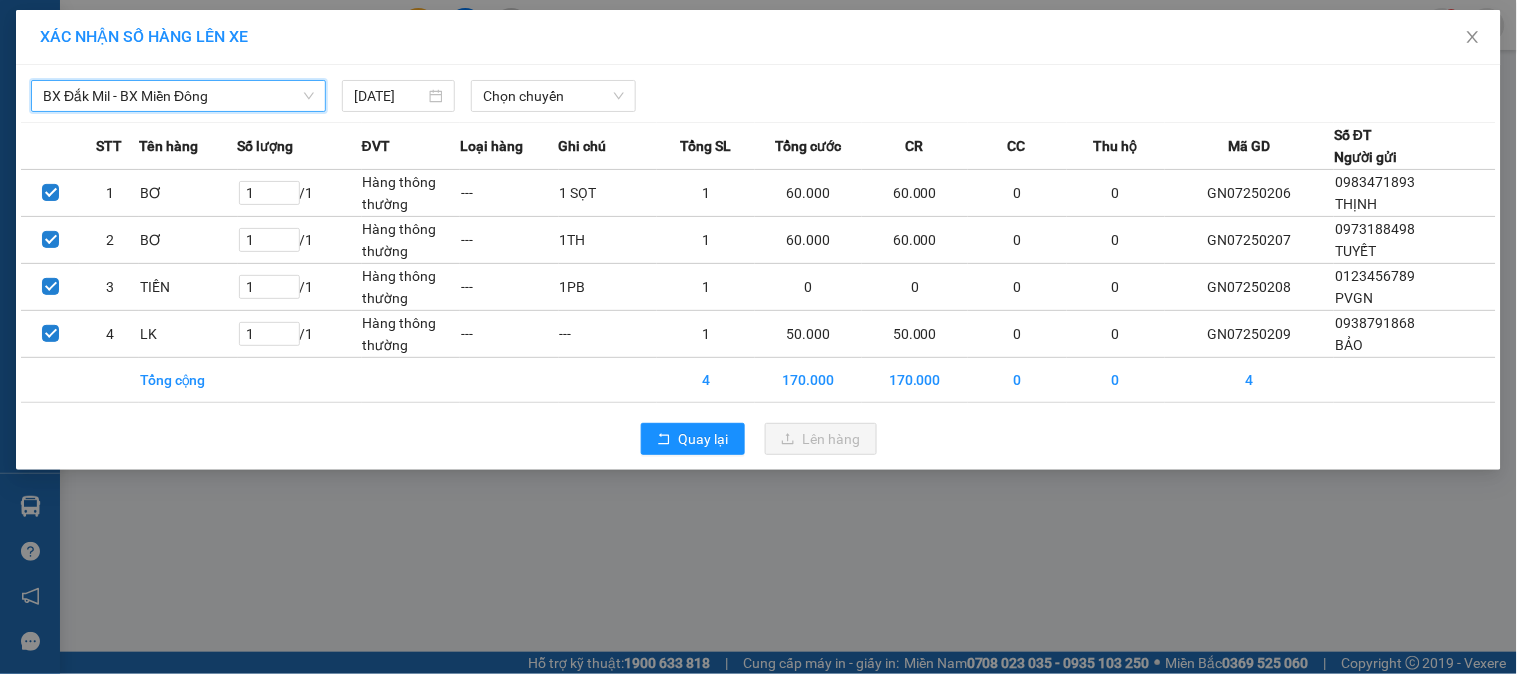 click on "Chọn chuyến" at bounding box center (553, 96) 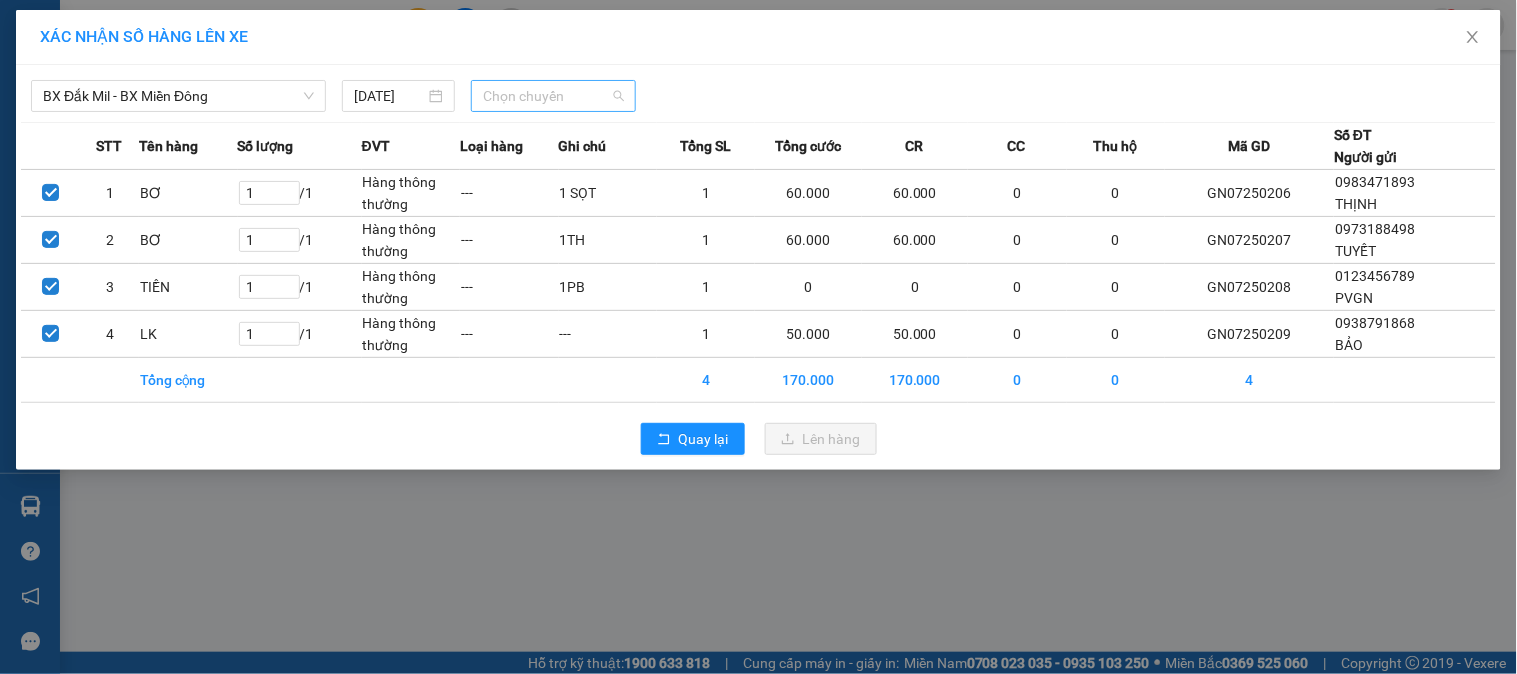 click on "Chọn chuyến" at bounding box center [553, 96] 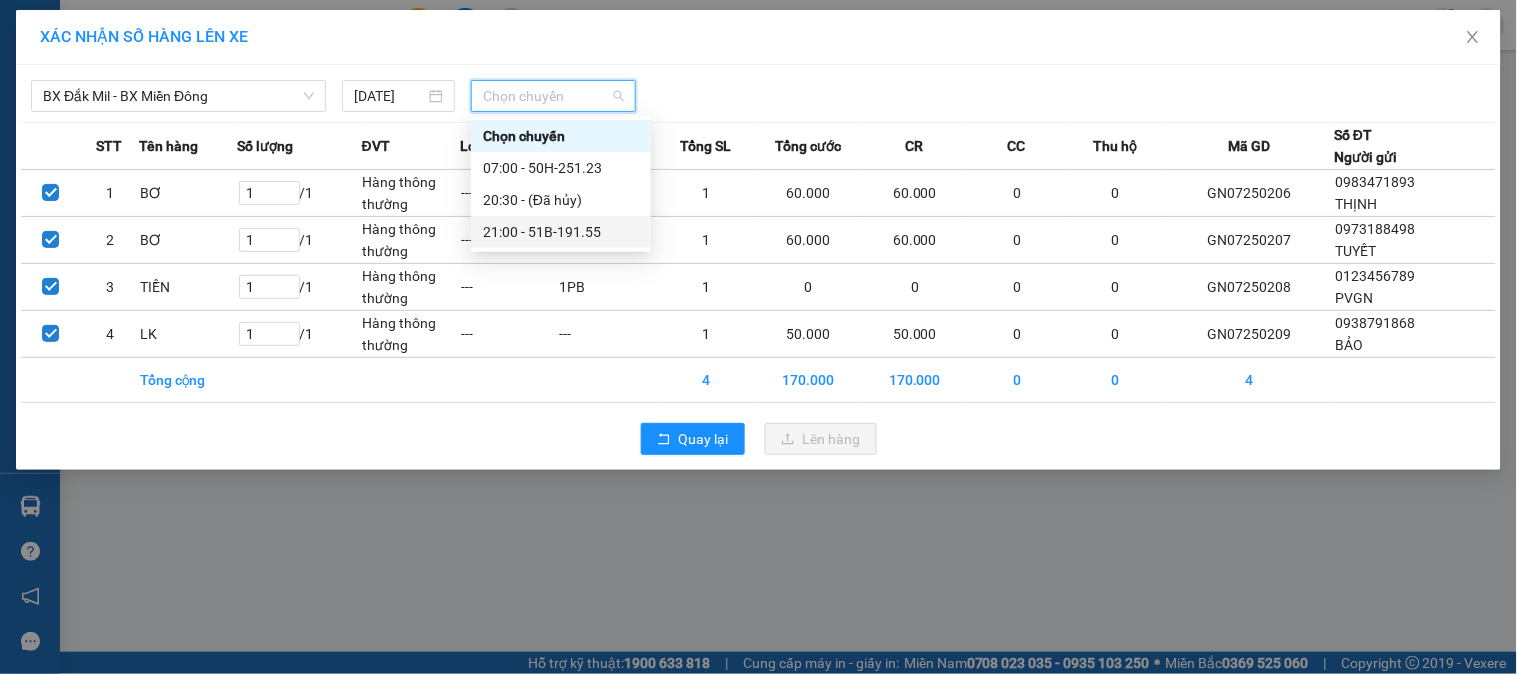 click on "21:00     - 51B-191.55" at bounding box center (561, 232) 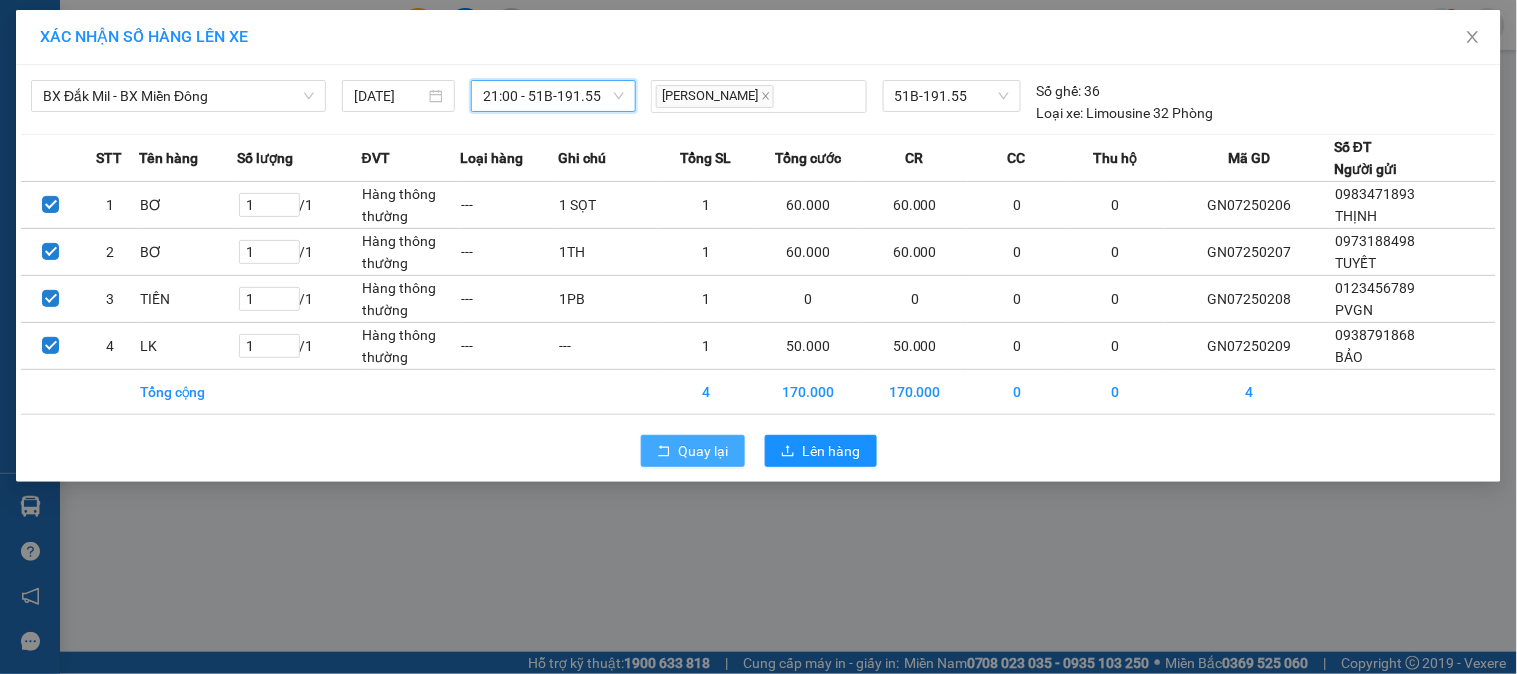 click on "Quay lại" at bounding box center (704, 451) 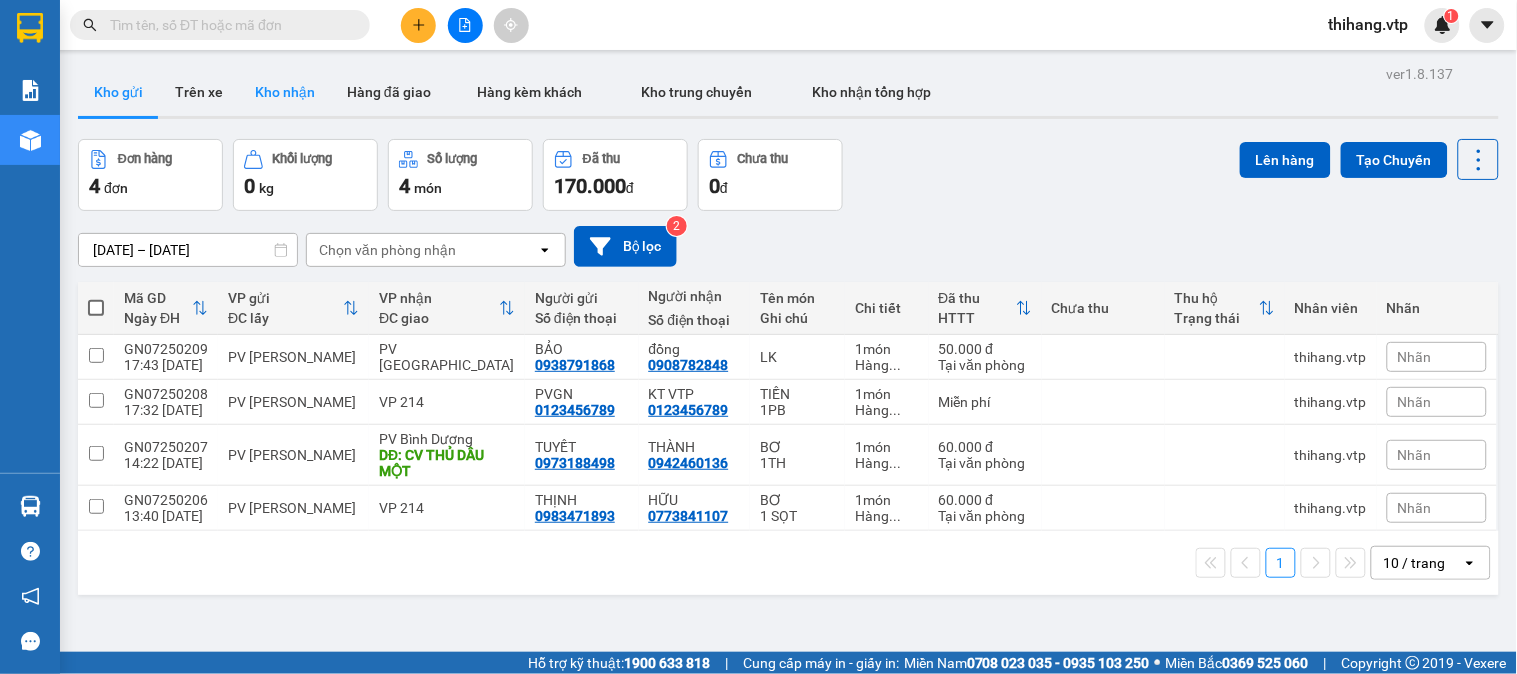 click on "Kho nhận" at bounding box center [285, 92] 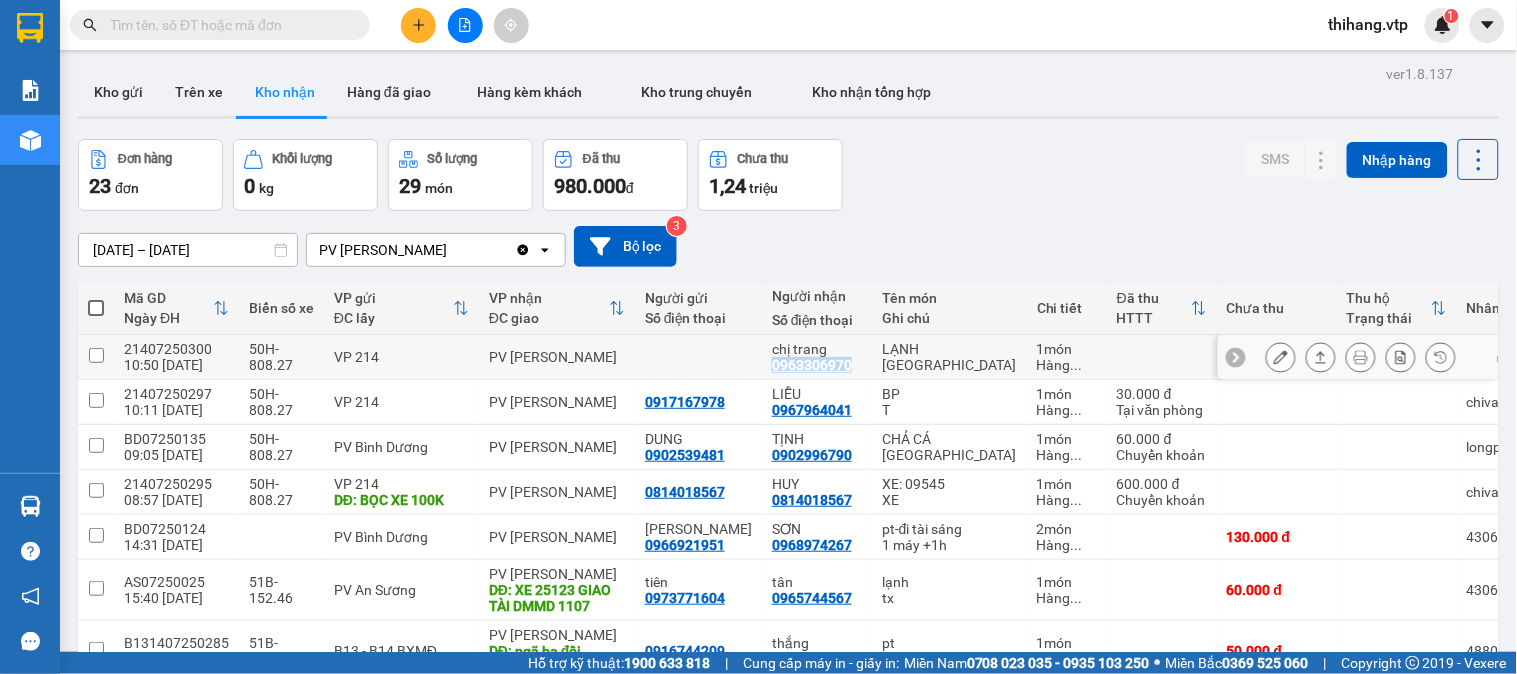 drag, startPoint x: 734, startPoint y: 364, endPoint x: 812, endPoint y: 361, distance: 78.05767 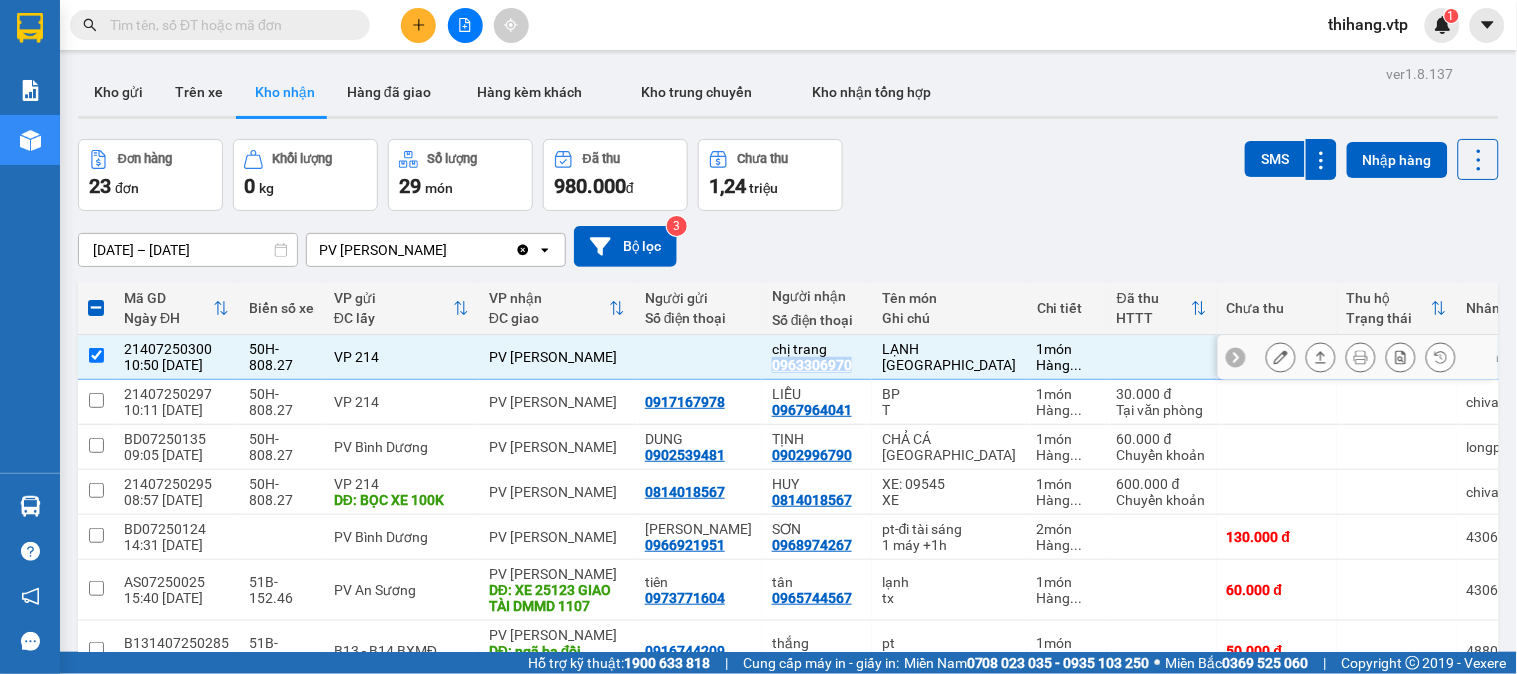 copy on "0963306970" 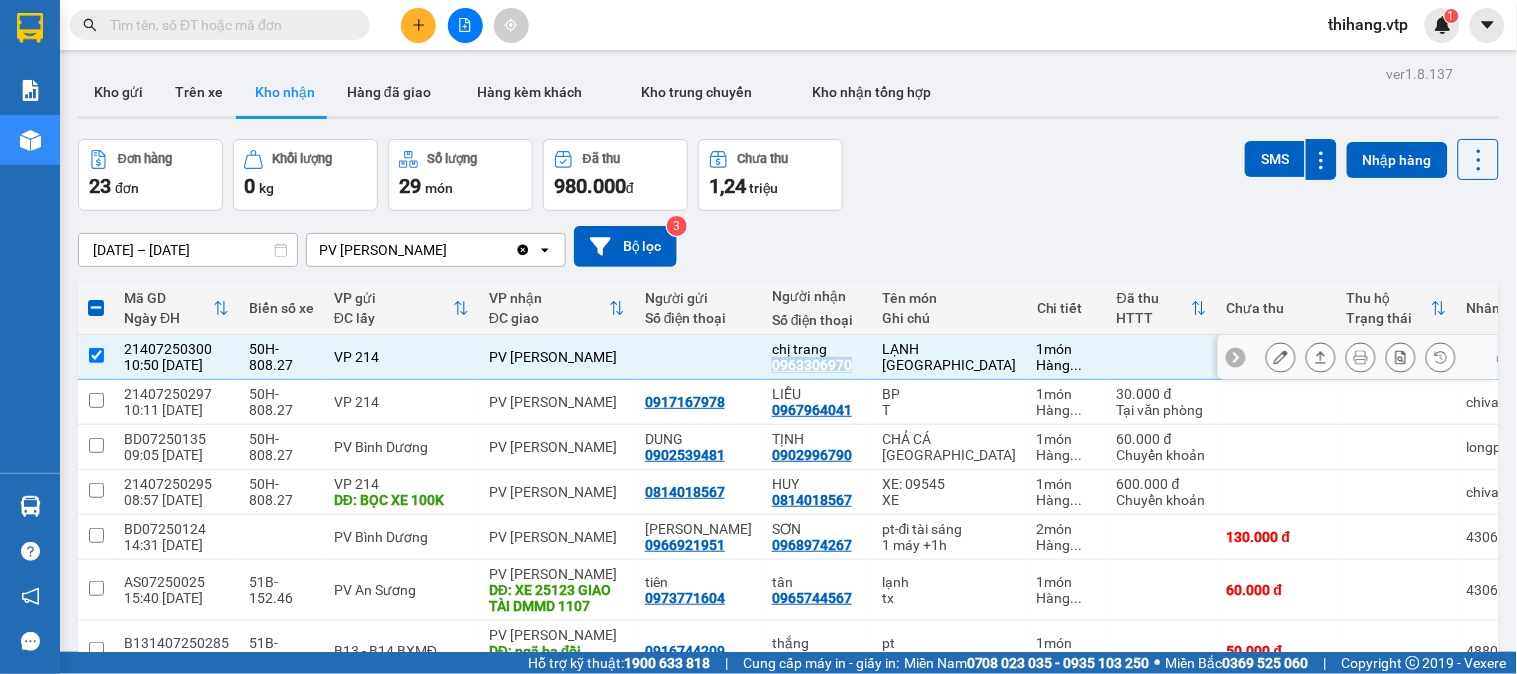 click at bounding box center [96, 355] 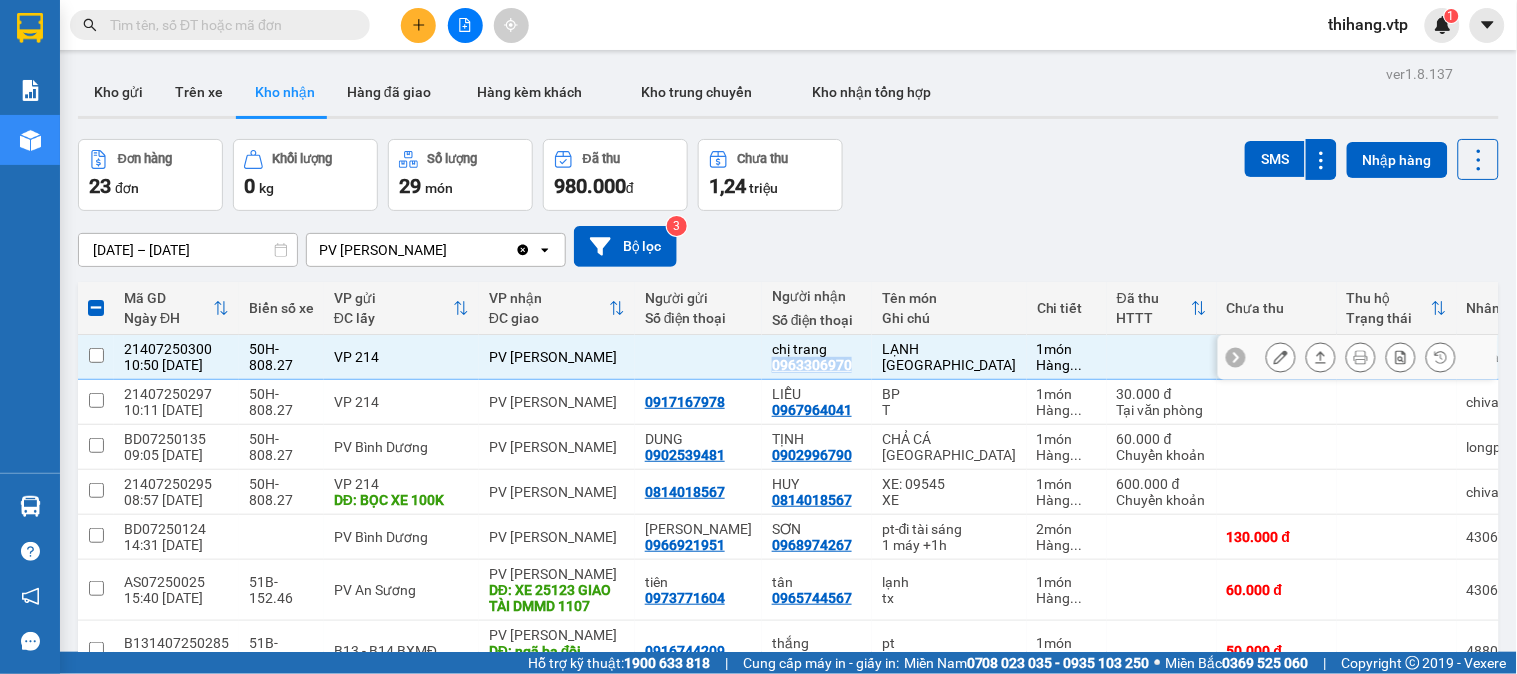 checkbox on "false" 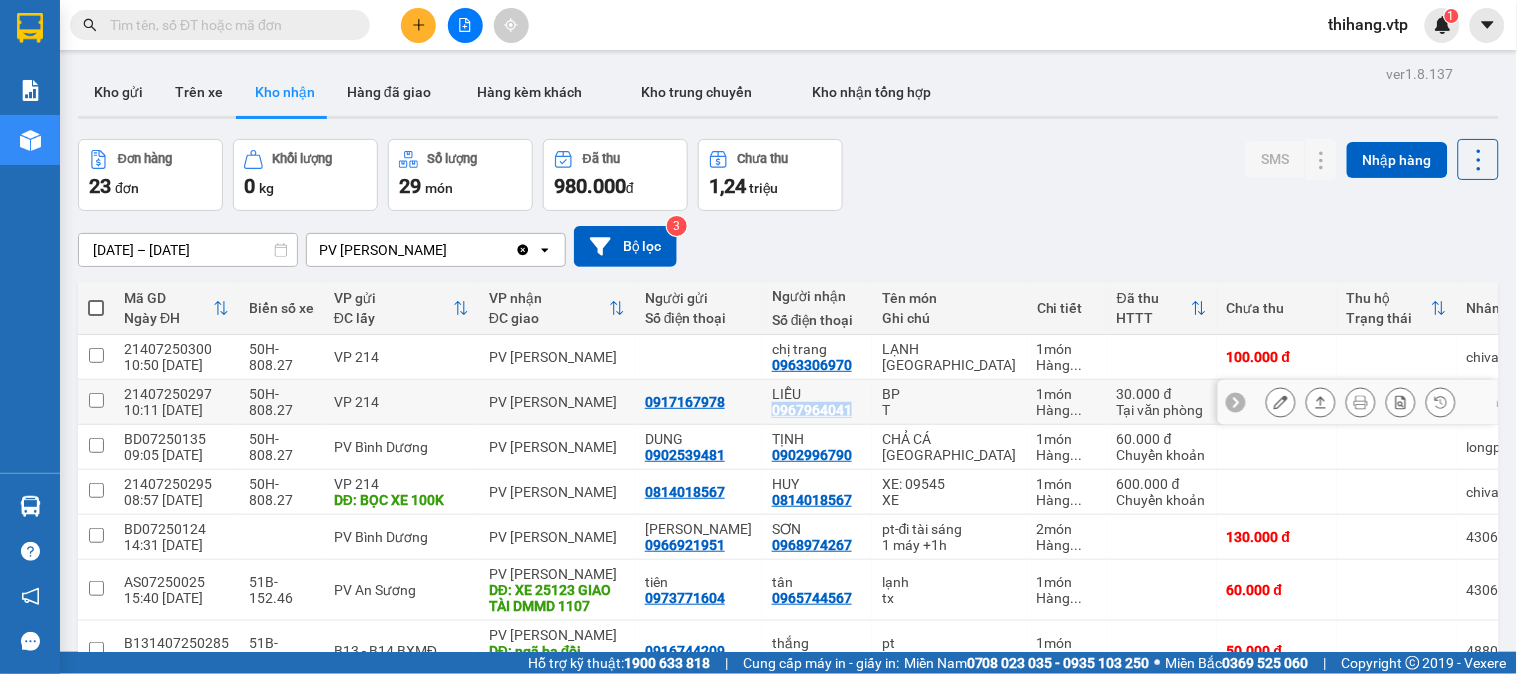 drag, startPoint x: 734, startPoint y: 412, endPoint x: 816, endPoint y: 410, distance: 82.02438 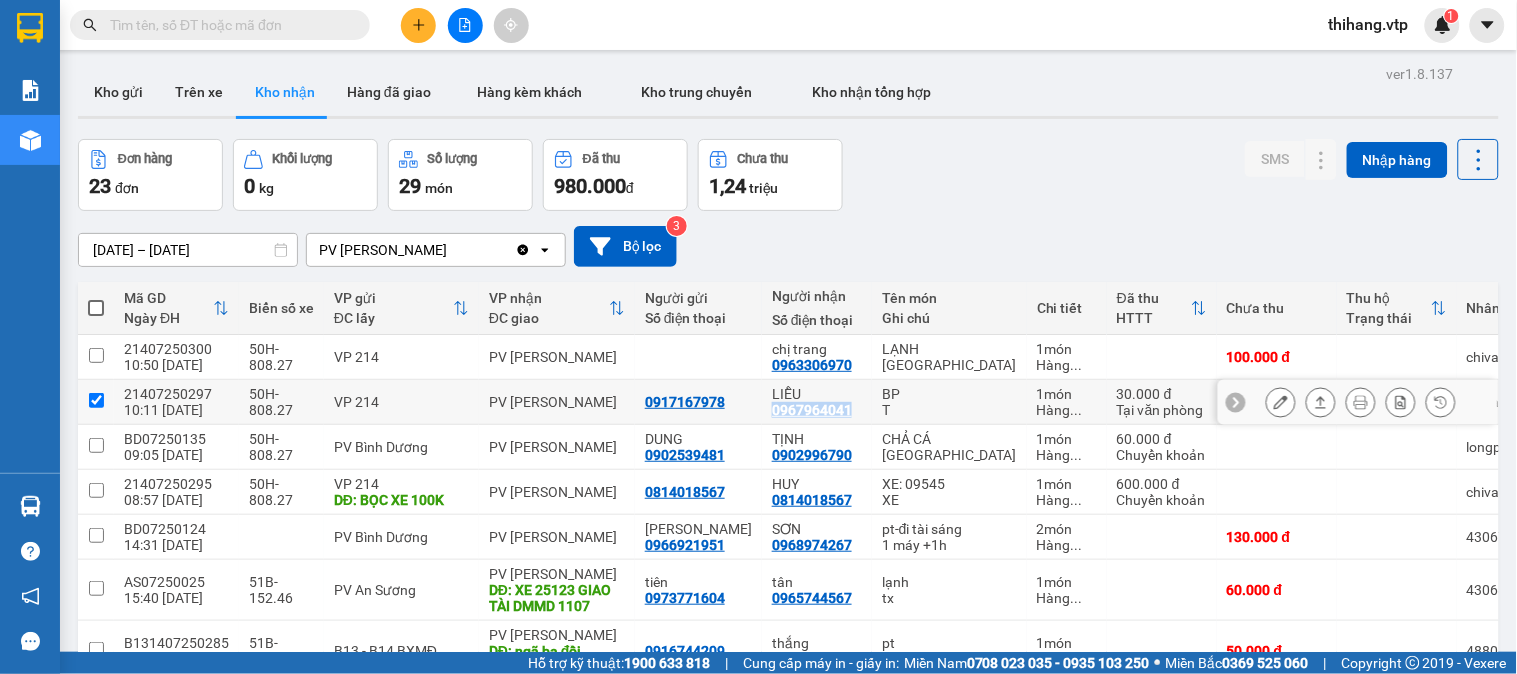 checkbox on "true" 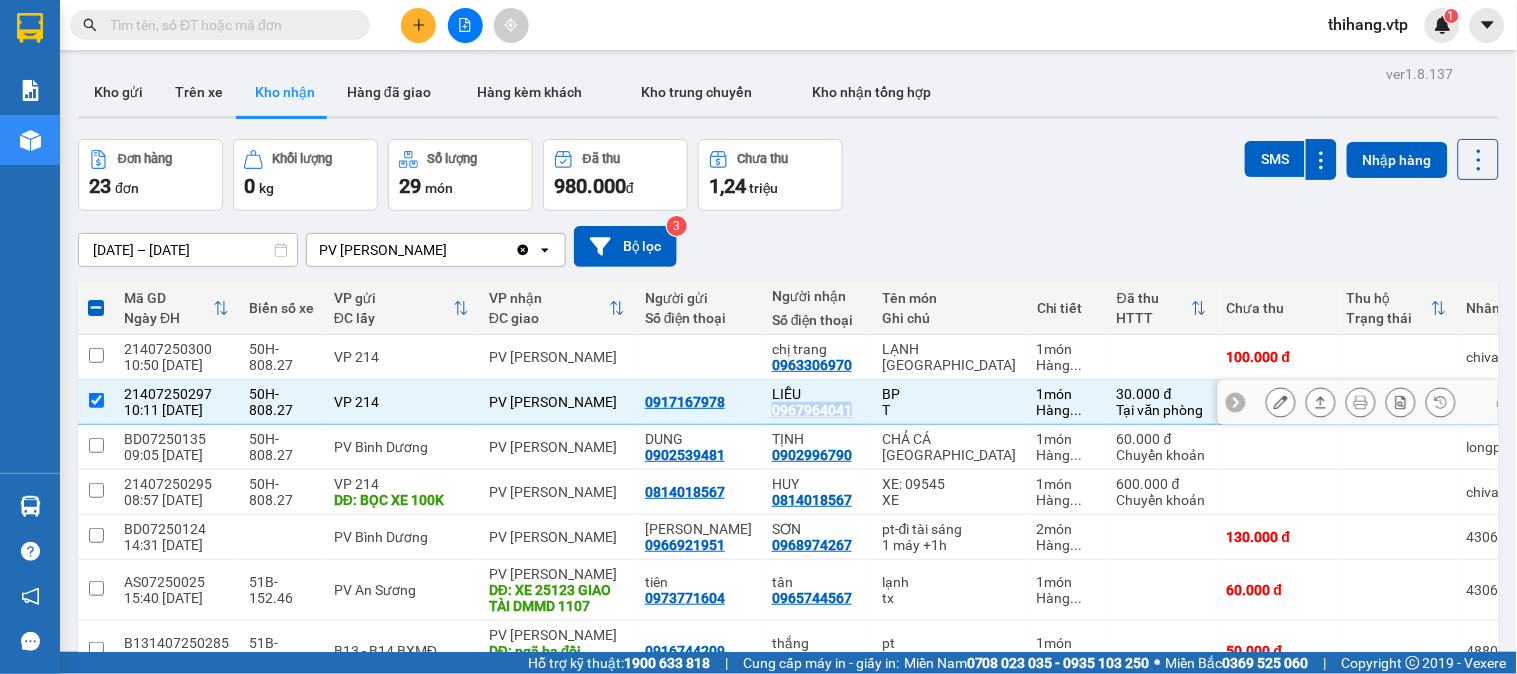 copy on "0967964041" 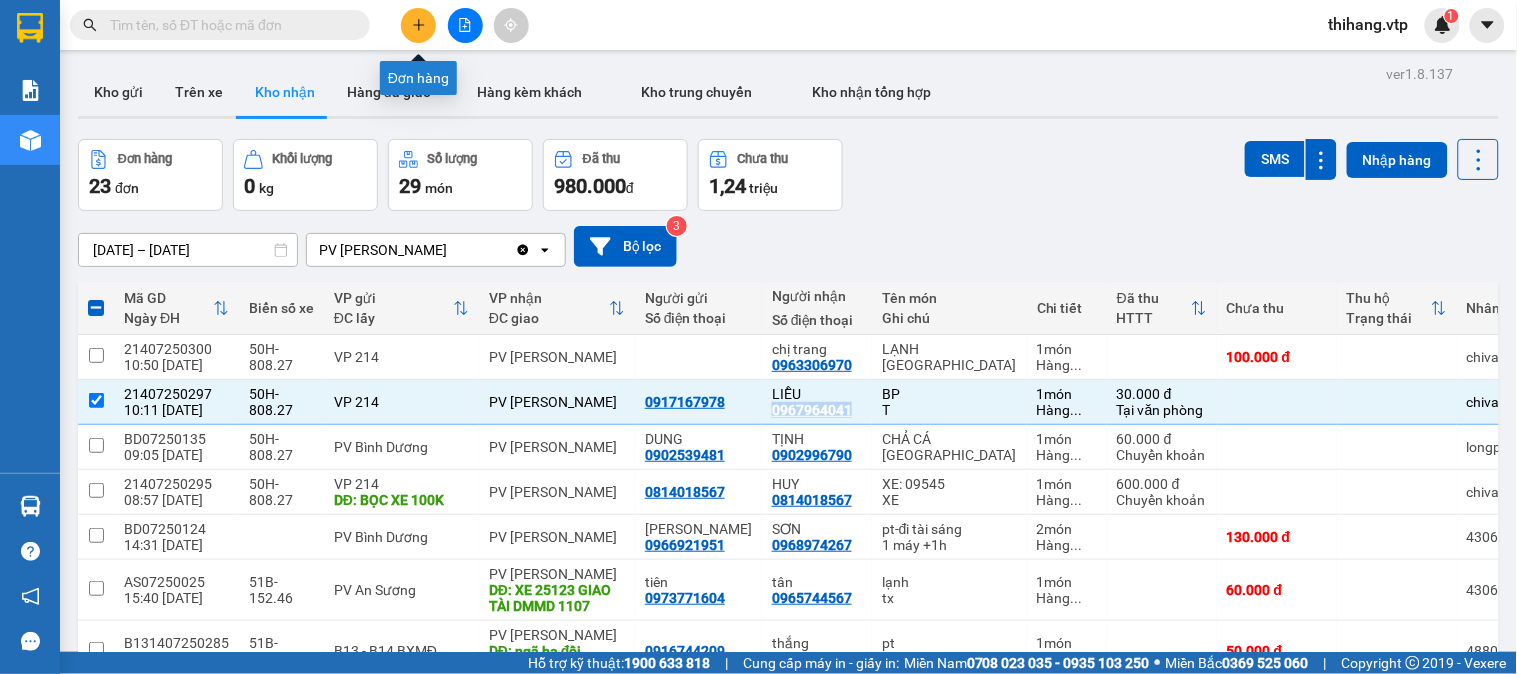 click 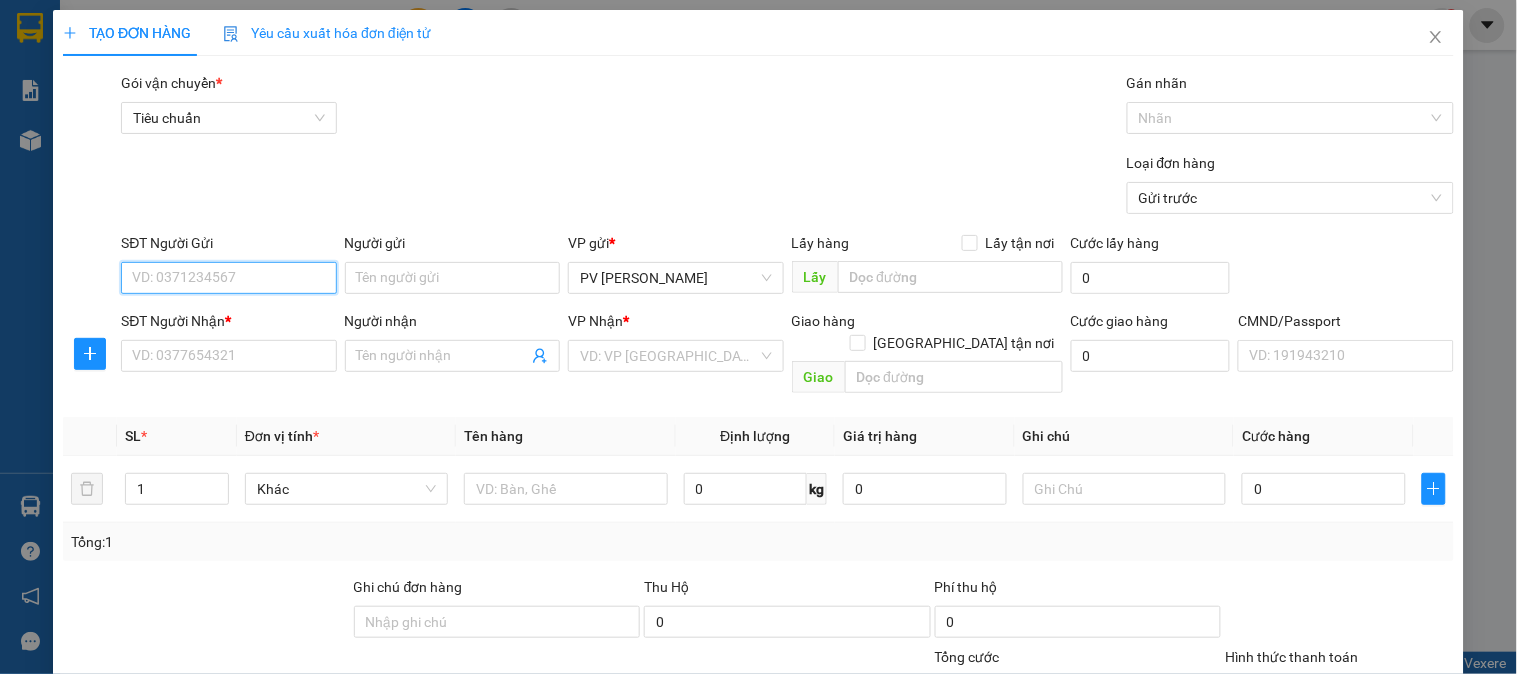 paste on "0967964041" 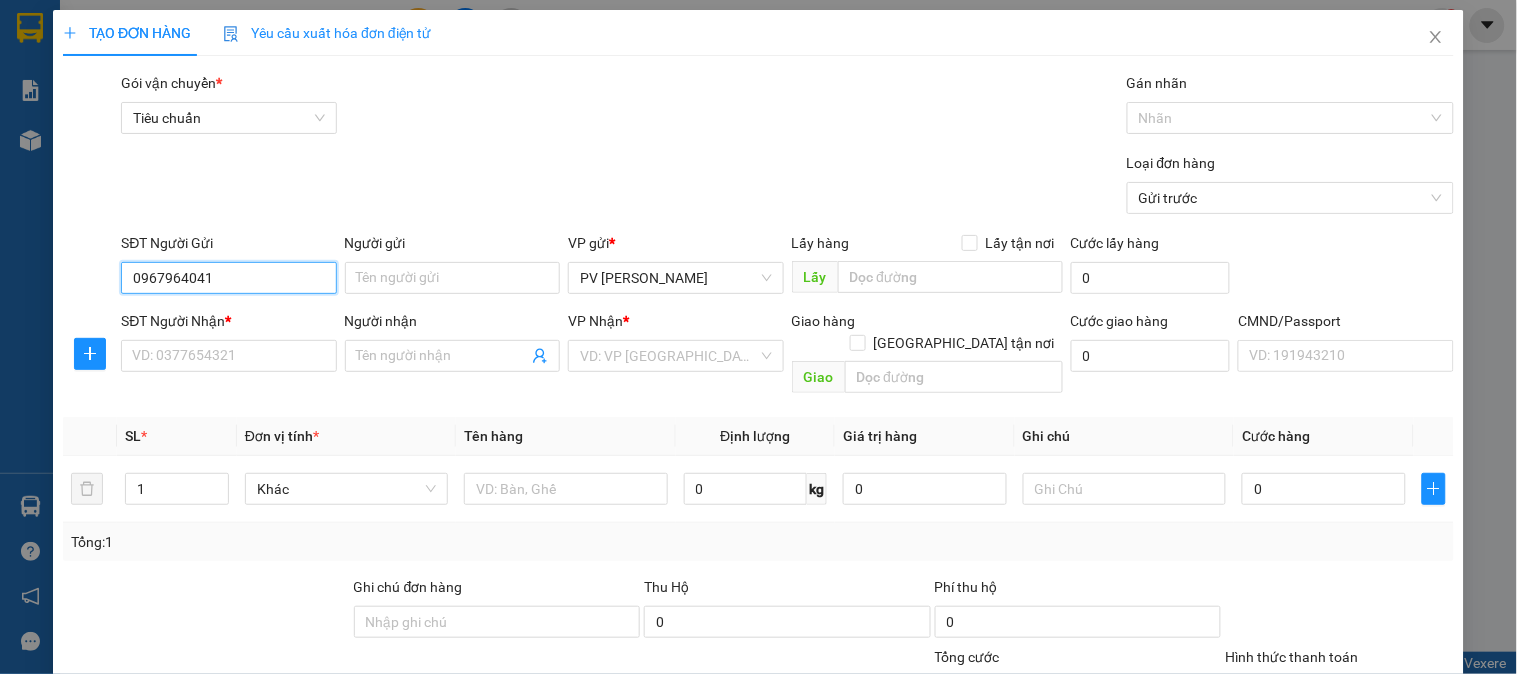 click on "0967964041" at bounding box center (228, 278) 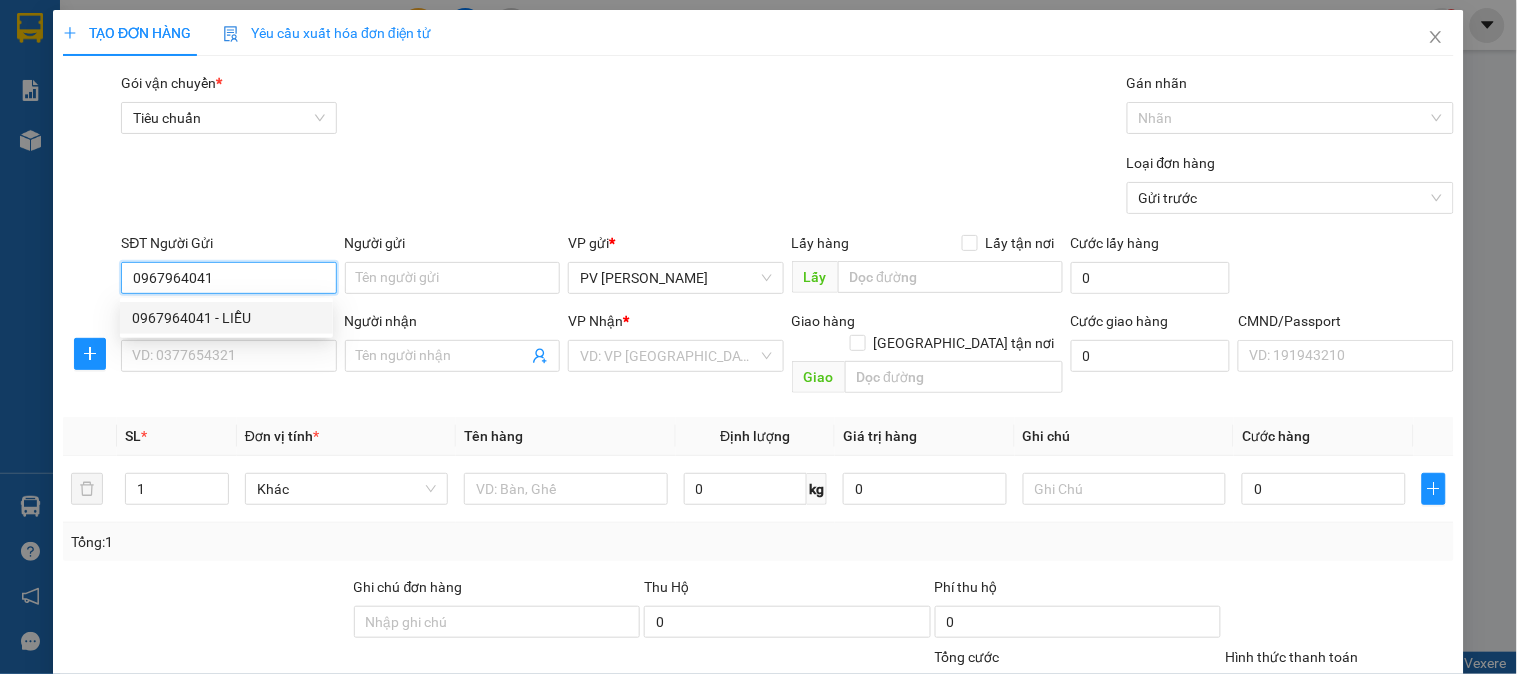 click on "0967964041 - LIỄU" at bounding box center (226, 318) 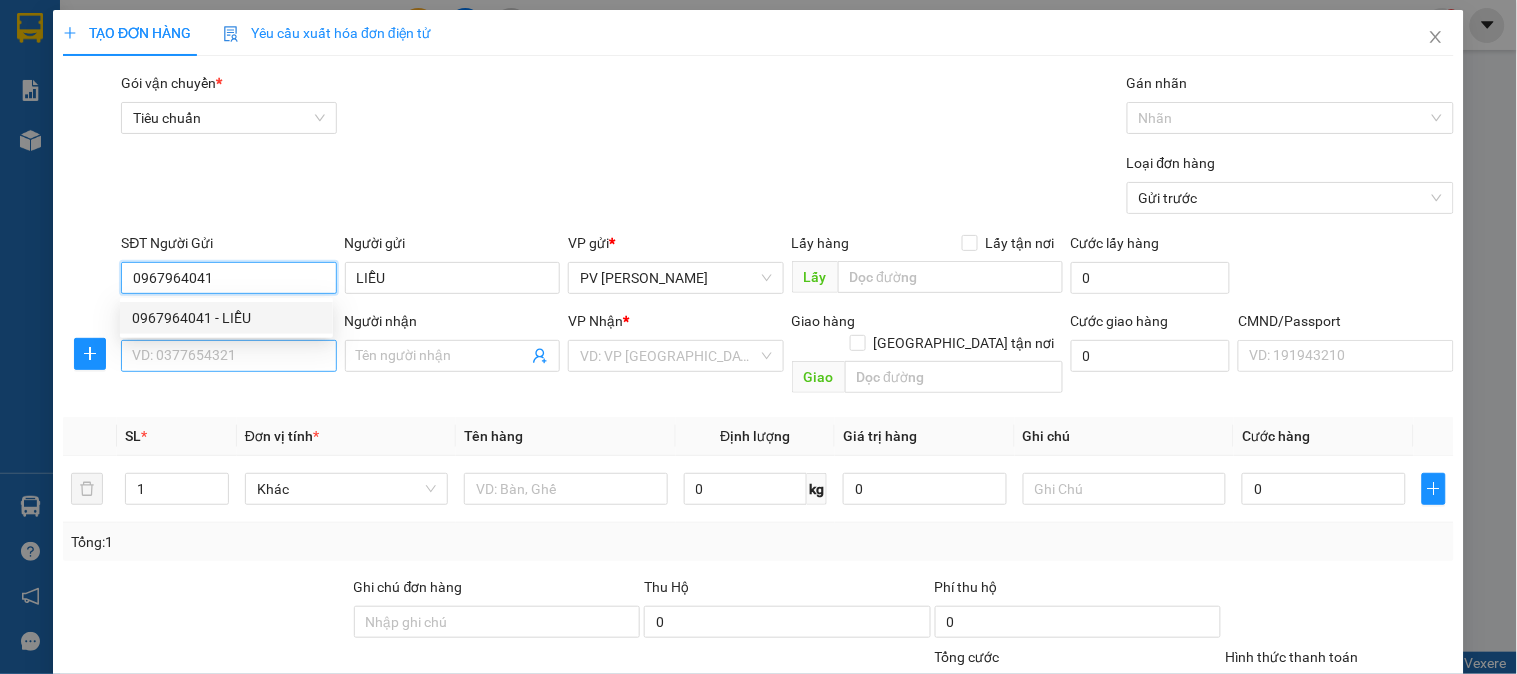 type on "0967964041" 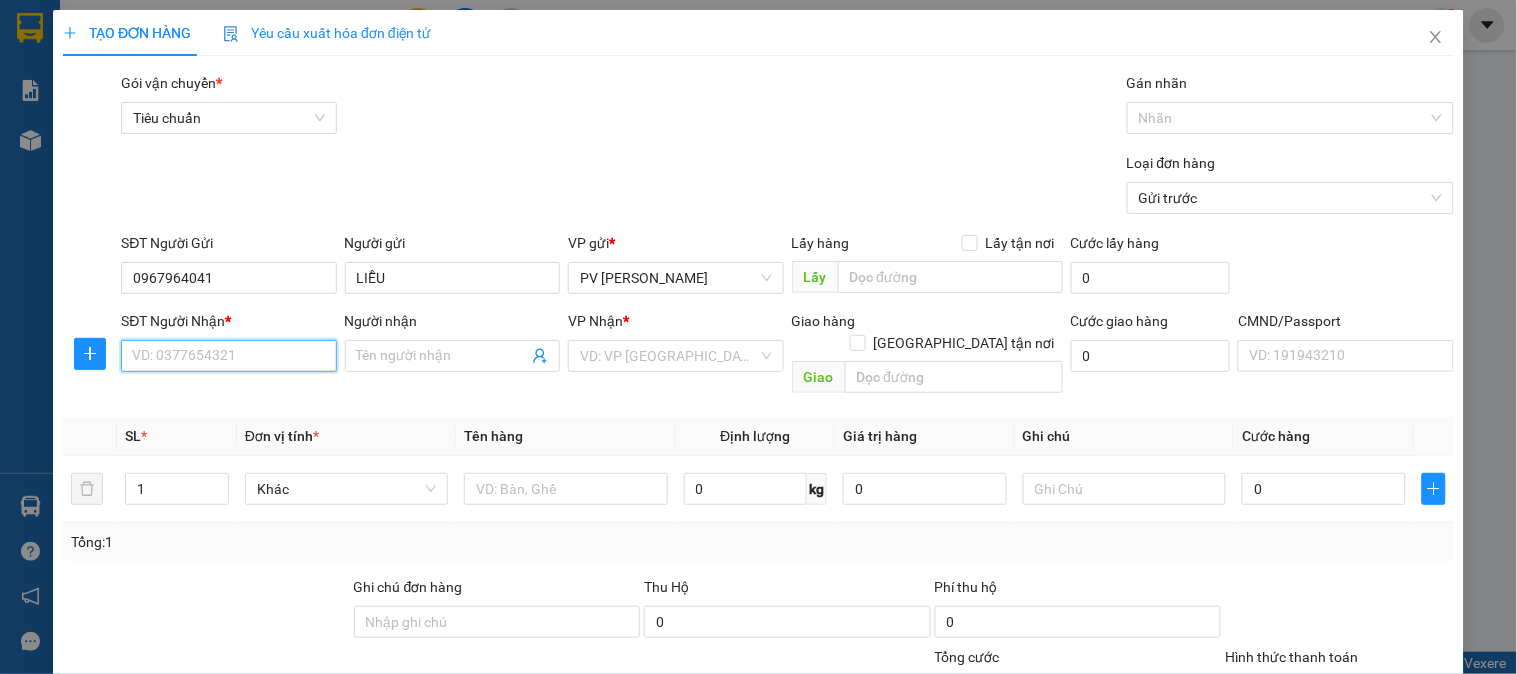 click on "SĐT Người Nhận  *" at bounding box center [228, 356] 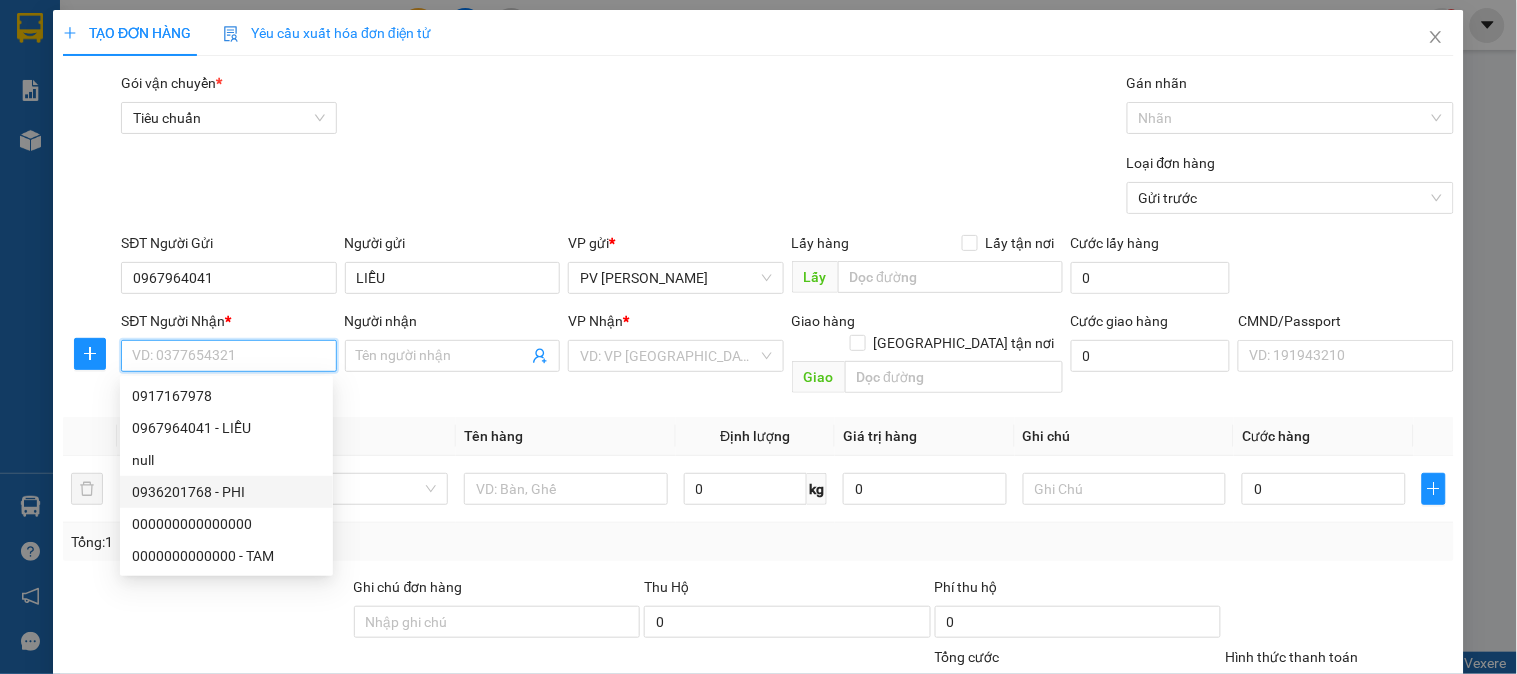 click on "0936201768 - PHI" at bounding box center (226, 492) 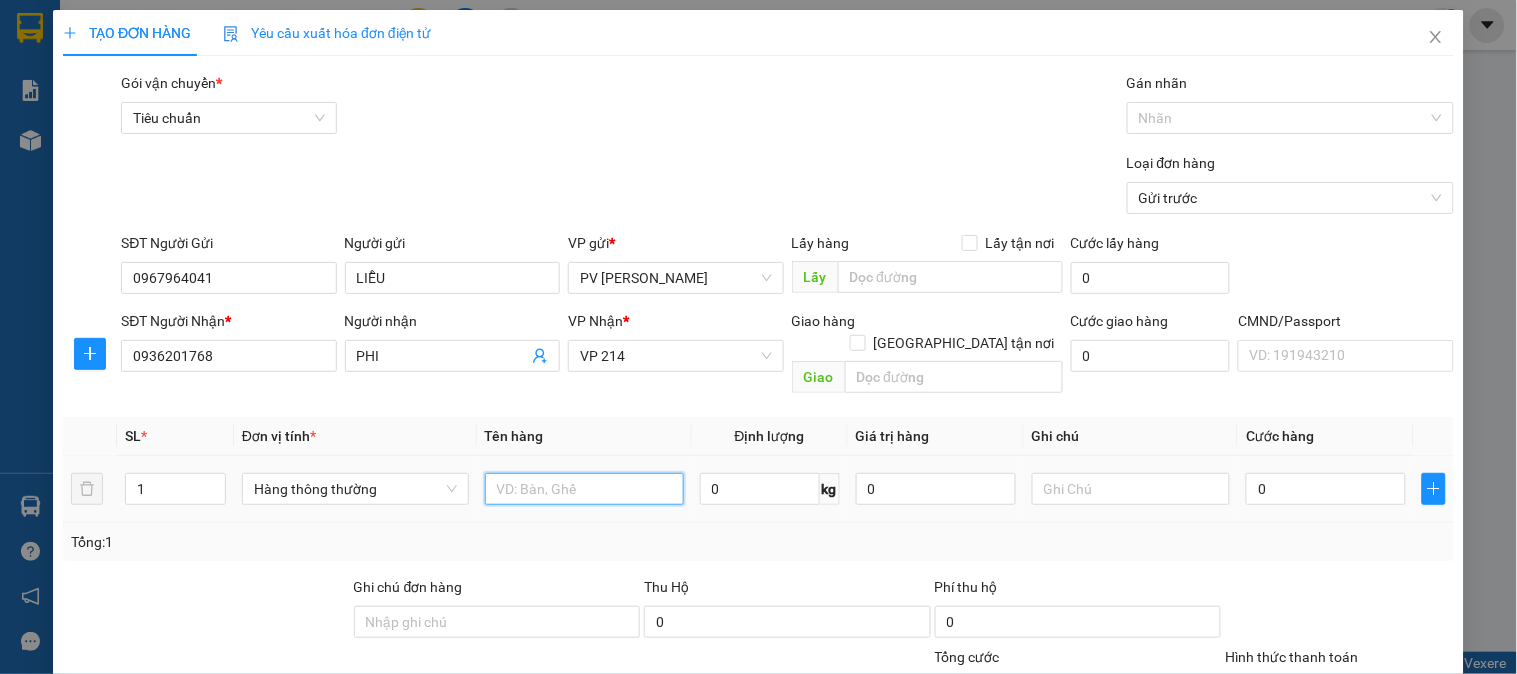 click at bounding box center (584, 489) 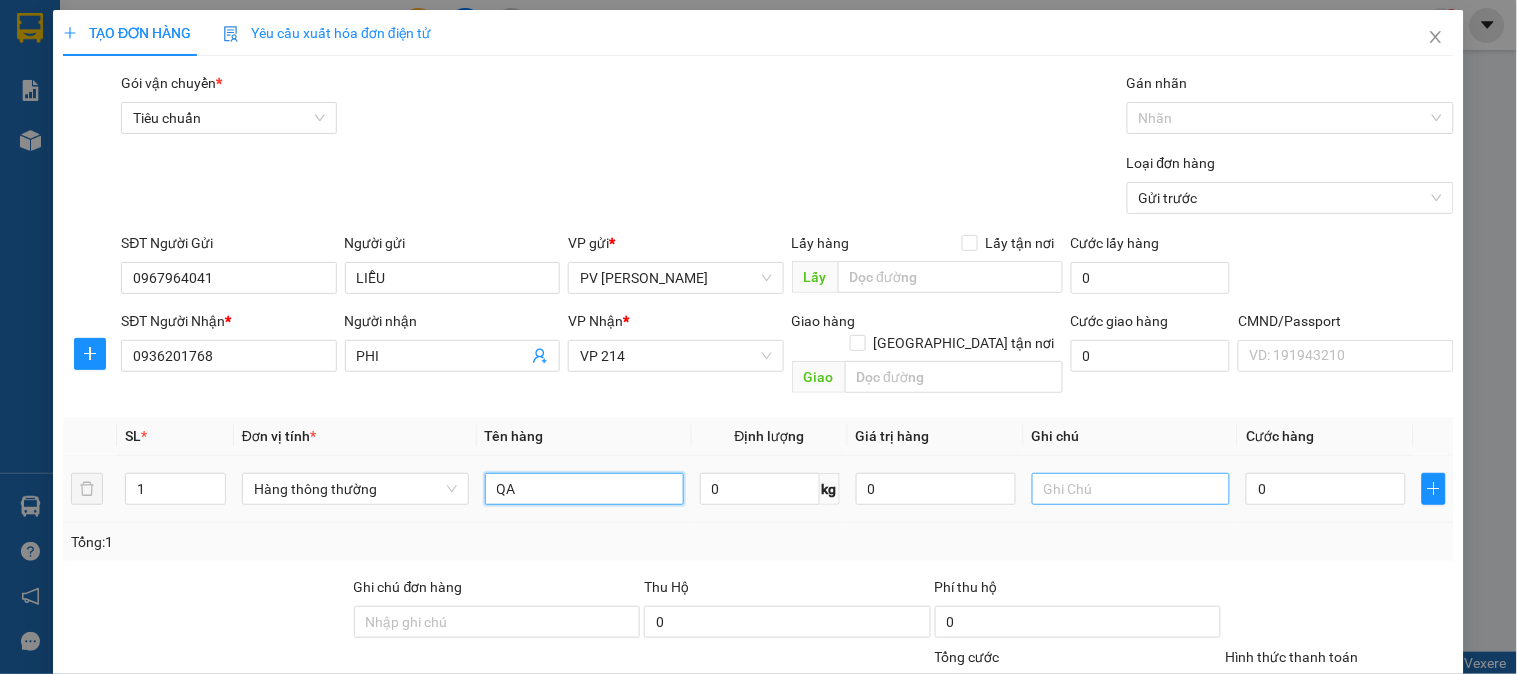 type on "QA" 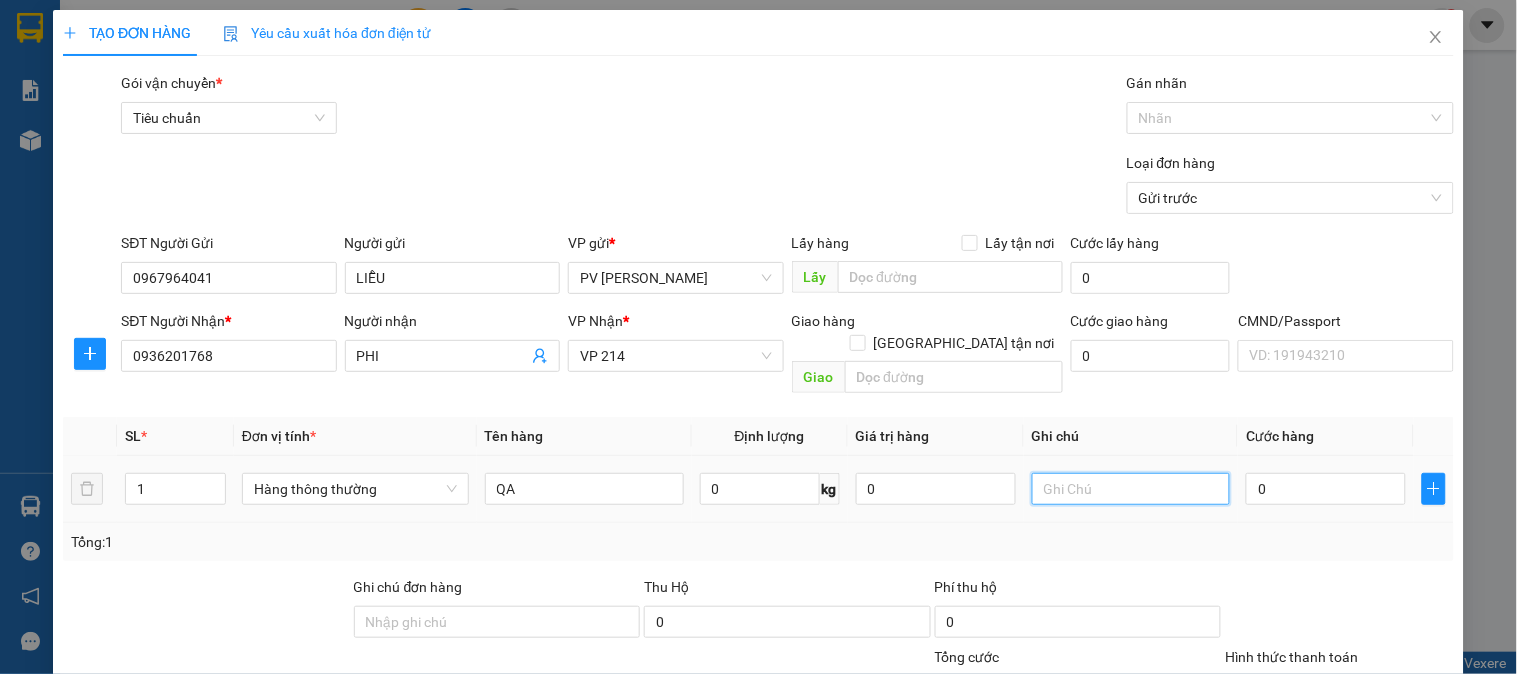 click at bounding box center [1131, 489] 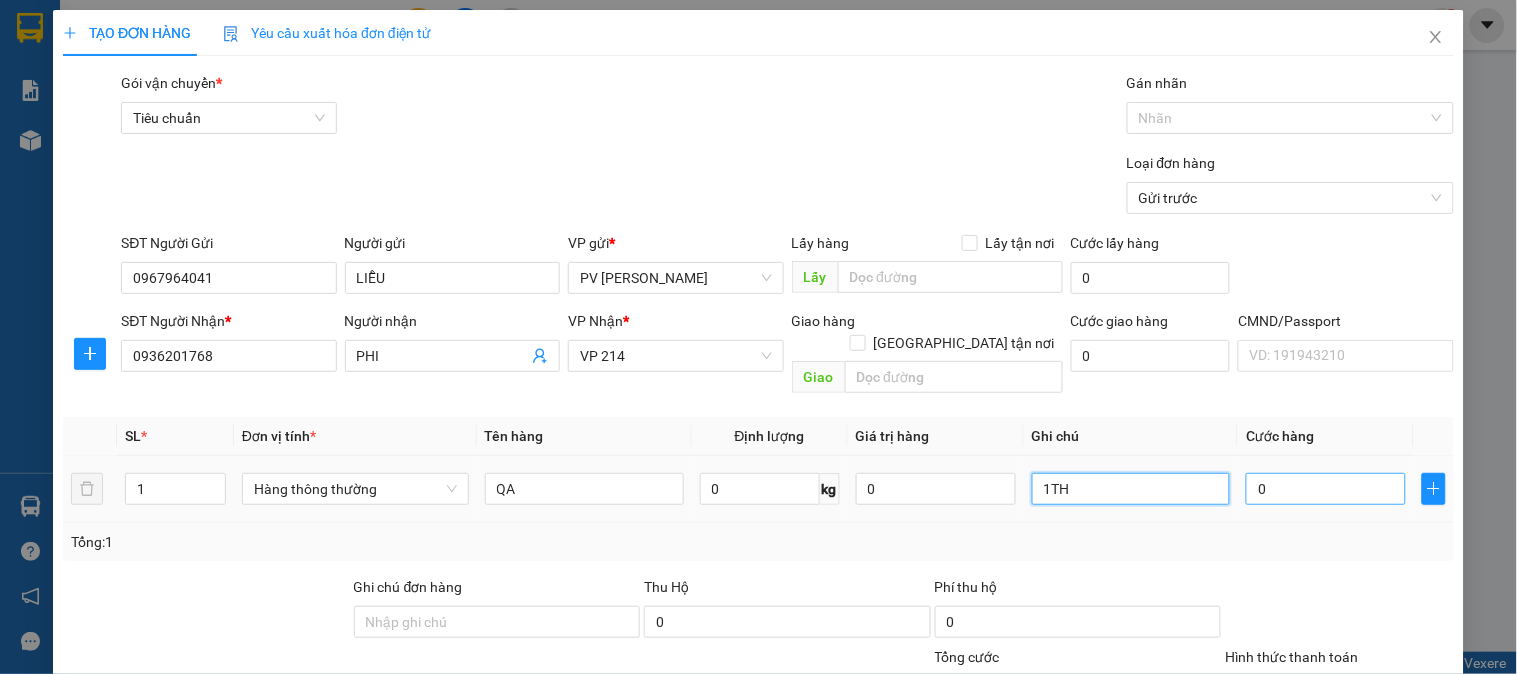 type on "1TH" 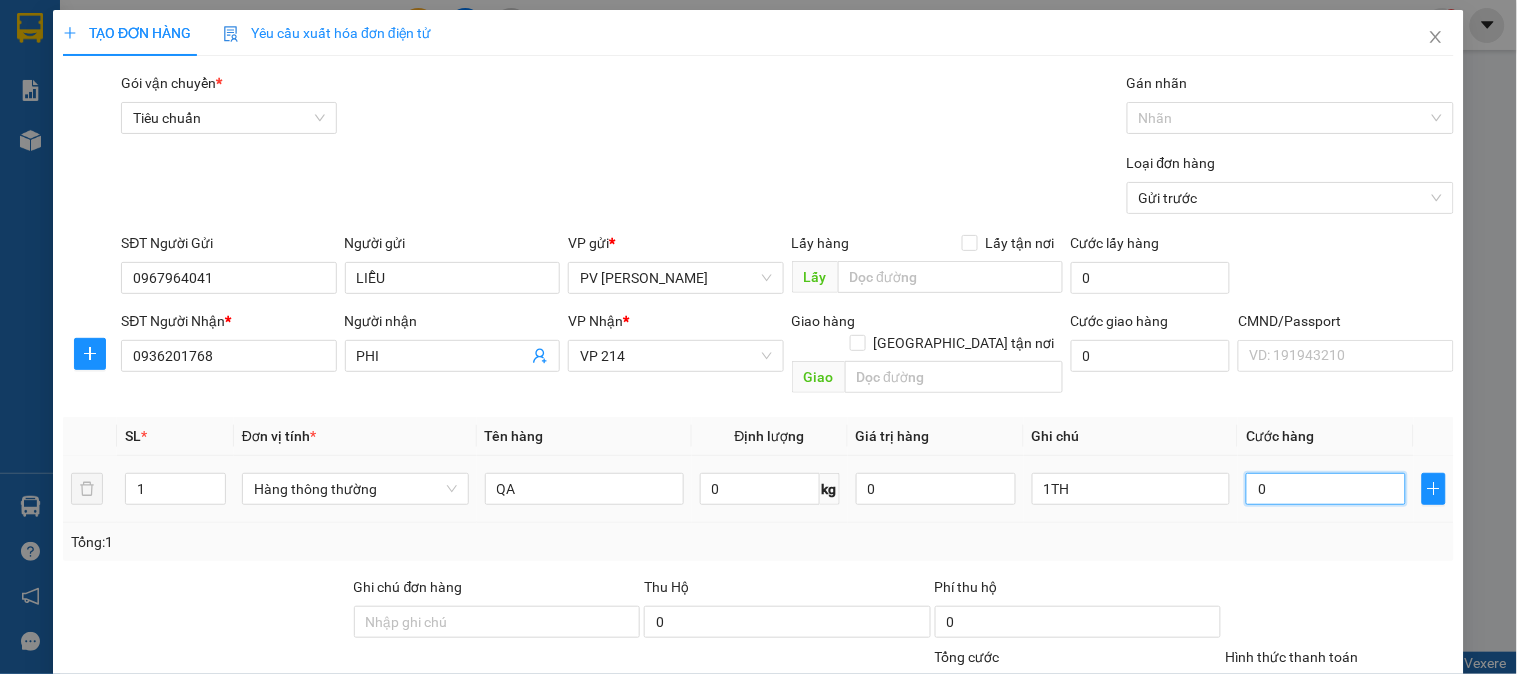 click on "0" at bounding box center [1326, 489] 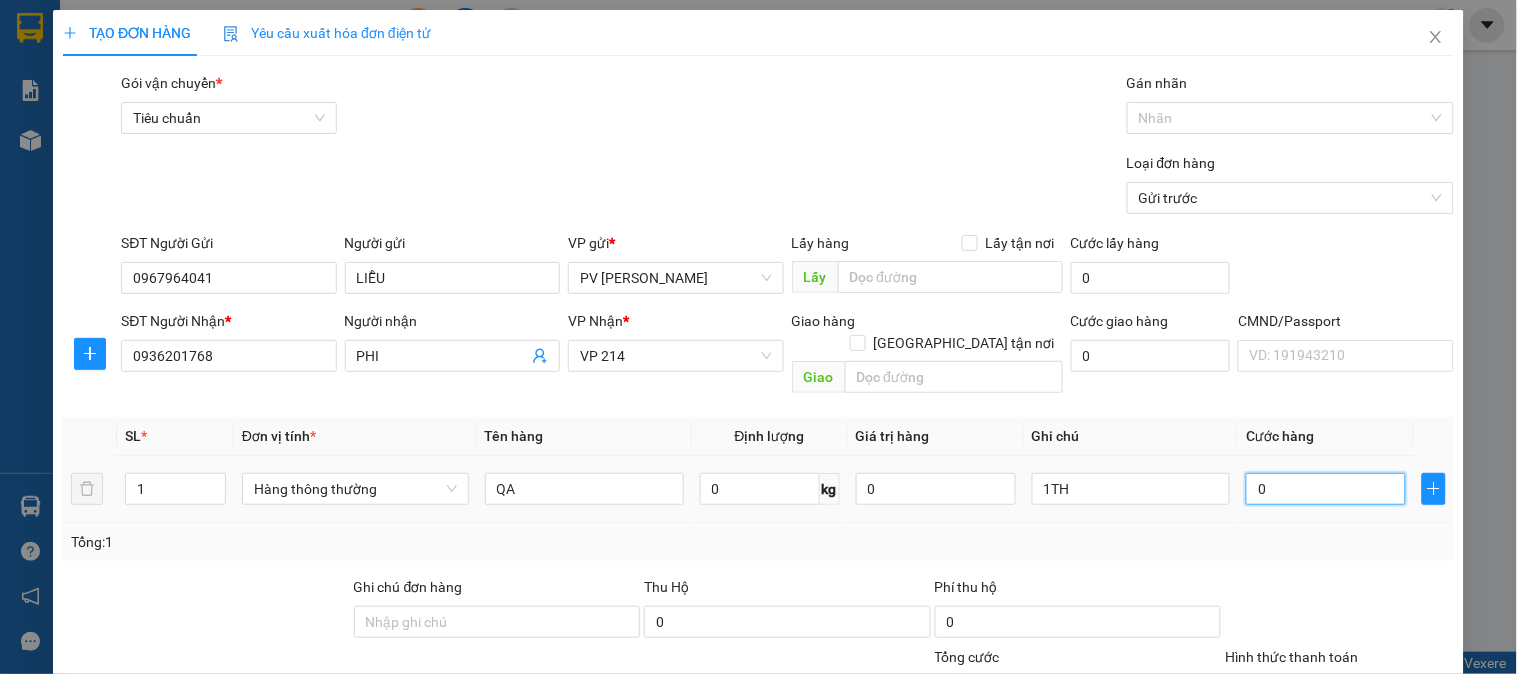 type on "5" 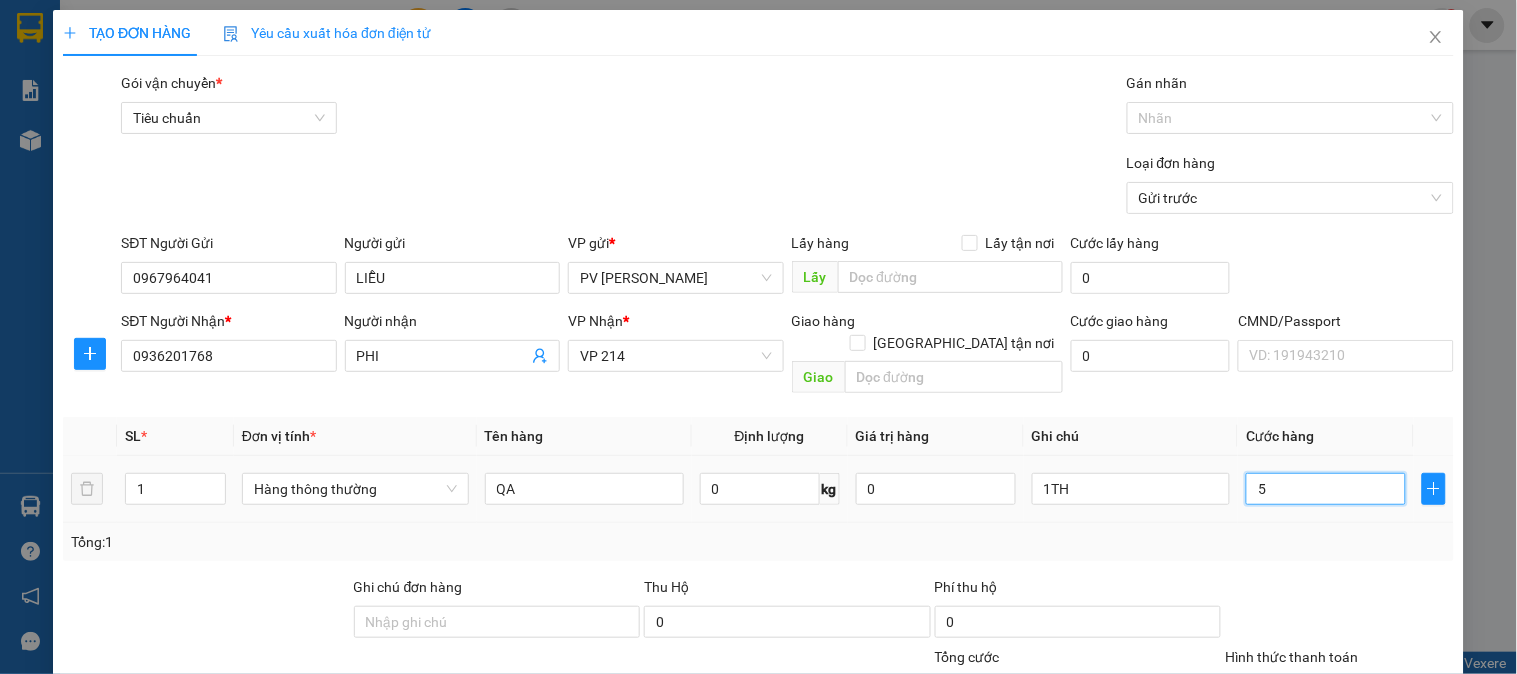 type on "50" 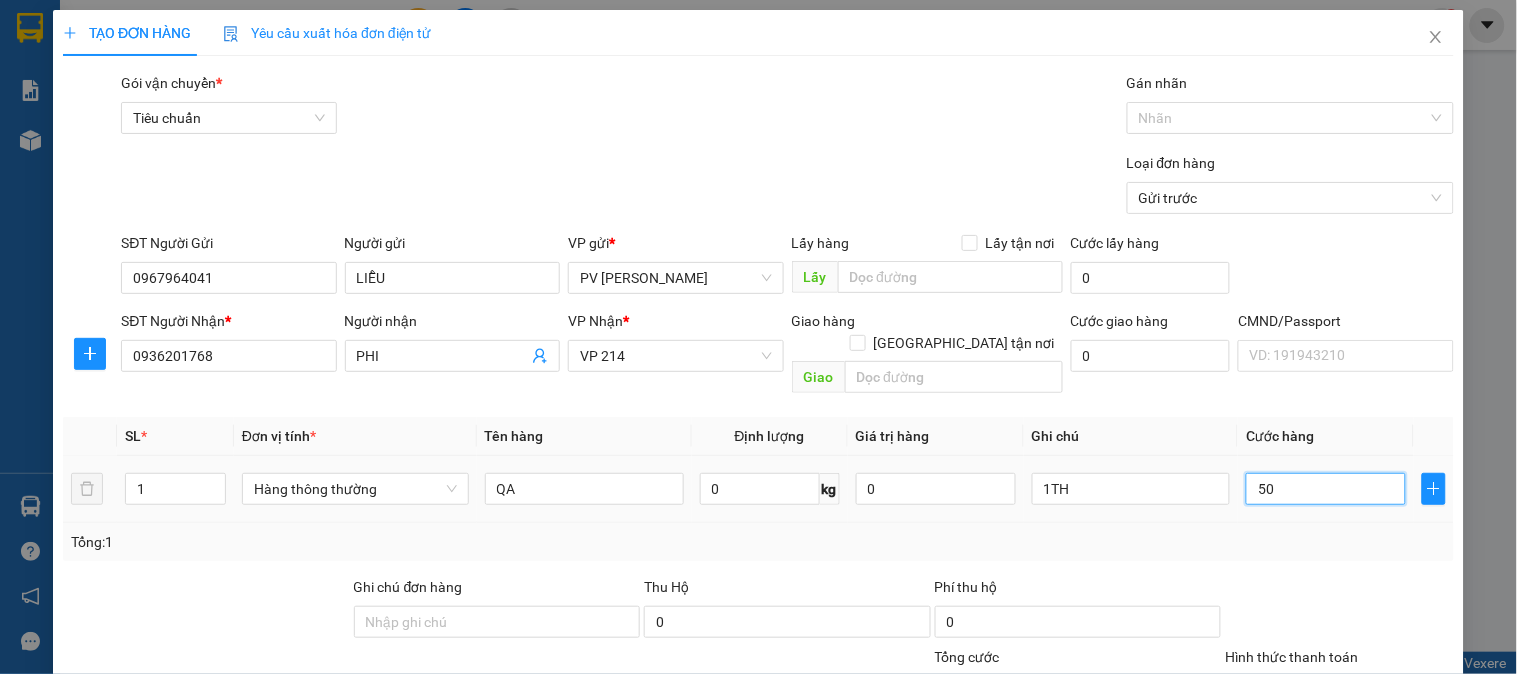 type on "500" 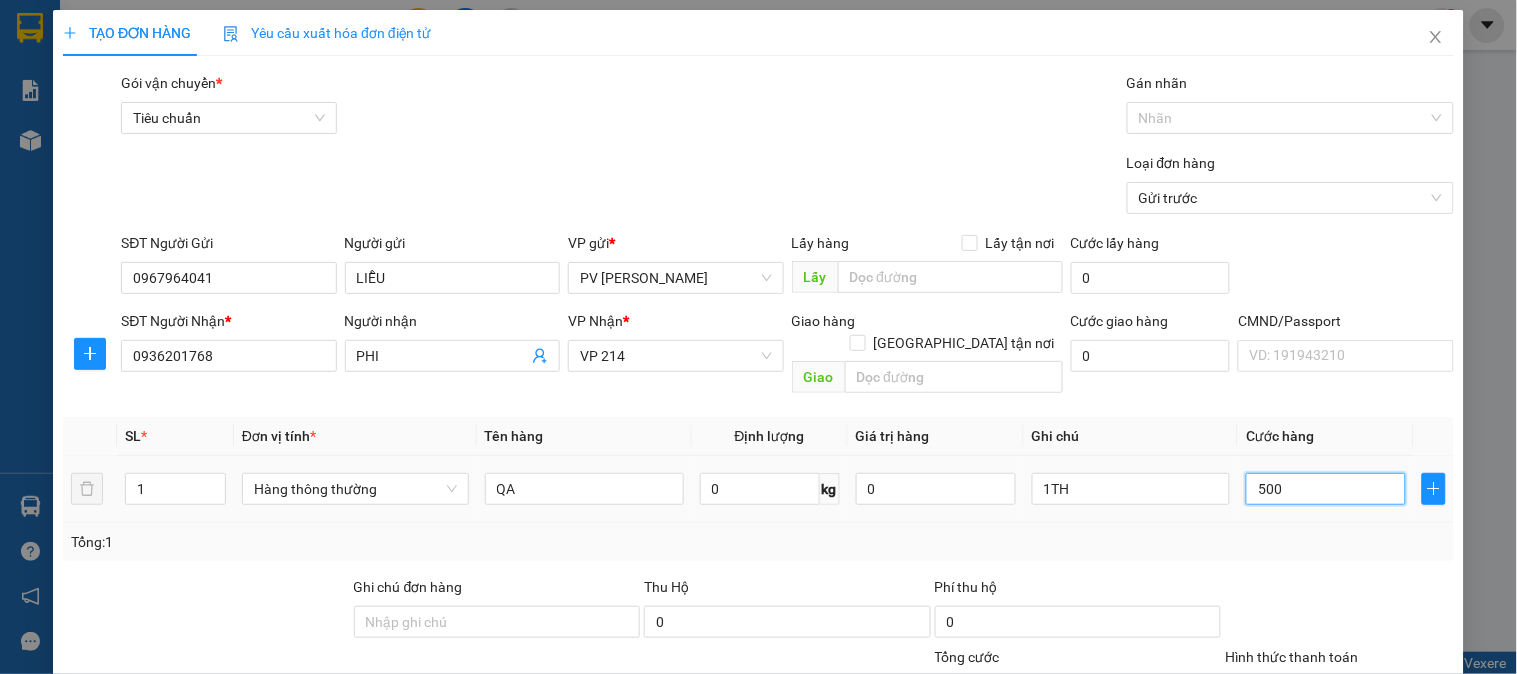 type on "5.000" 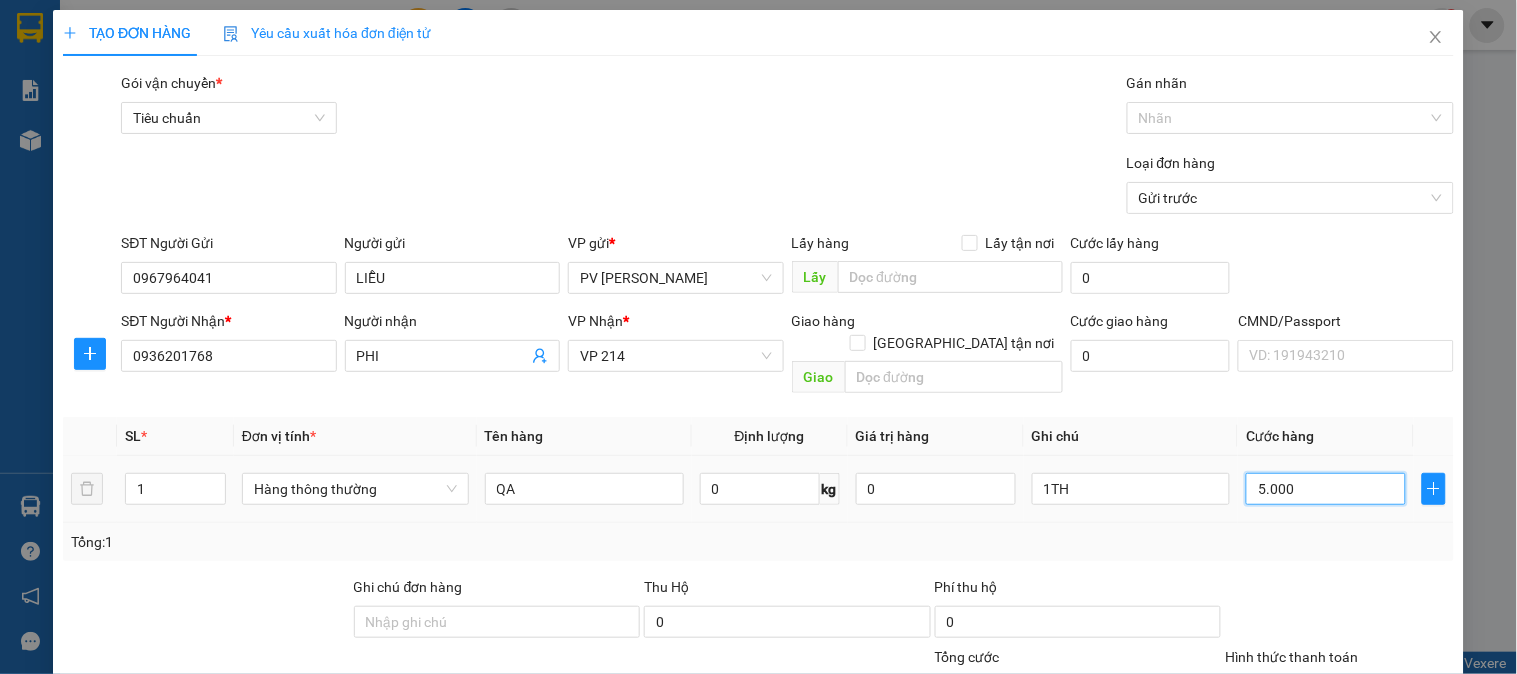type on "50.000" 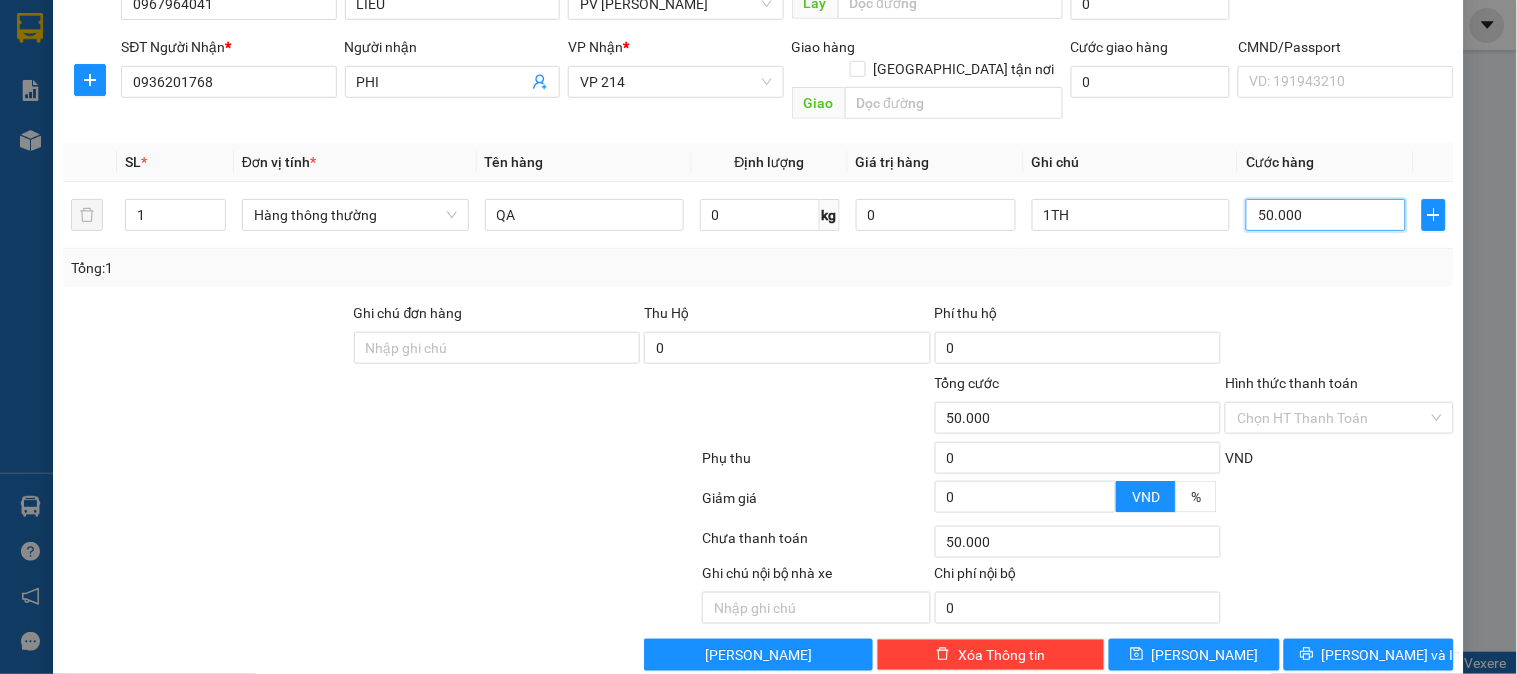 scroll, scrollTop: 287, scrollLeft: 0, axis: vertical 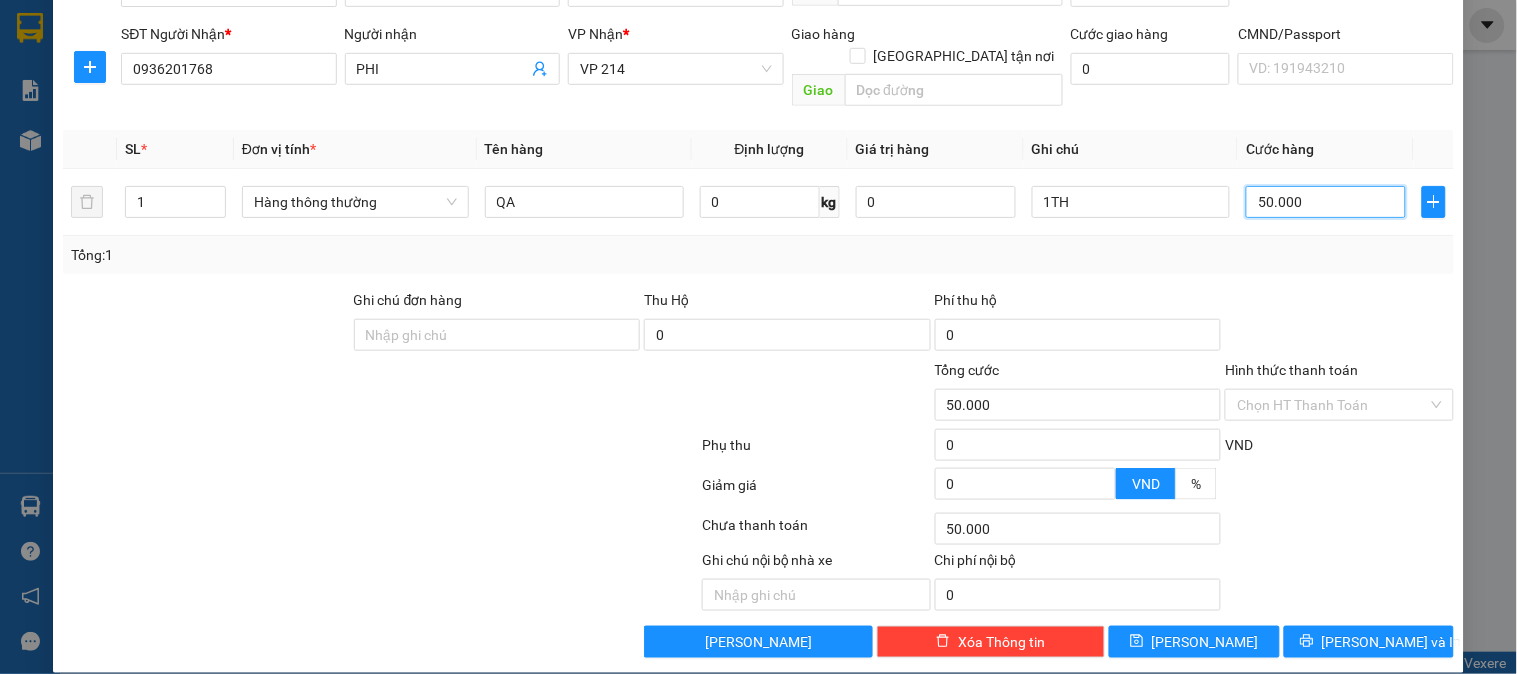 type on "50.000" 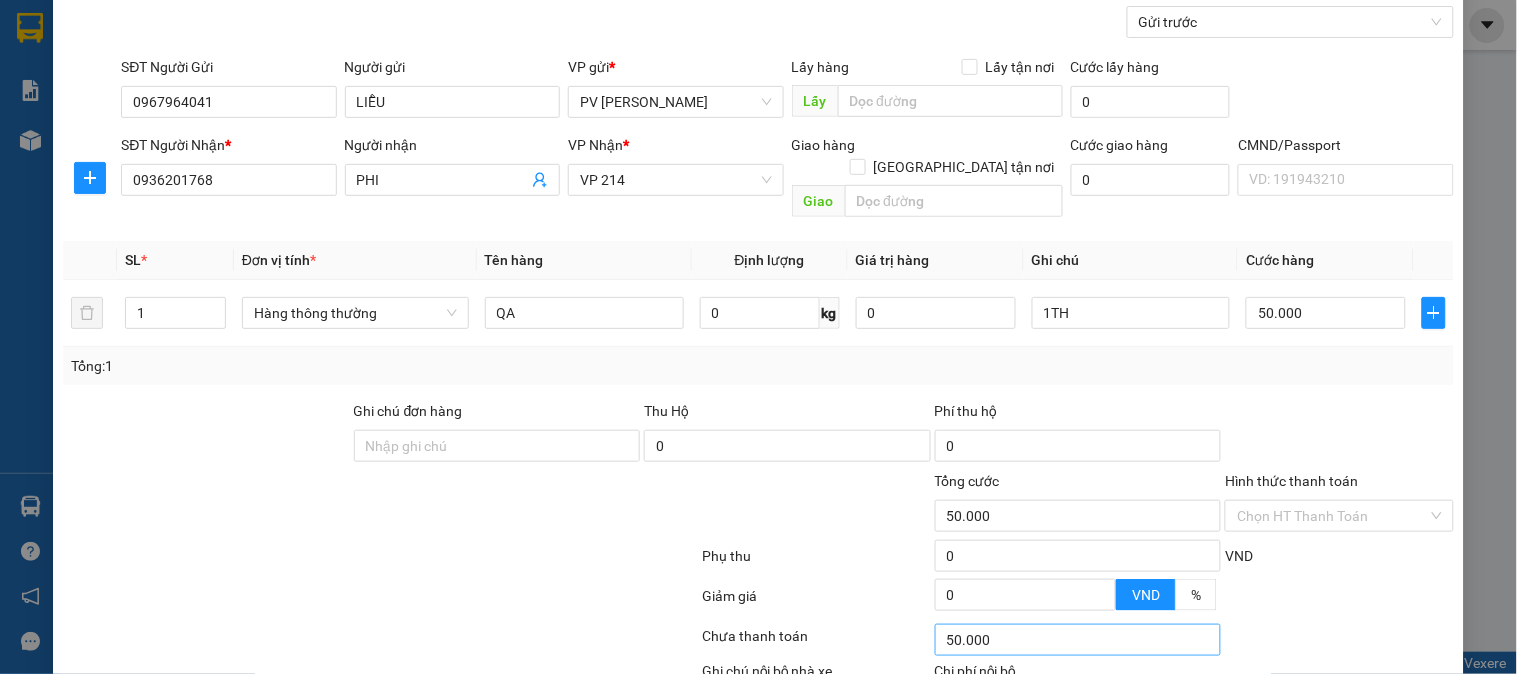scroll, scrollTop: 287, scrollLeft: 0, axis: vertical 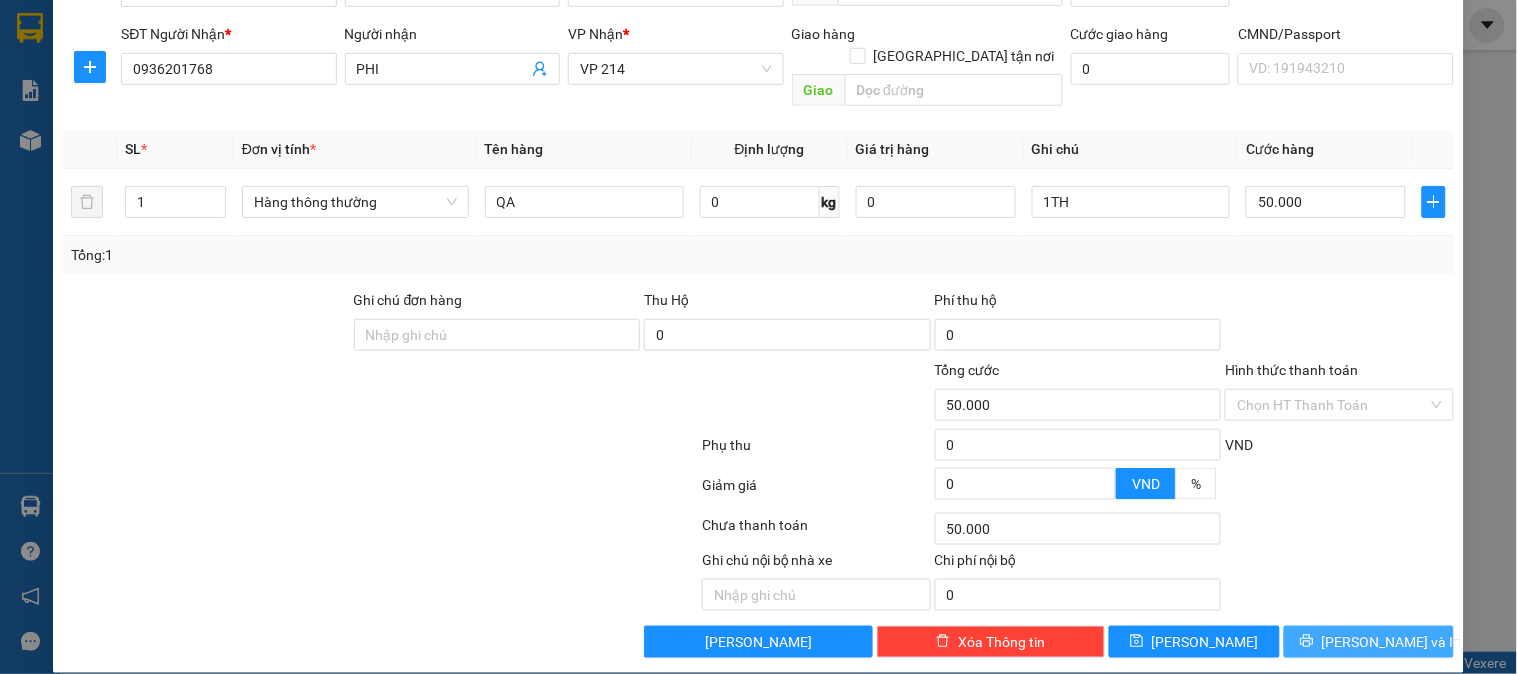 click on "[PERSON_NAME] và In" at bounding box center (1392, 642) 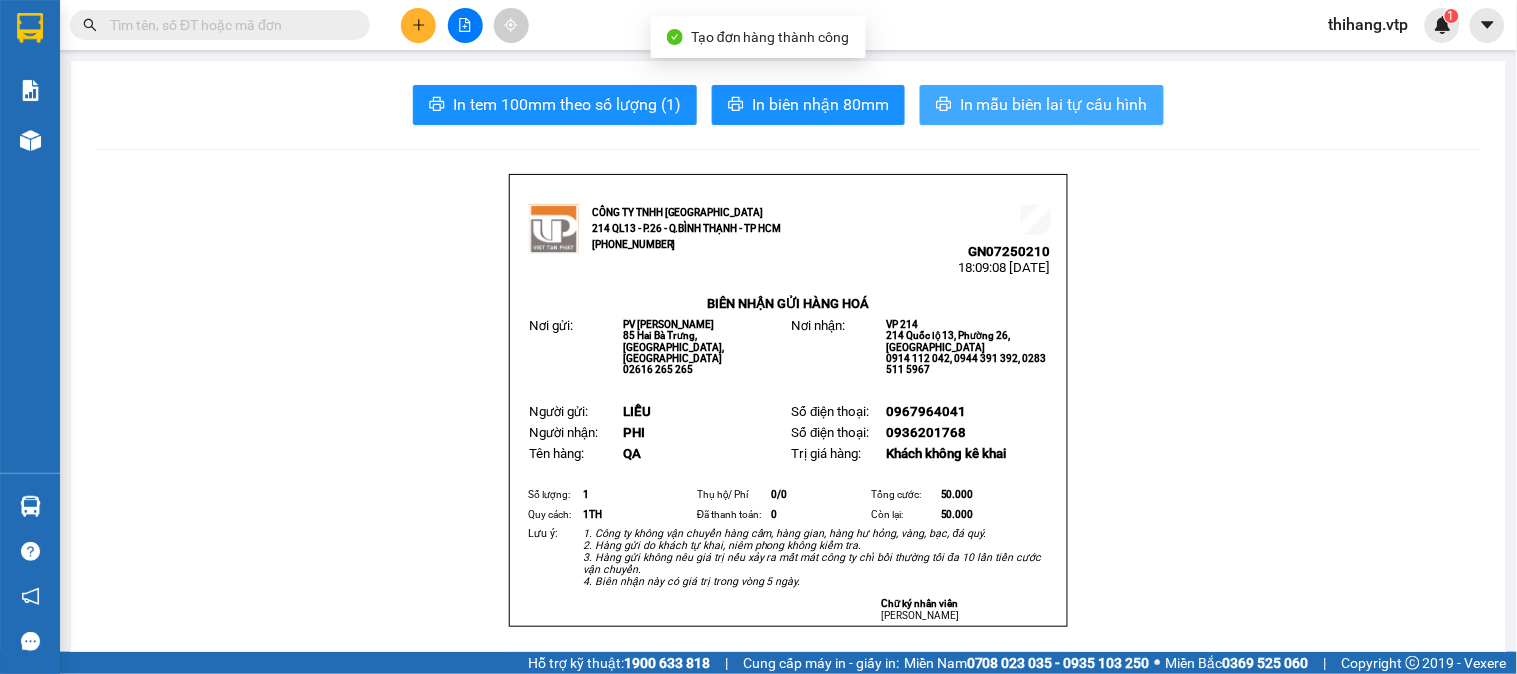 click on "In mẫu biên lai tự cấu hình" at bounding box center [1054, 104] 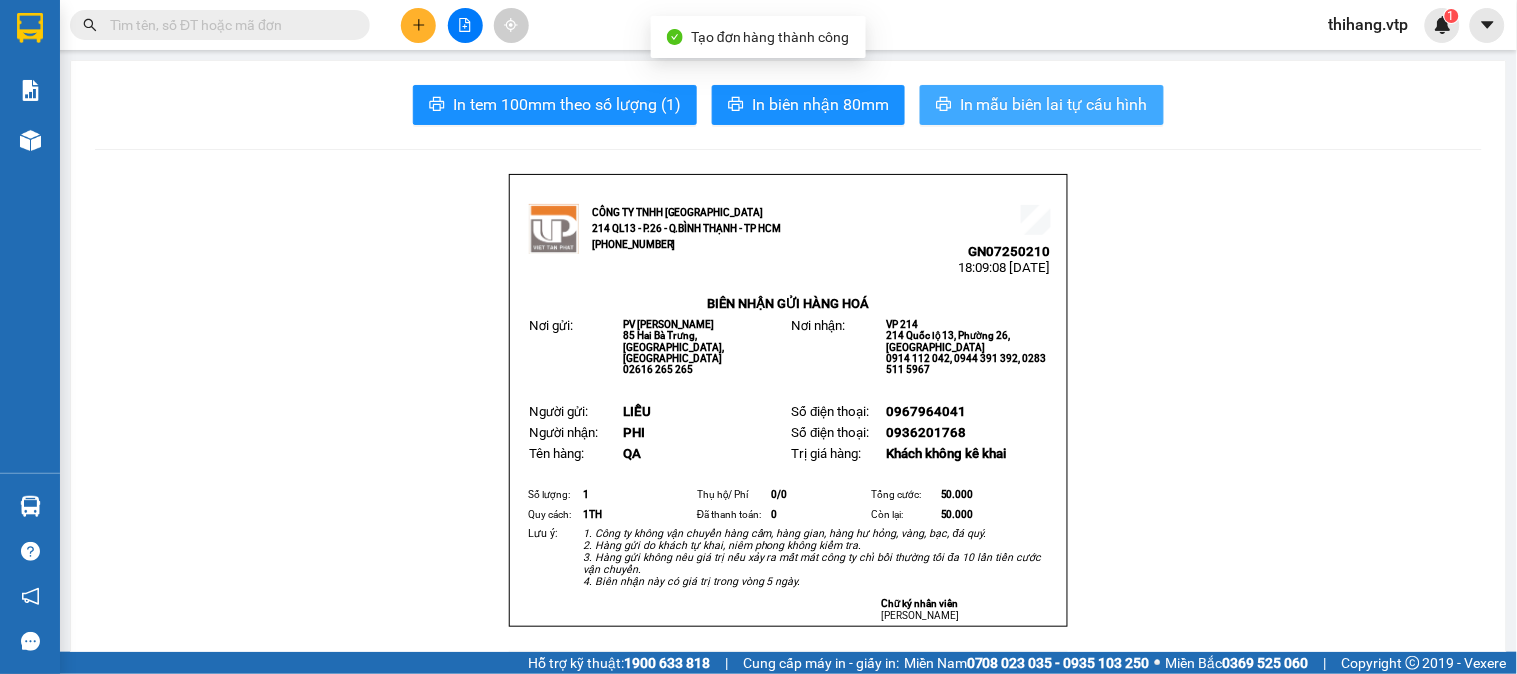 scroll, scrollTop: 0, scrollLeft: 0, axis: both 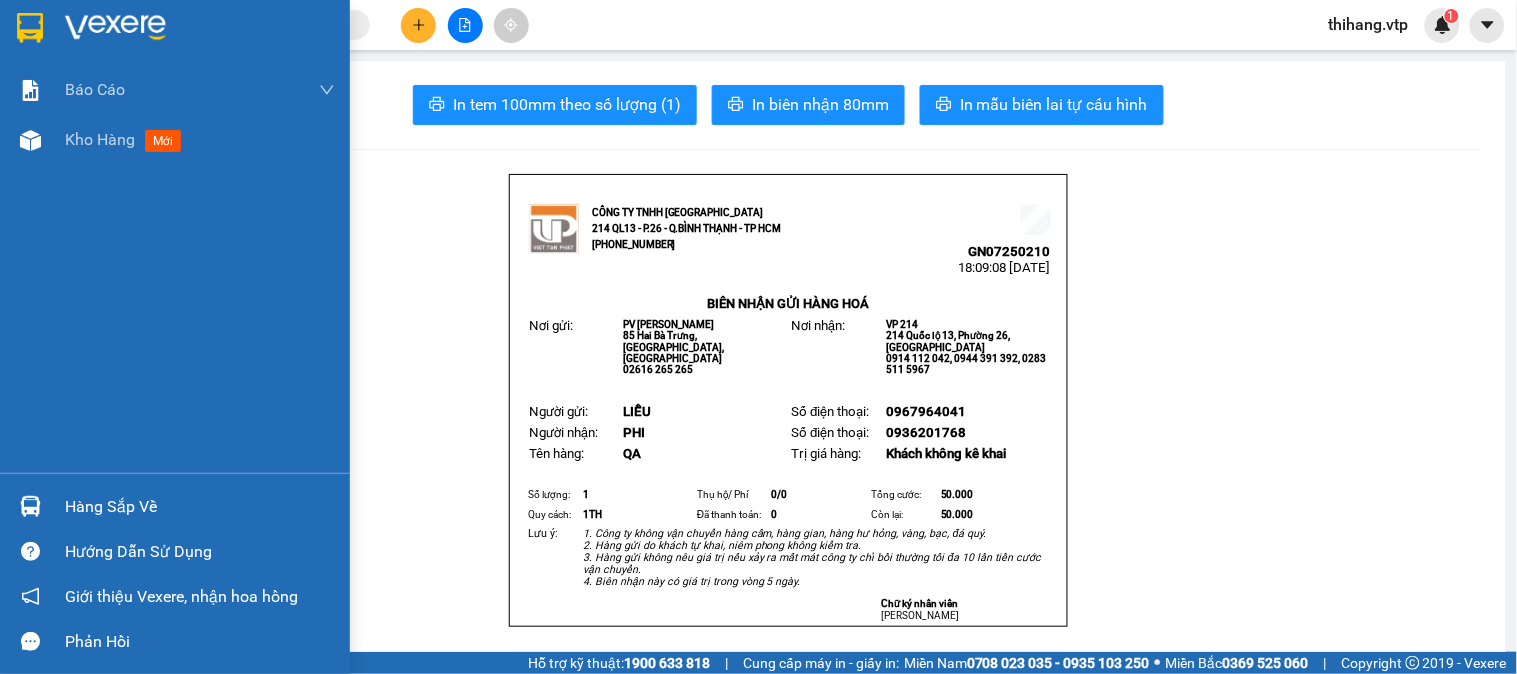 click at bounding box center (115, 28) 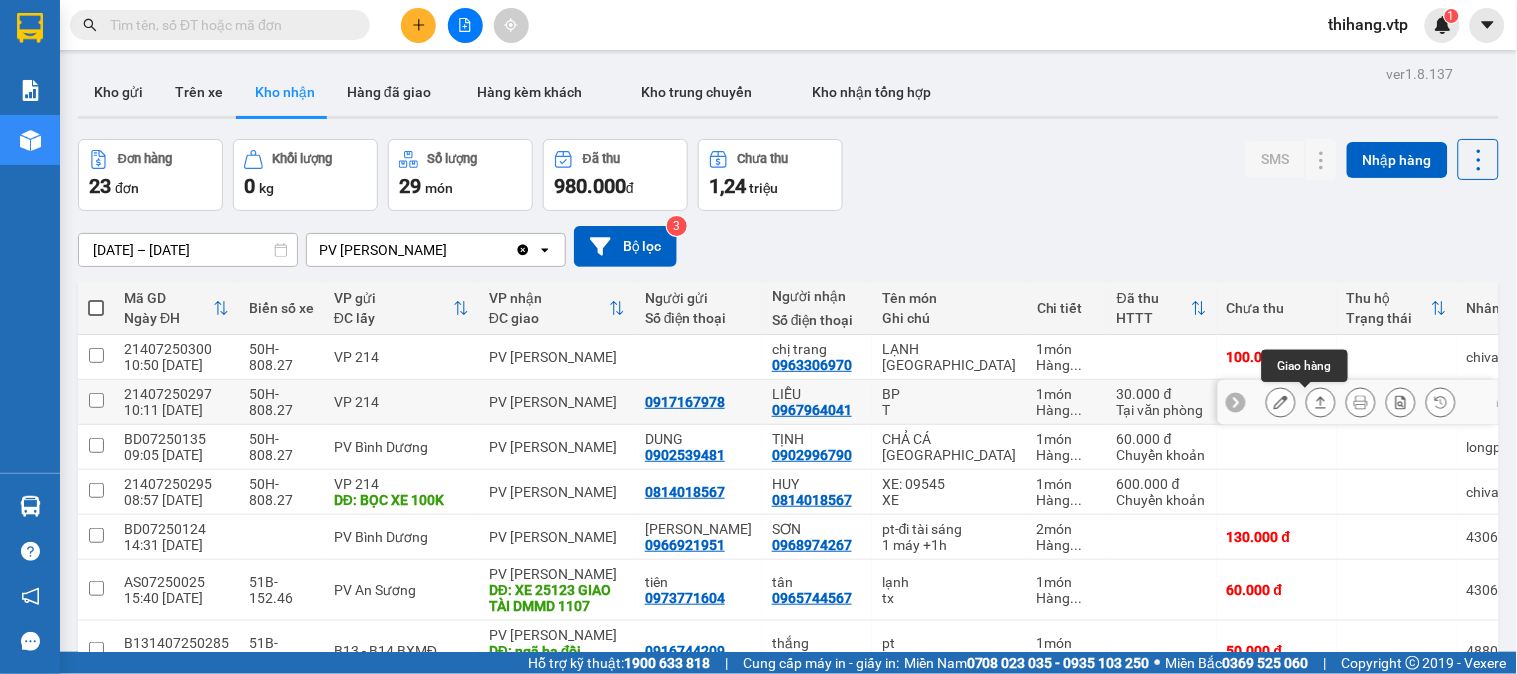 click 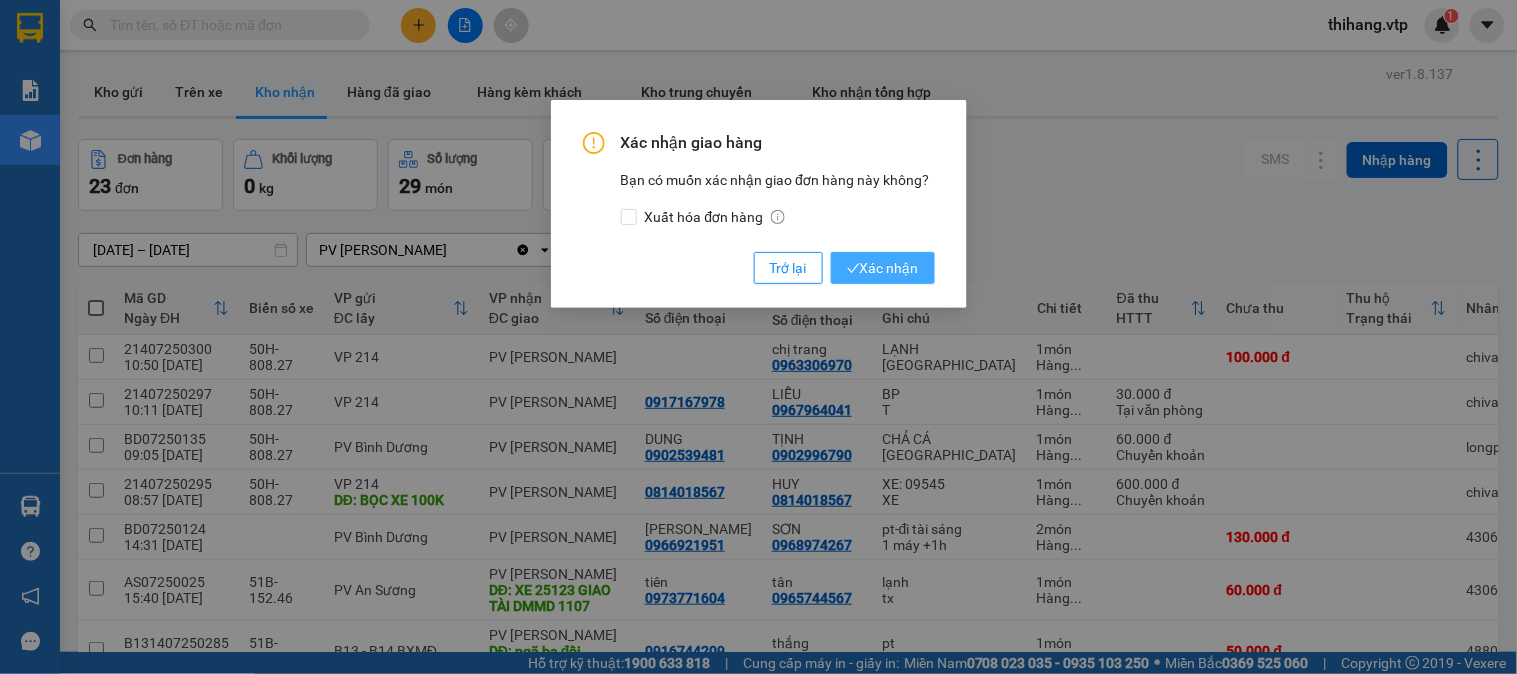 click on "Xác nhận" at bounding box center (883, 268) 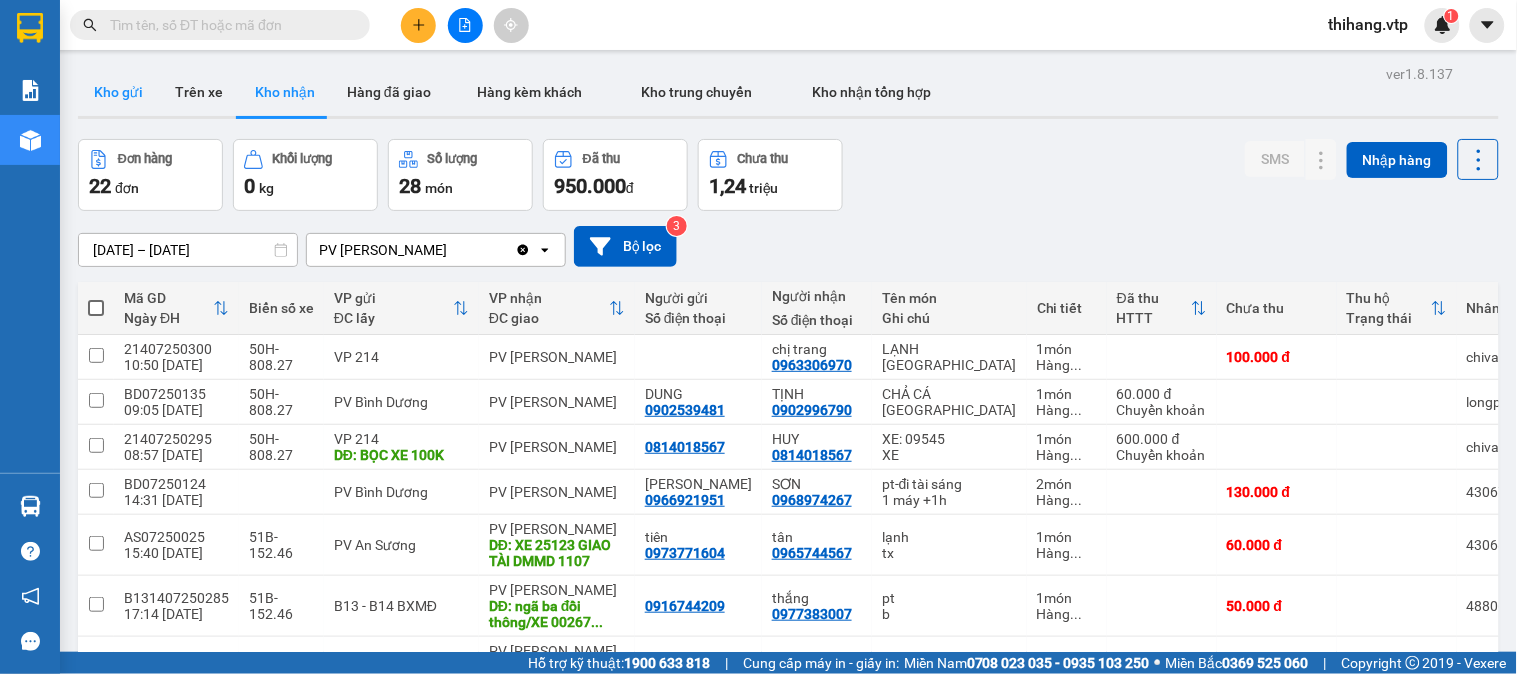 click on "Kho gửi" at bounding box center (118, 92) 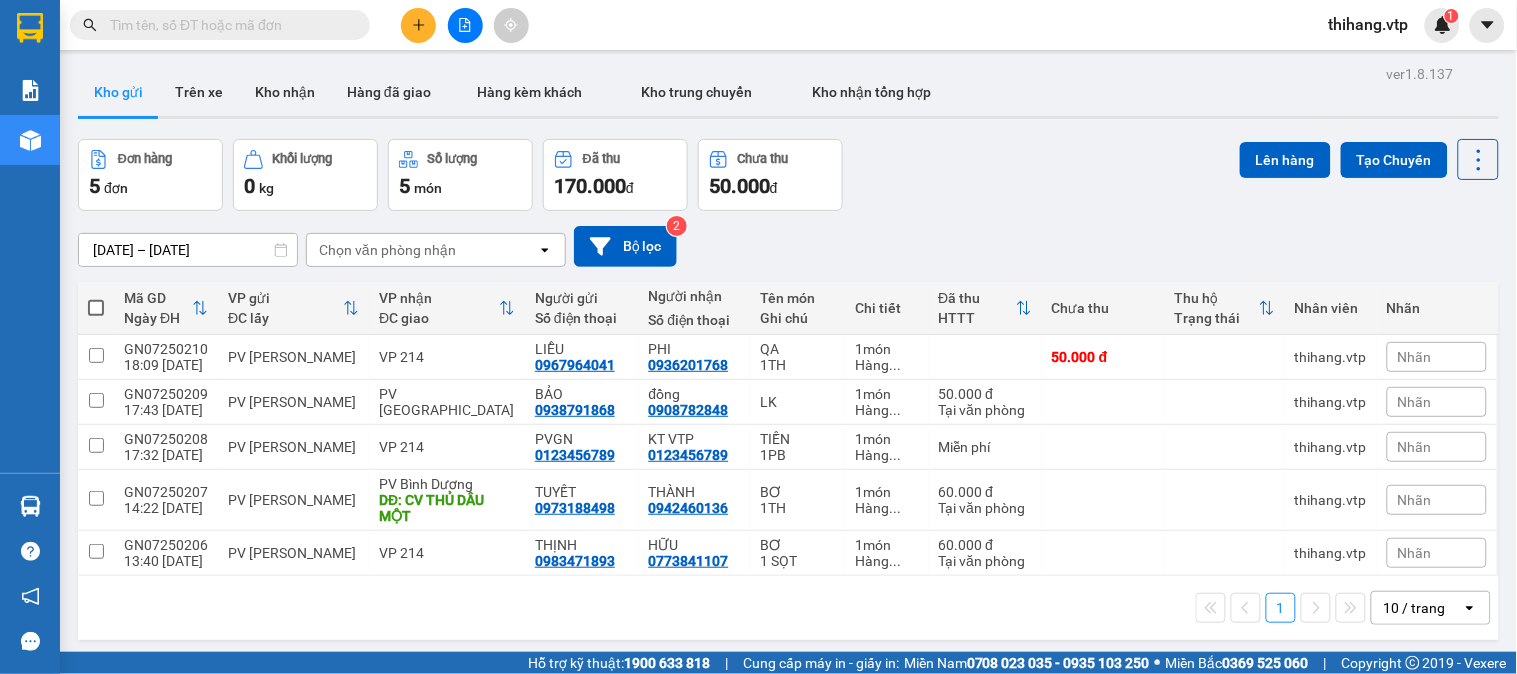 click at bounding box center [96, 308] 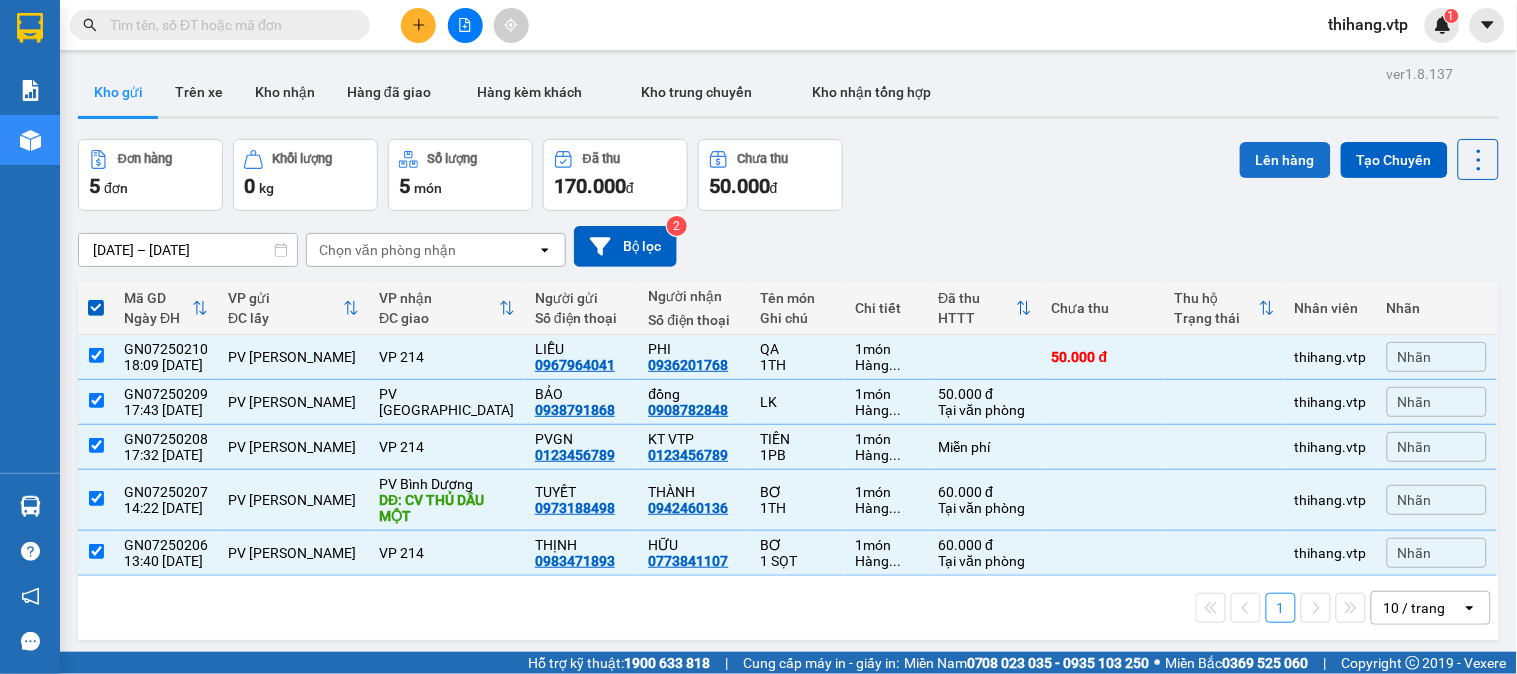 click on "Lên hàng" at bounding box center (1285, 160) 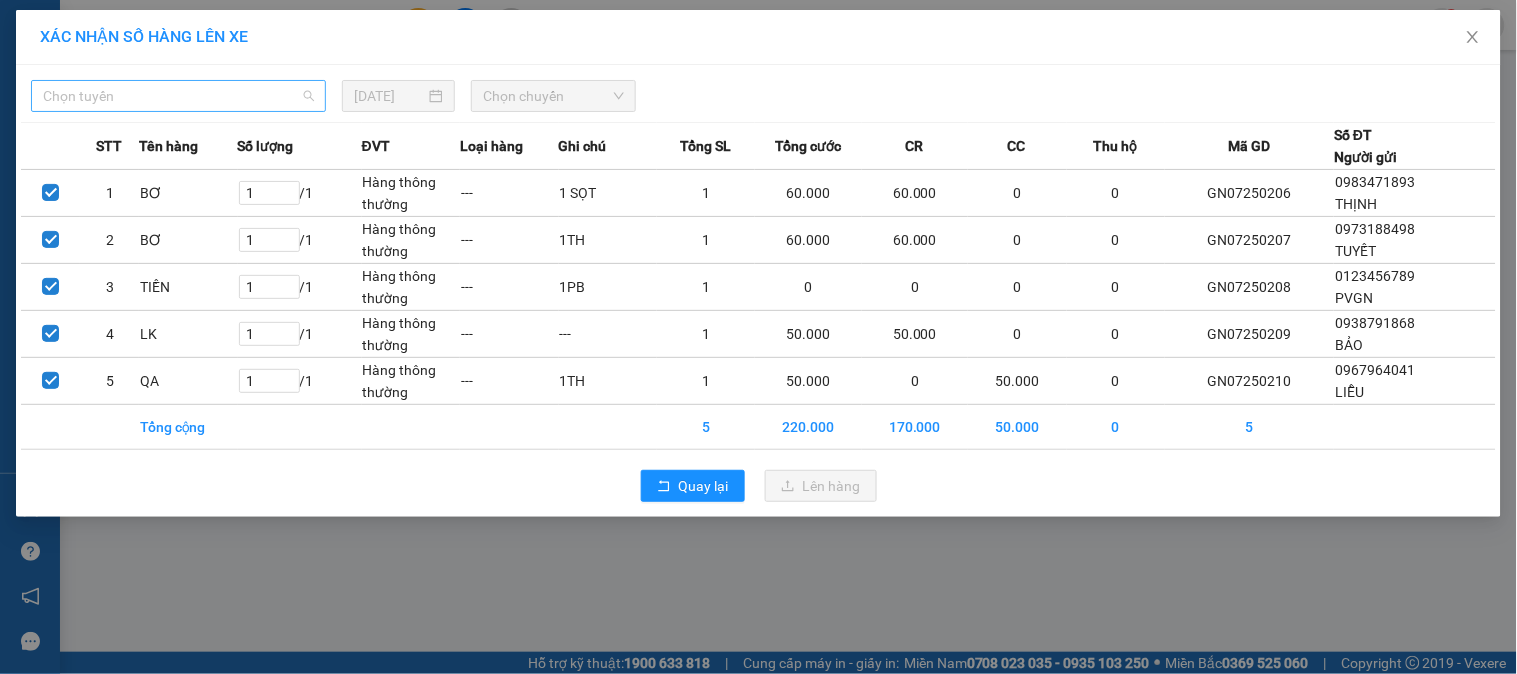 click on "Chọn tuyến" at bounding box center [178, 96] 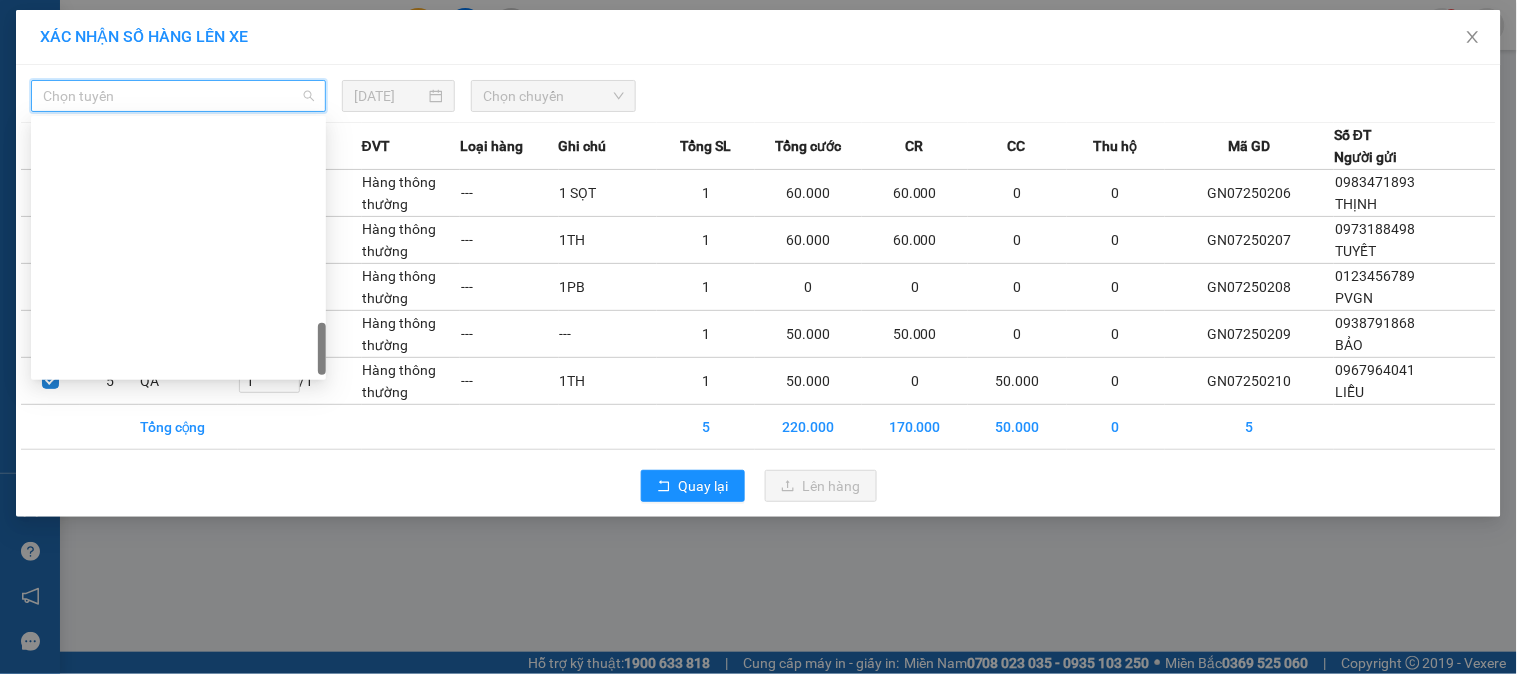 click on "BX Đắk Mil - BX Miền Đông" at bounding box center (178, 1608) 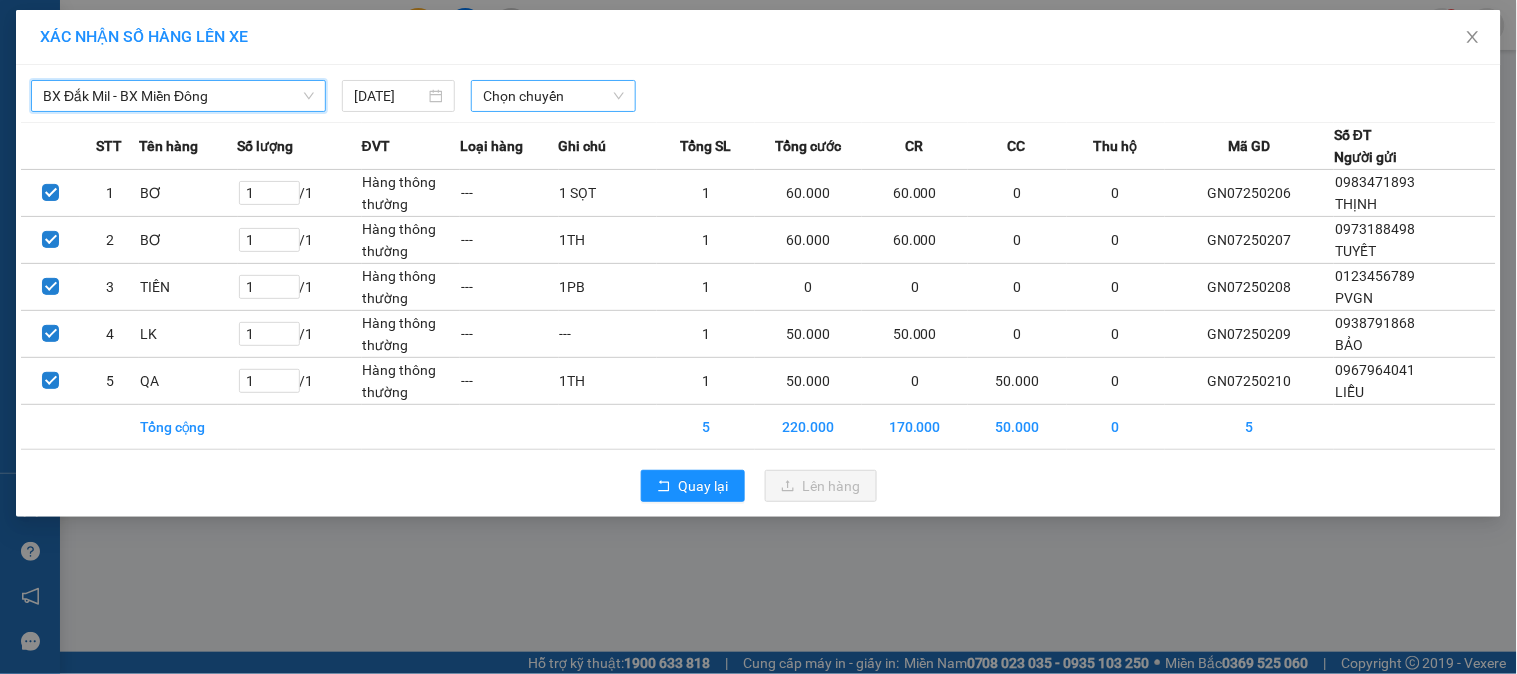 click on "Chọn chuyến" at bounding box center (553, 96) 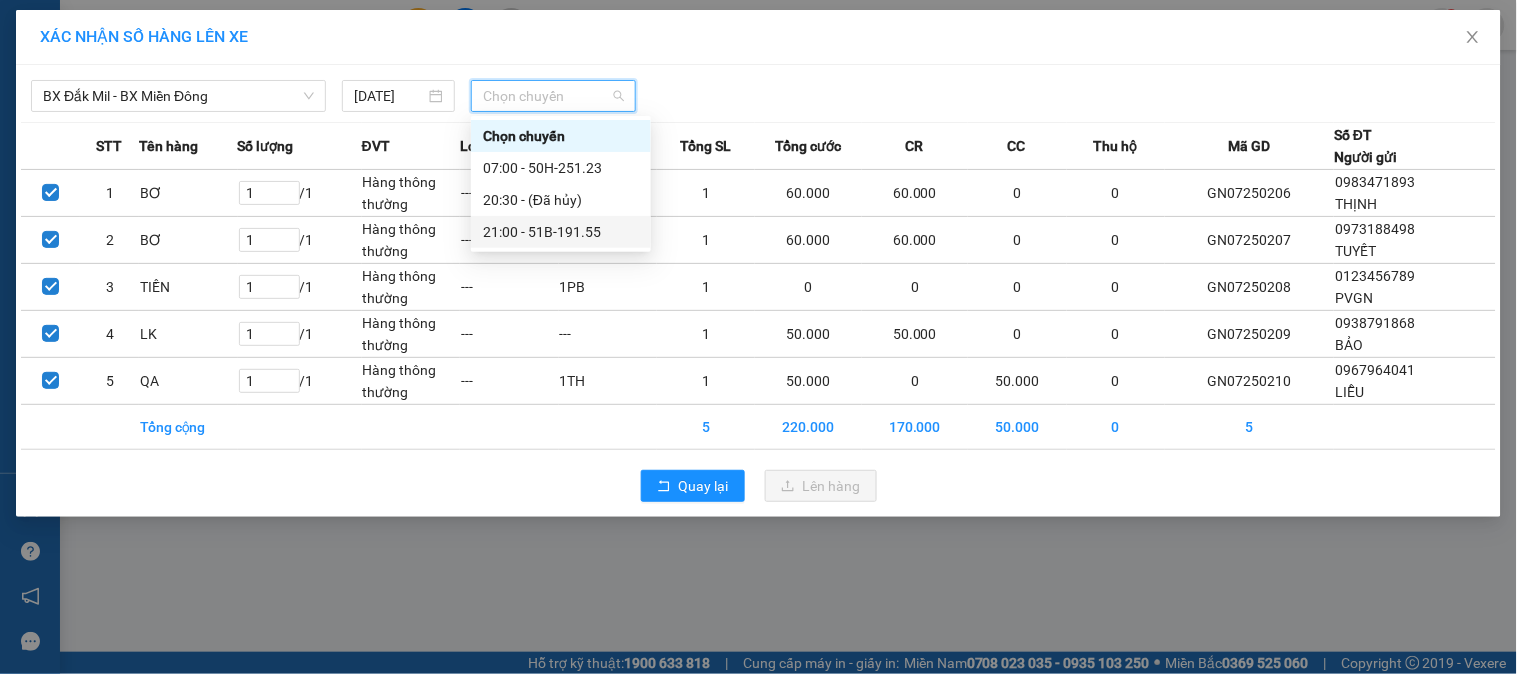 click on "21:00     - 51B-191.55" at bounding box center (561, 232) 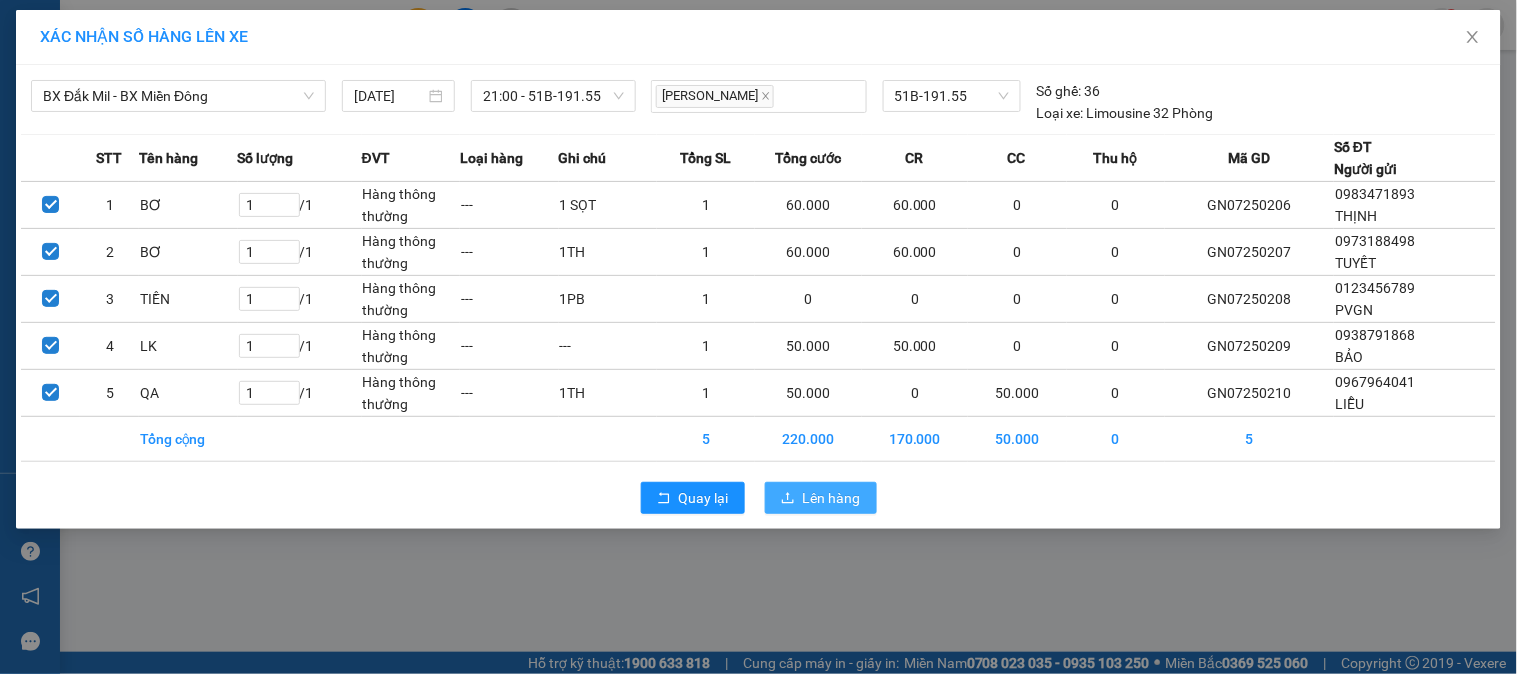 click on "Lên hàng" at bounding box center [832, 498] 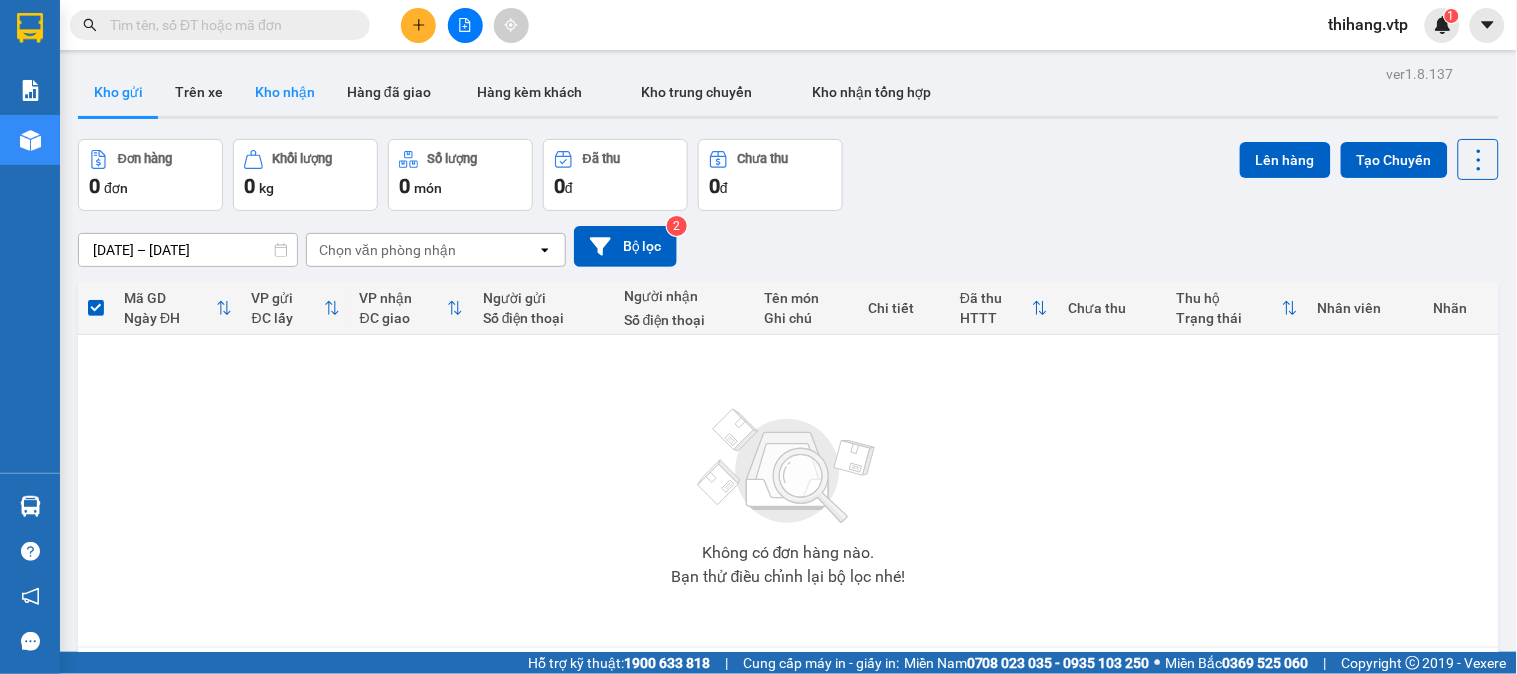 click on "Kho nhận" at bounding box center (285, 92) 